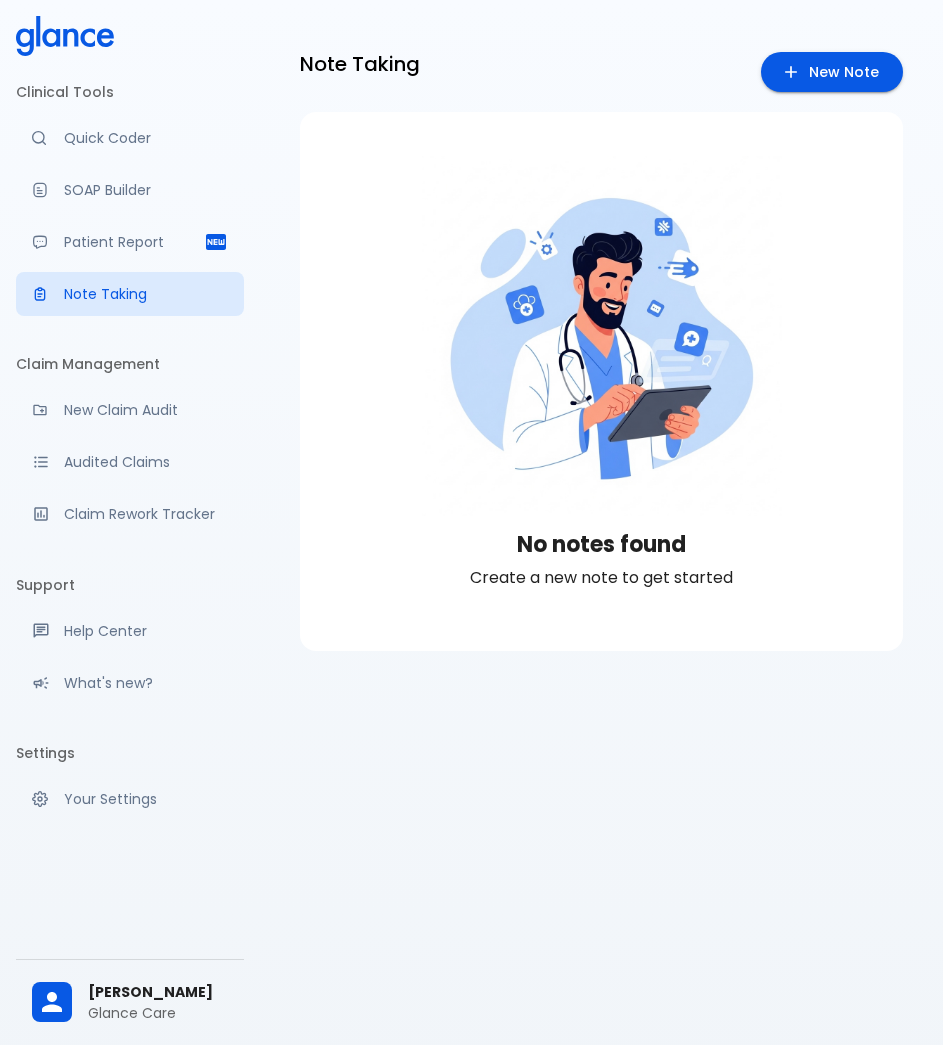 scroll, scrollTop: 0, scrollLeft: 0, axis: both 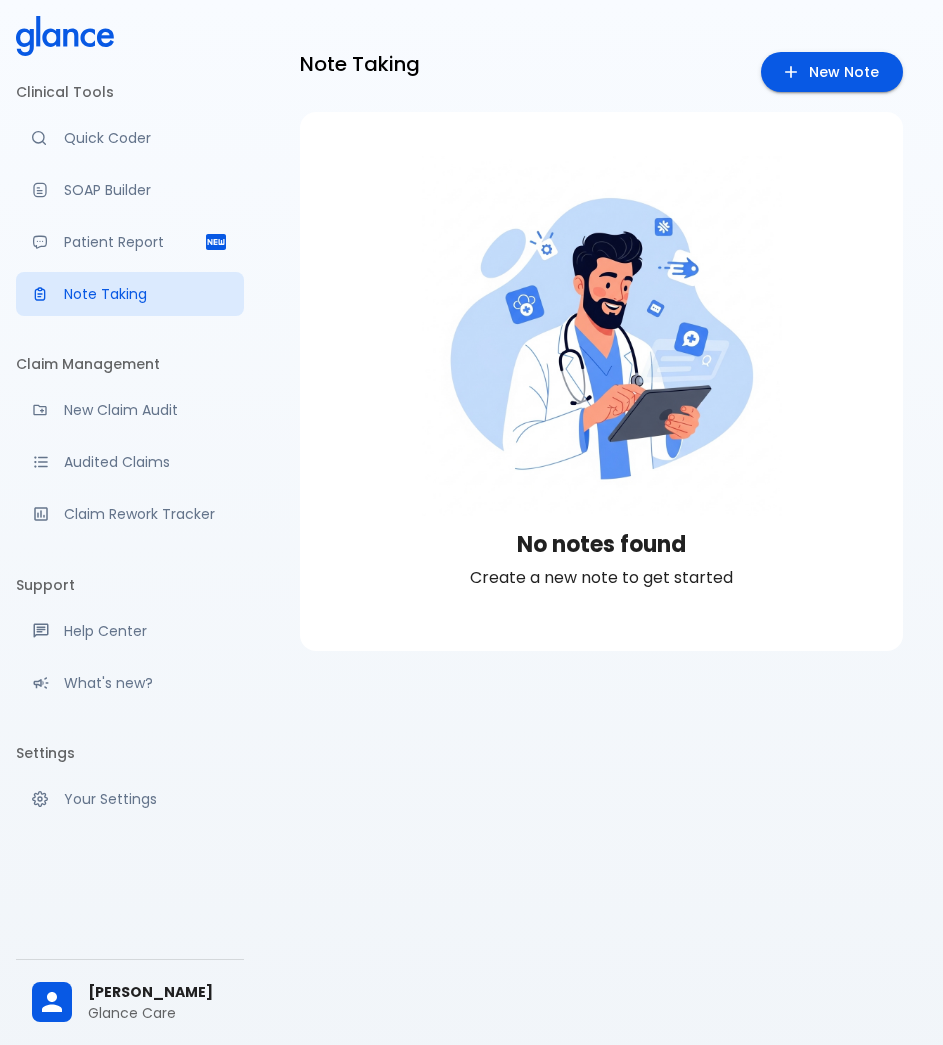 click on "Note Taking New Note No notes found Create a new note to get started" at bounding box center [601, 546] 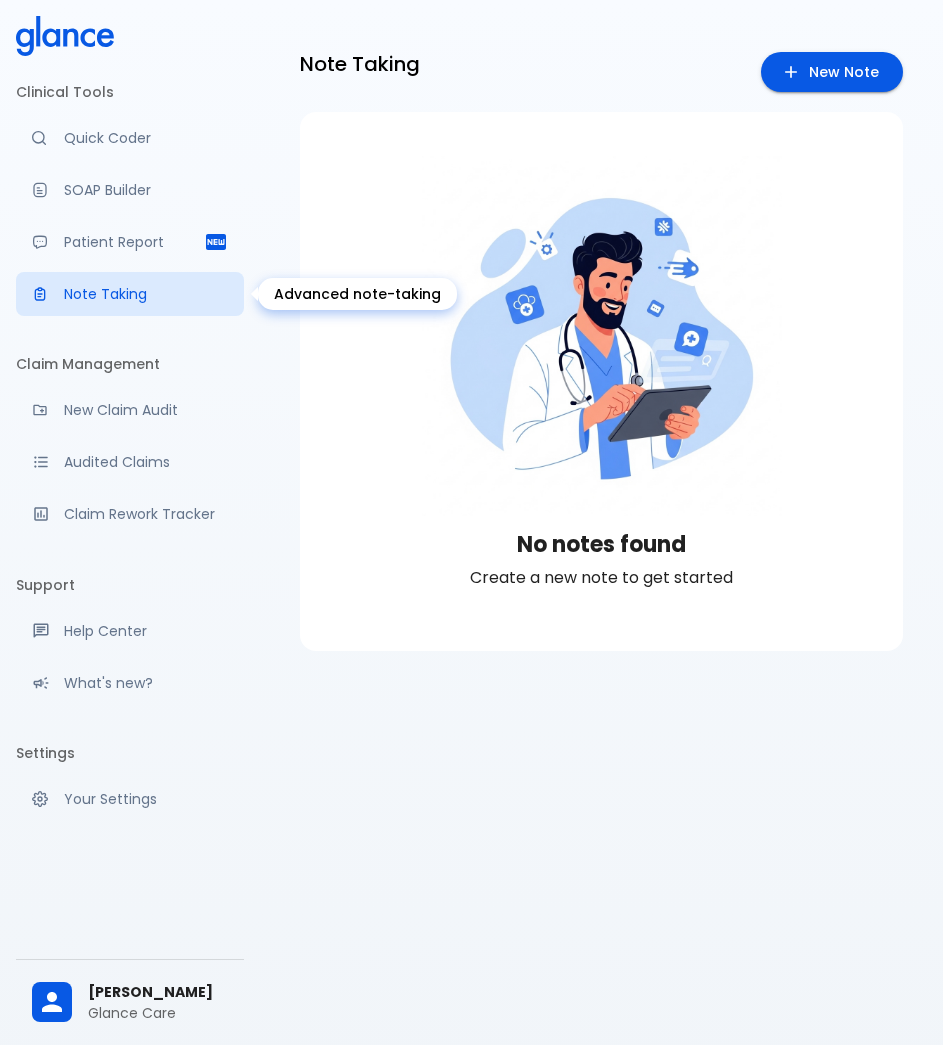 click on "Note Taking" at bounding box center [146, 294] 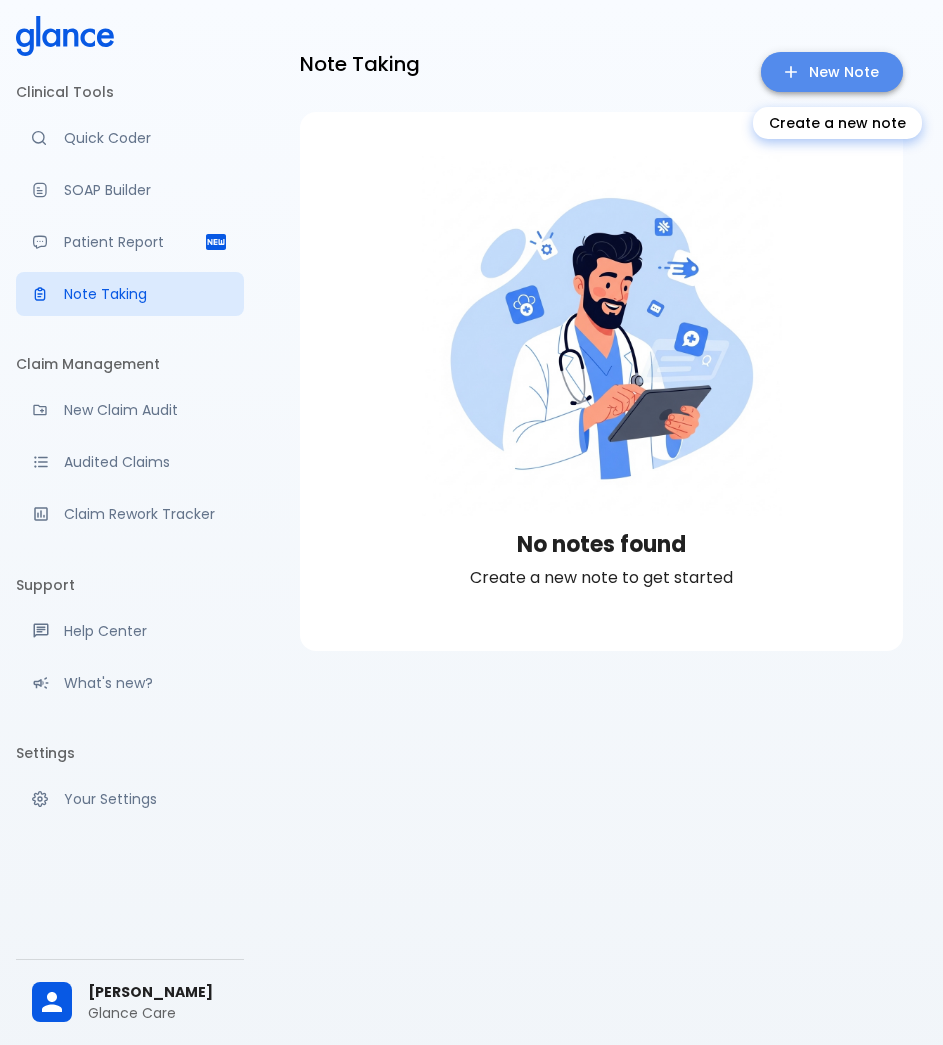 click on "New Note" at bounding box center [832, 72] 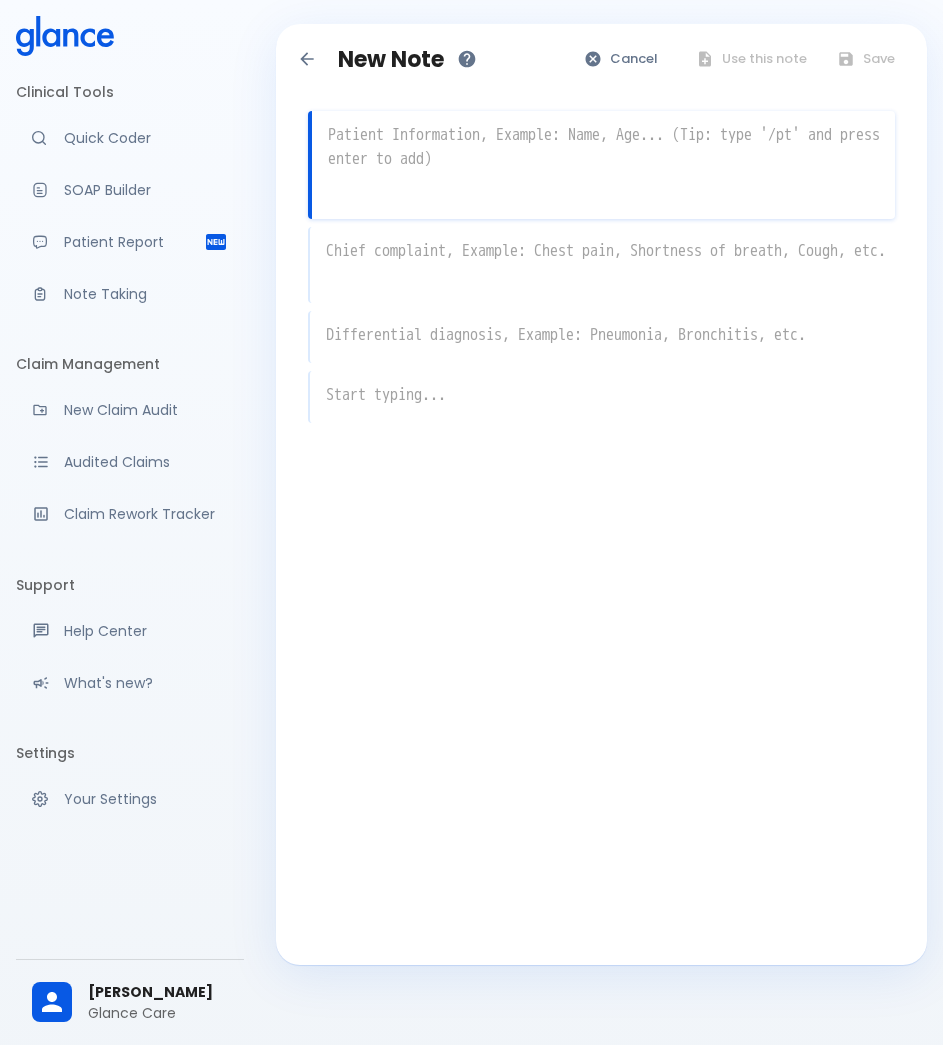 click at bounding box center (603, 147) 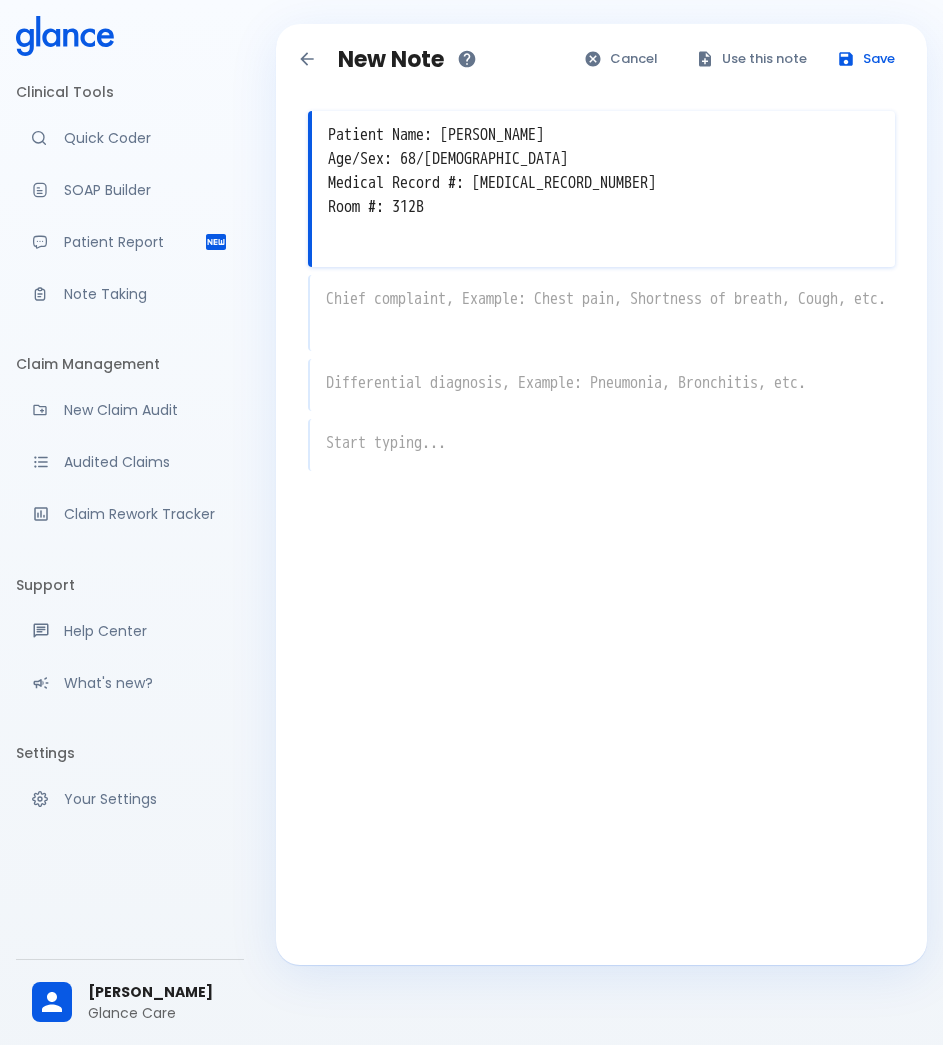 type on "Patient Name: [PERSON_NAME]
Age/Sex: 68/[DEMOGRAPHIC_DATA]
Medical Record #: [MEDICAL_RECORD_NUMBER]
Room #: 312B" 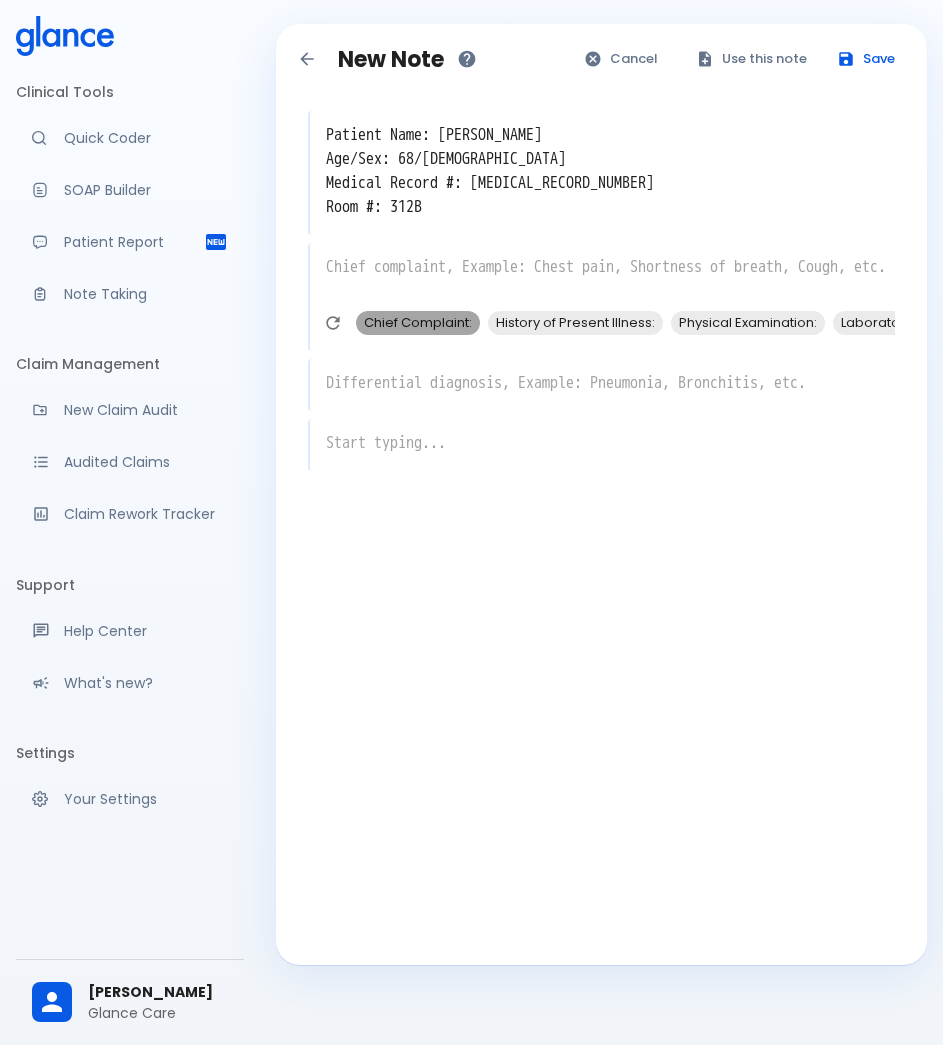 click on "Chief Complaint:" at bounding box center (418, 322) 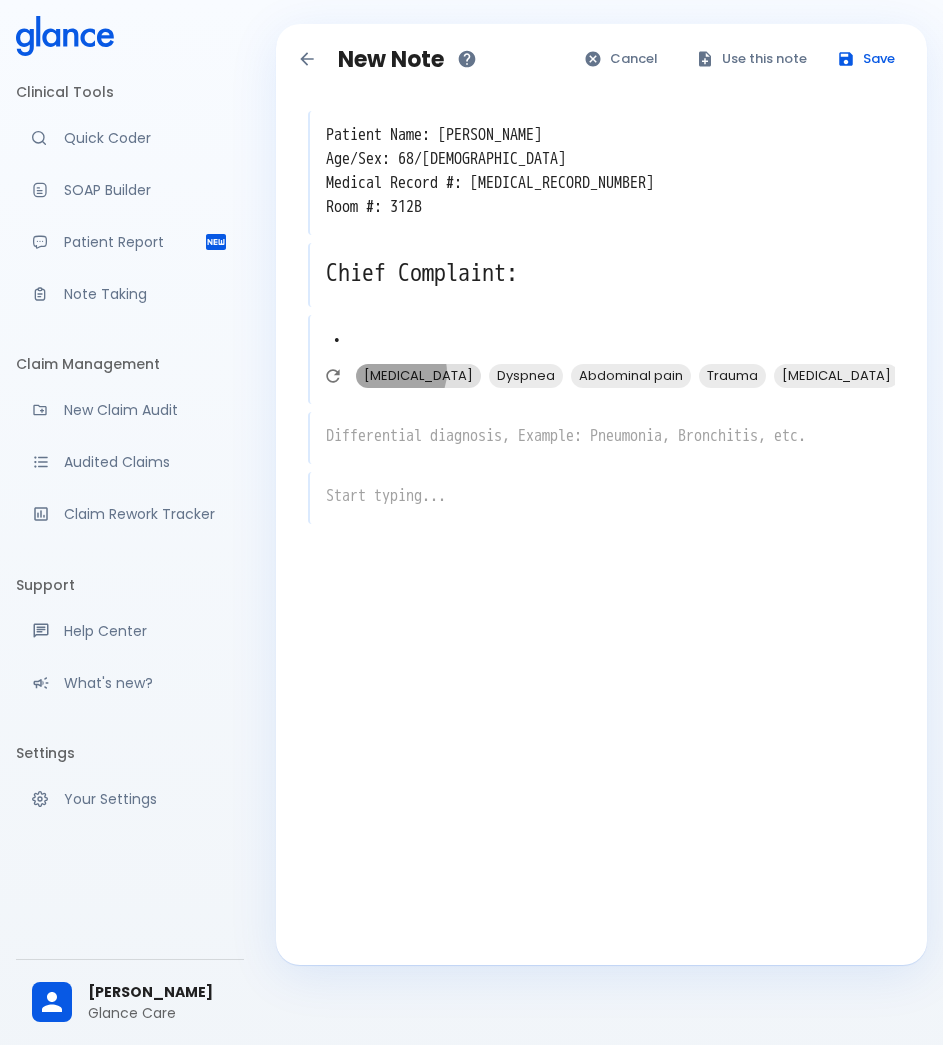 click on "[MEDICAL_DATA]" at bounding box center (418, 375) 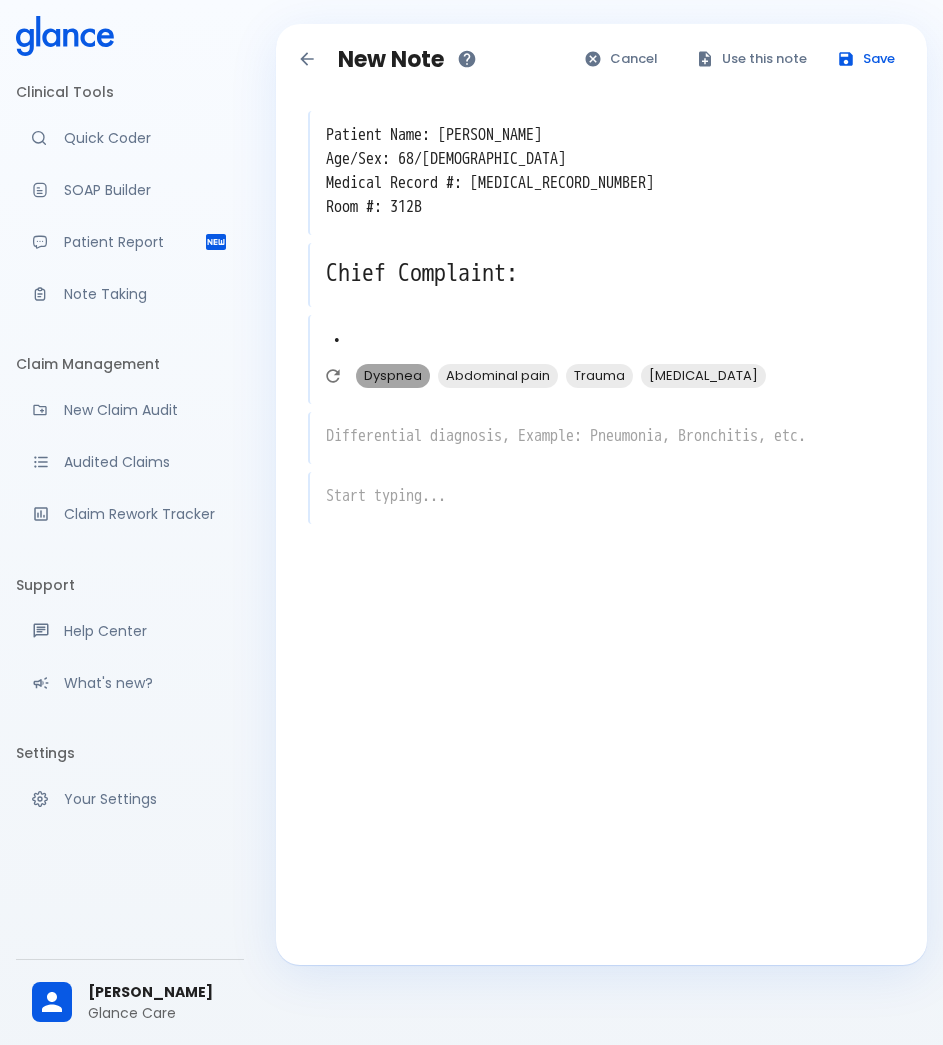 click on "Dyspnea" at bounding box center (393, 375) 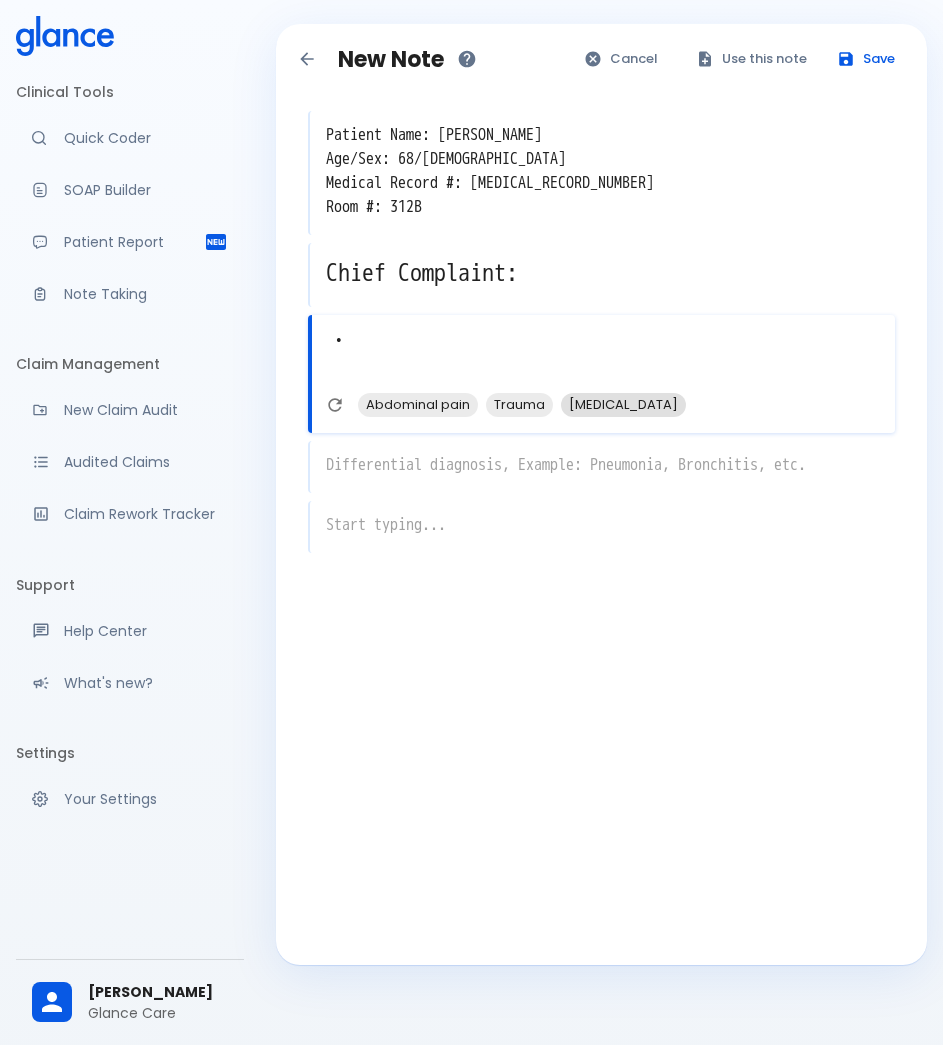 click on "[MEDICAL_DATA]" at bounding box center (623, 404) 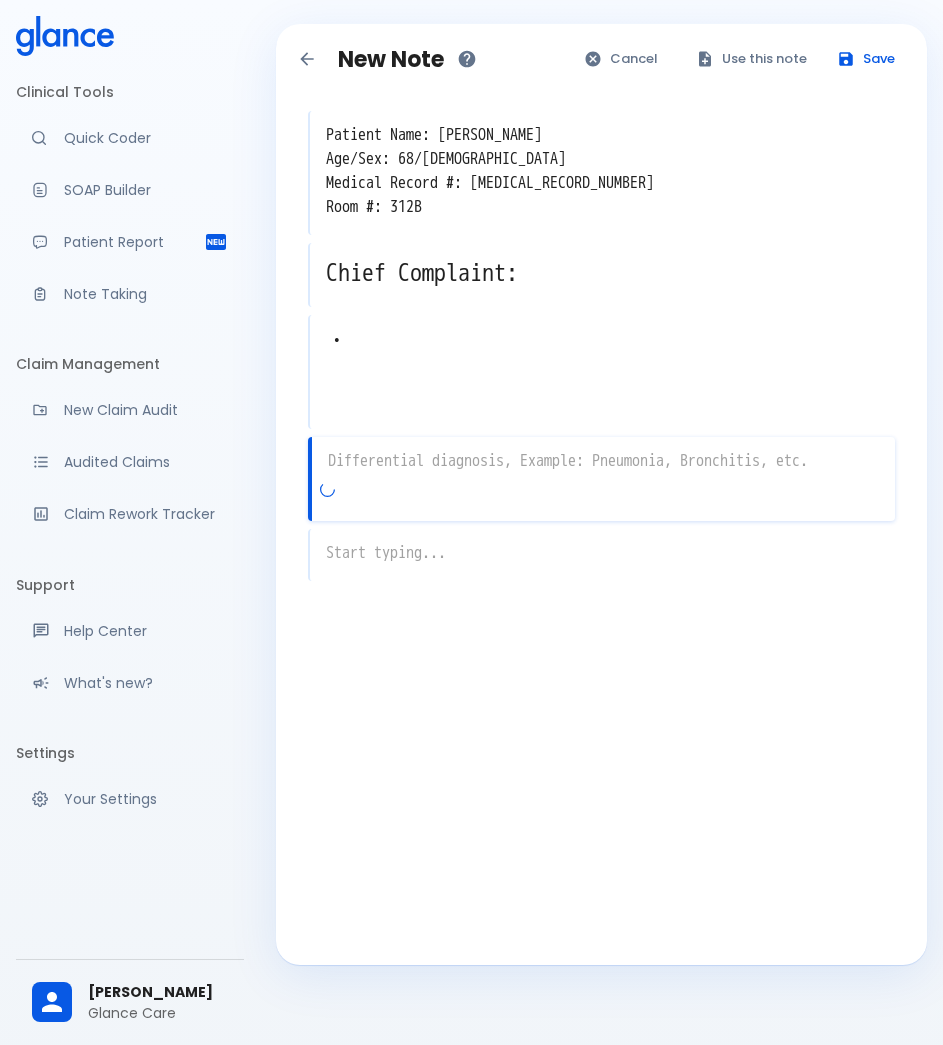 click on "x" at bounding box center [601, 479] 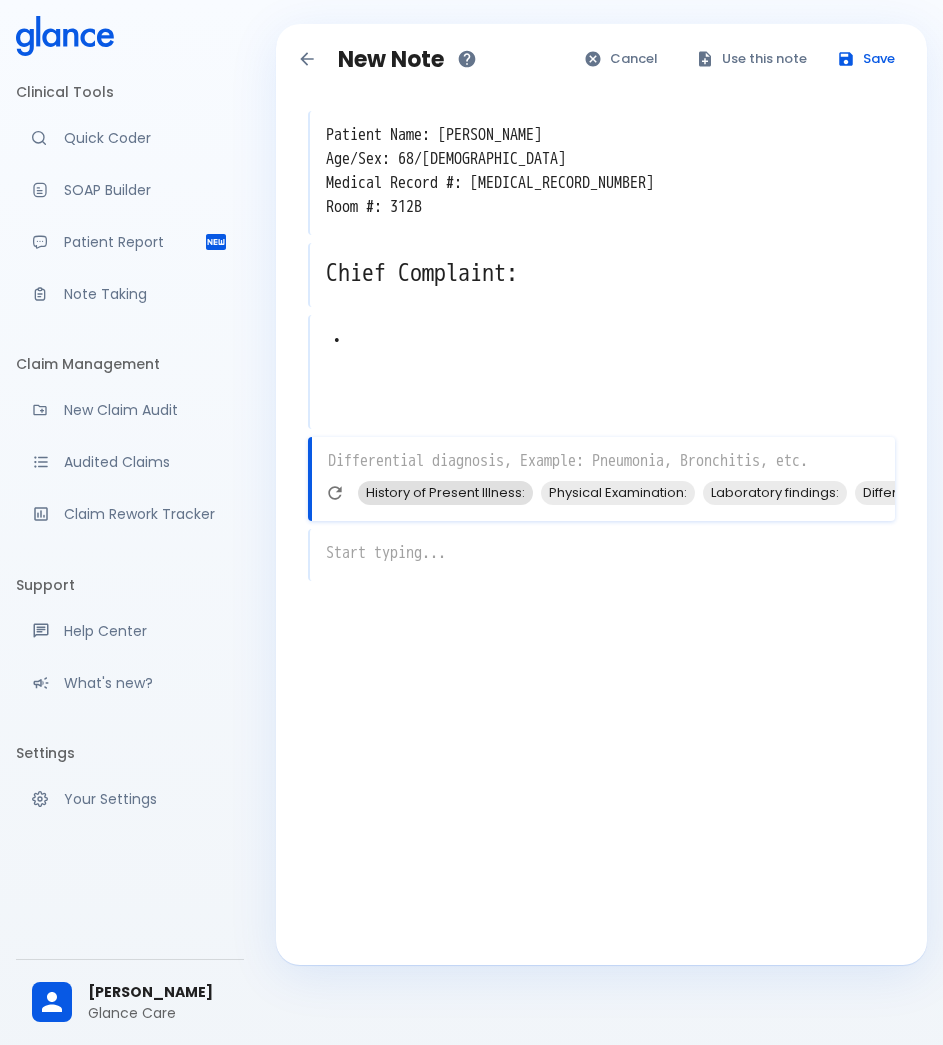 click on "History of Present Illness:" at bounding box center (445, 492) 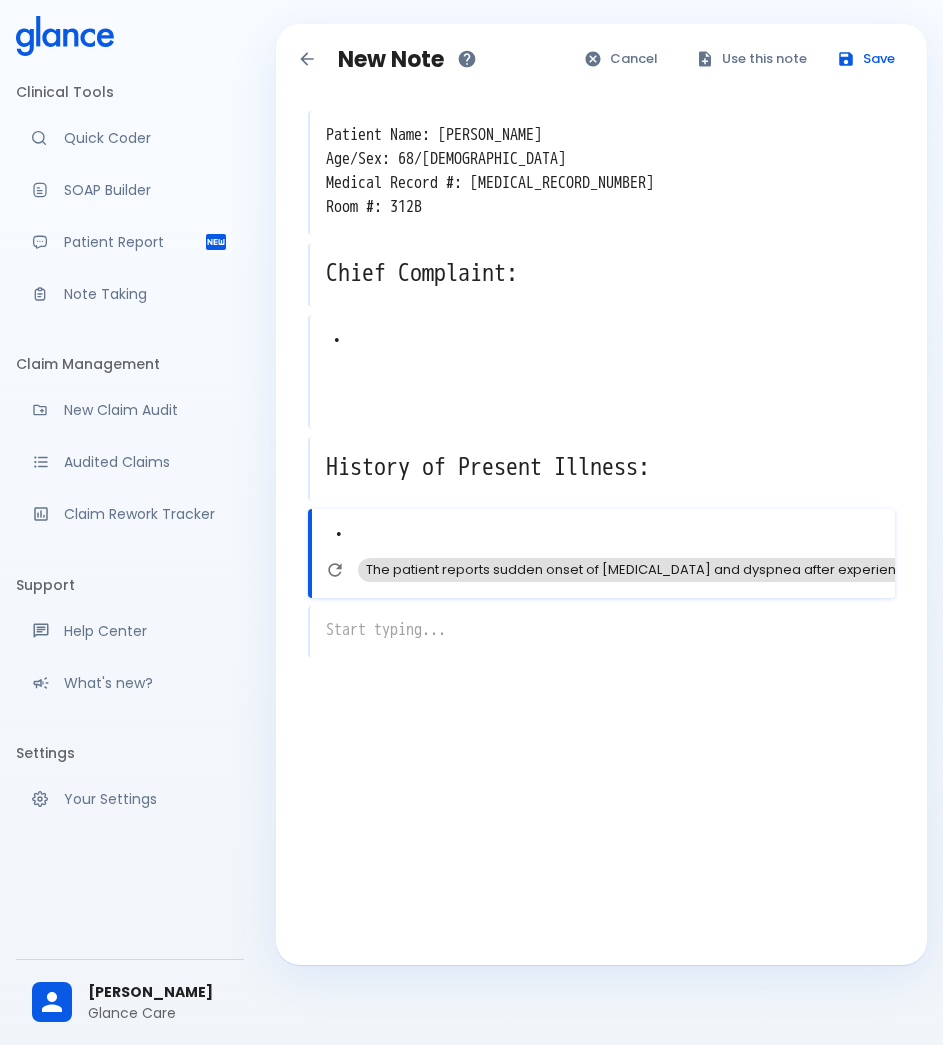 click on "The patient reports sudden onset of [MEDICAL_DATA] and dyspnea after experiencing [MEDICAL_DATA] while walking." at bounding box center (747, 569) 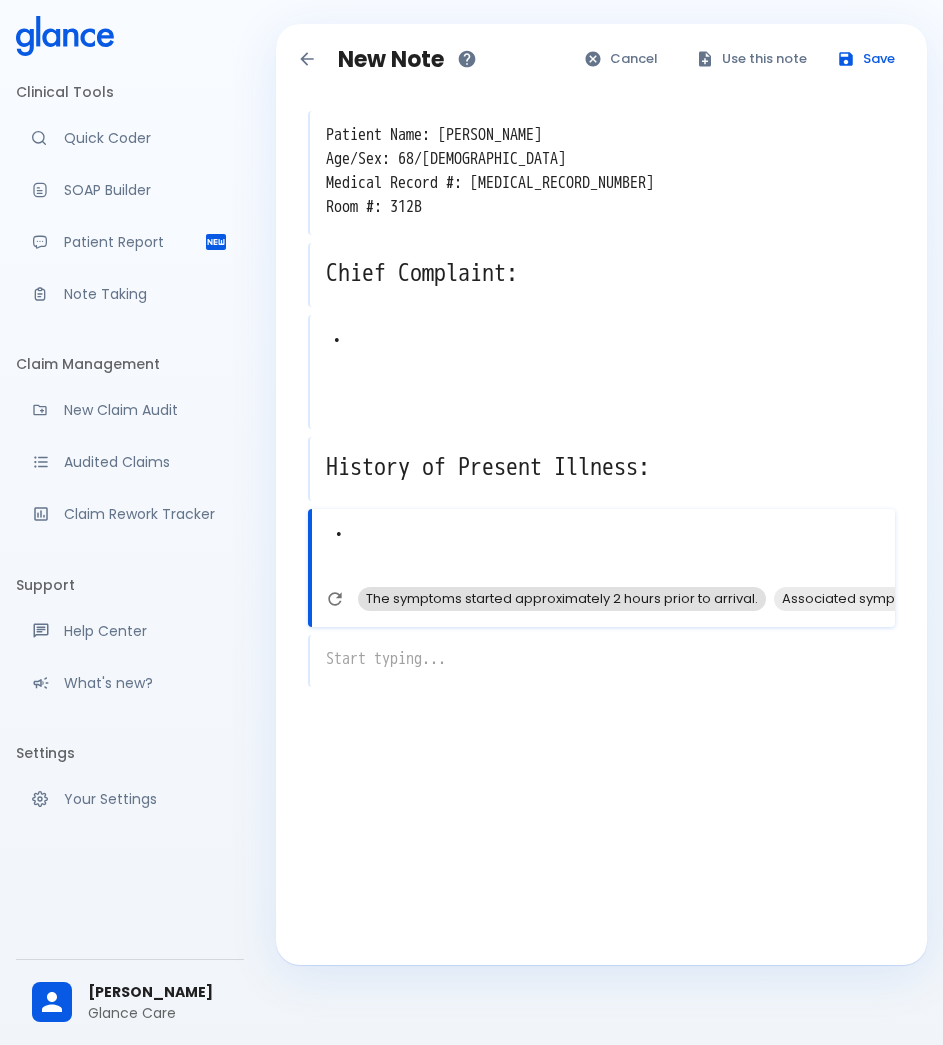 click on "The symptoms started approximately 2 hours prior to arrival." at bounding box center [562, 598] 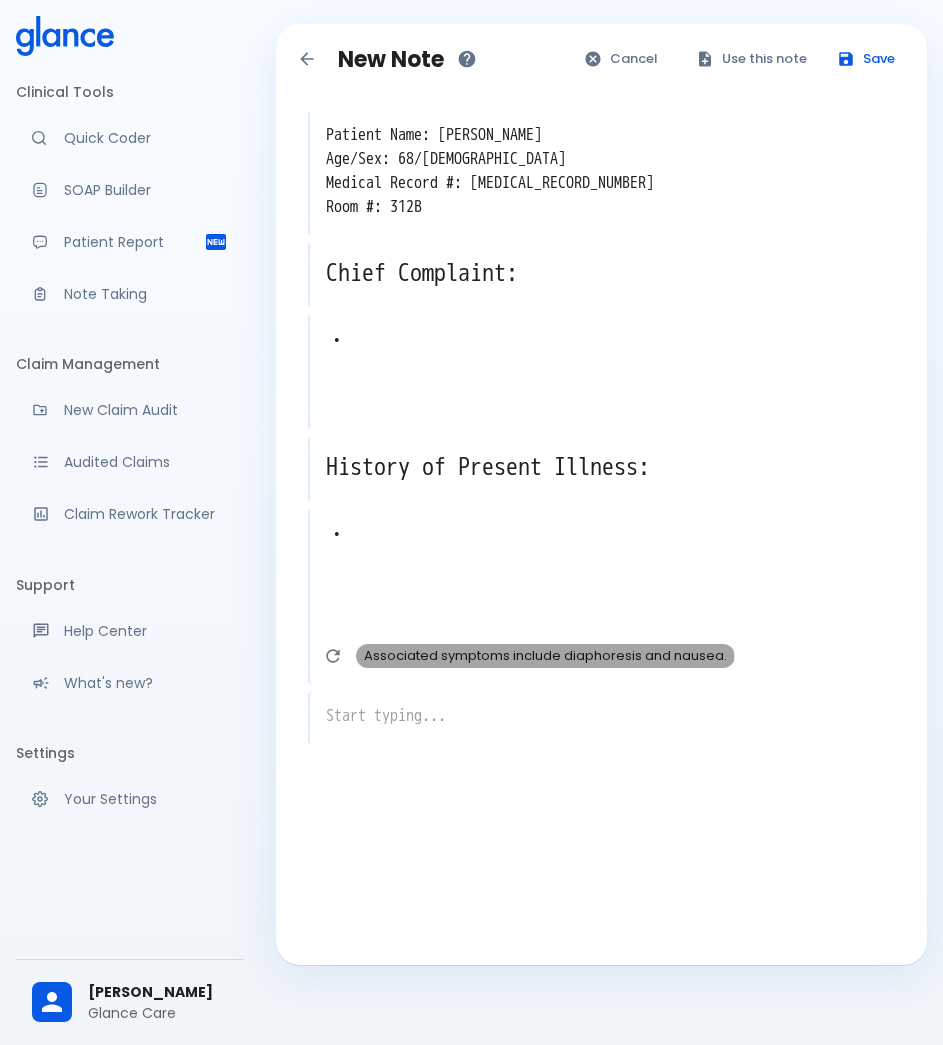 click on "Associated symptoms include diaphoresis and nausea." at bounding box center [545, 655] 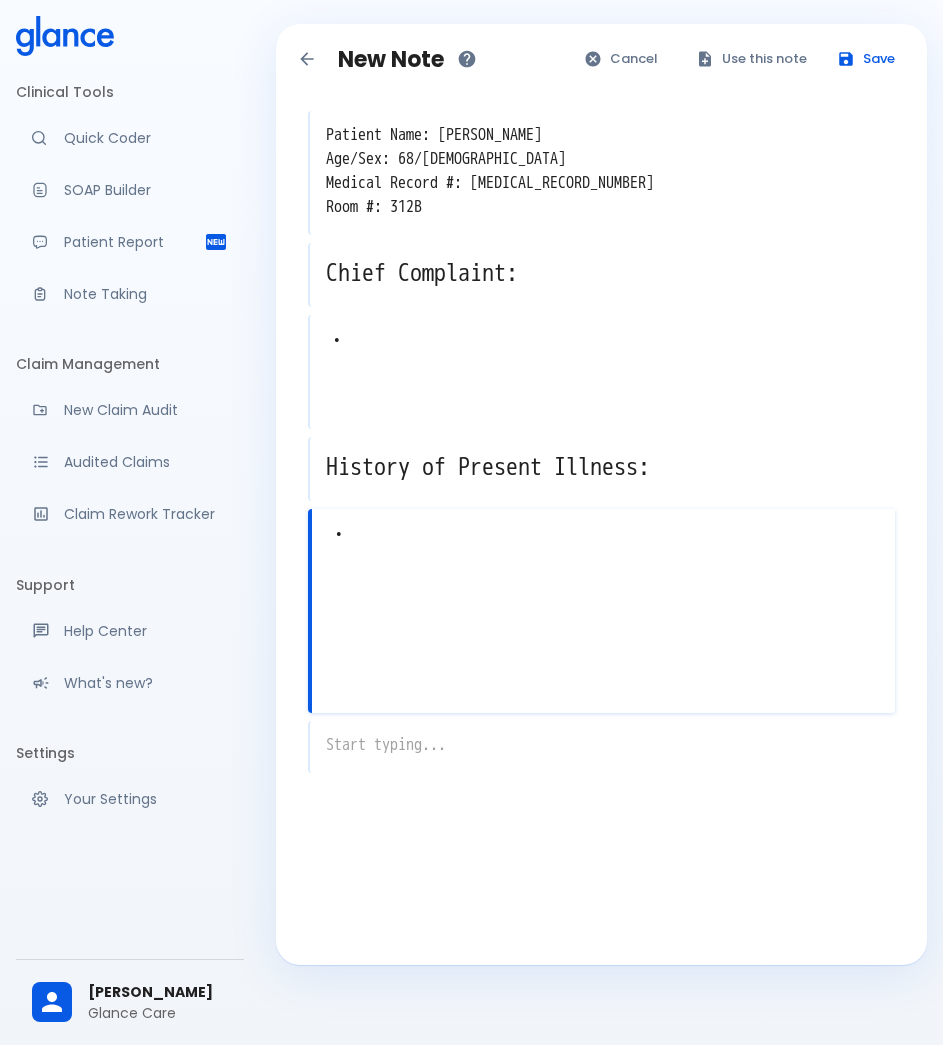 click on "• The patient reports sudden onset of [MEDICAL_DATA] and dyspnea after experiencing [MEDICAL_DATA] while walking.
•  Associated symptoms include diaphoresis and nausea.
•  The symptoms started approximately 2 hours prior to arrival." at bounding box center [603, 593] 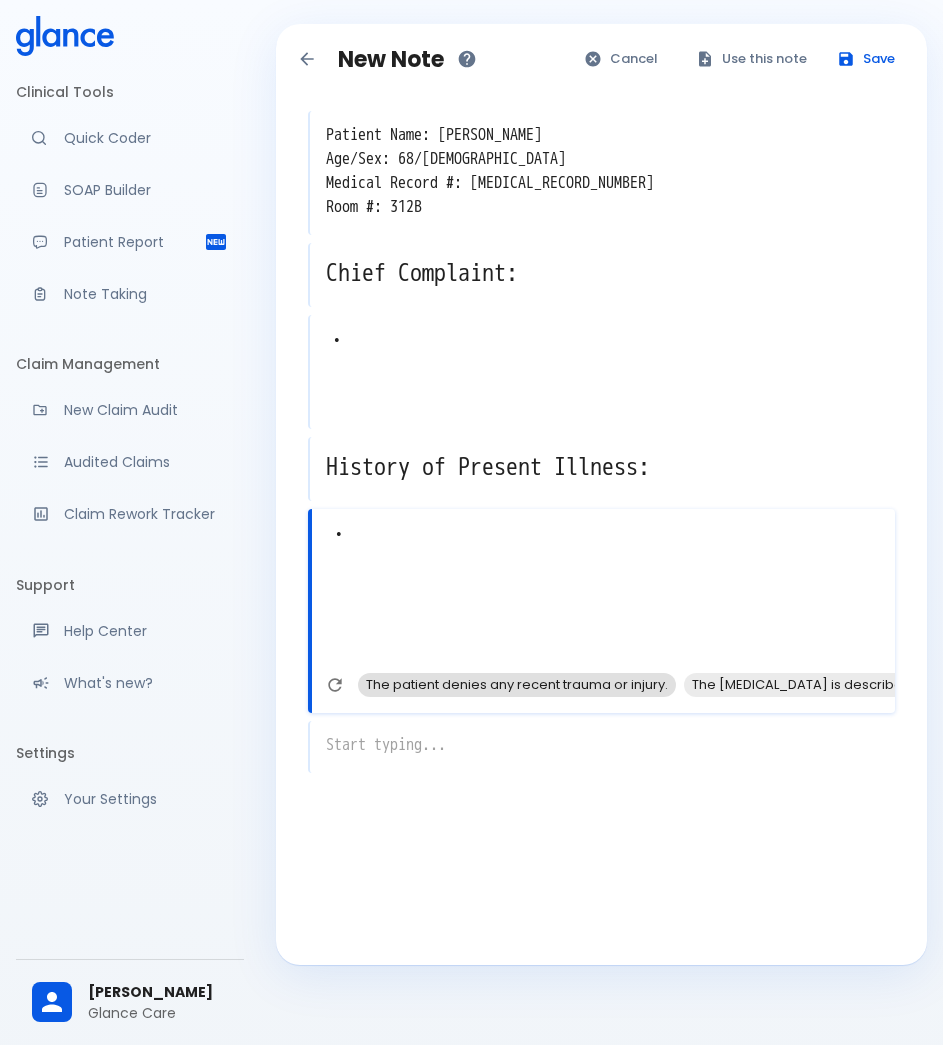 click on "The patient denies any recent trauma or injury." at bounding box center (517, 684) 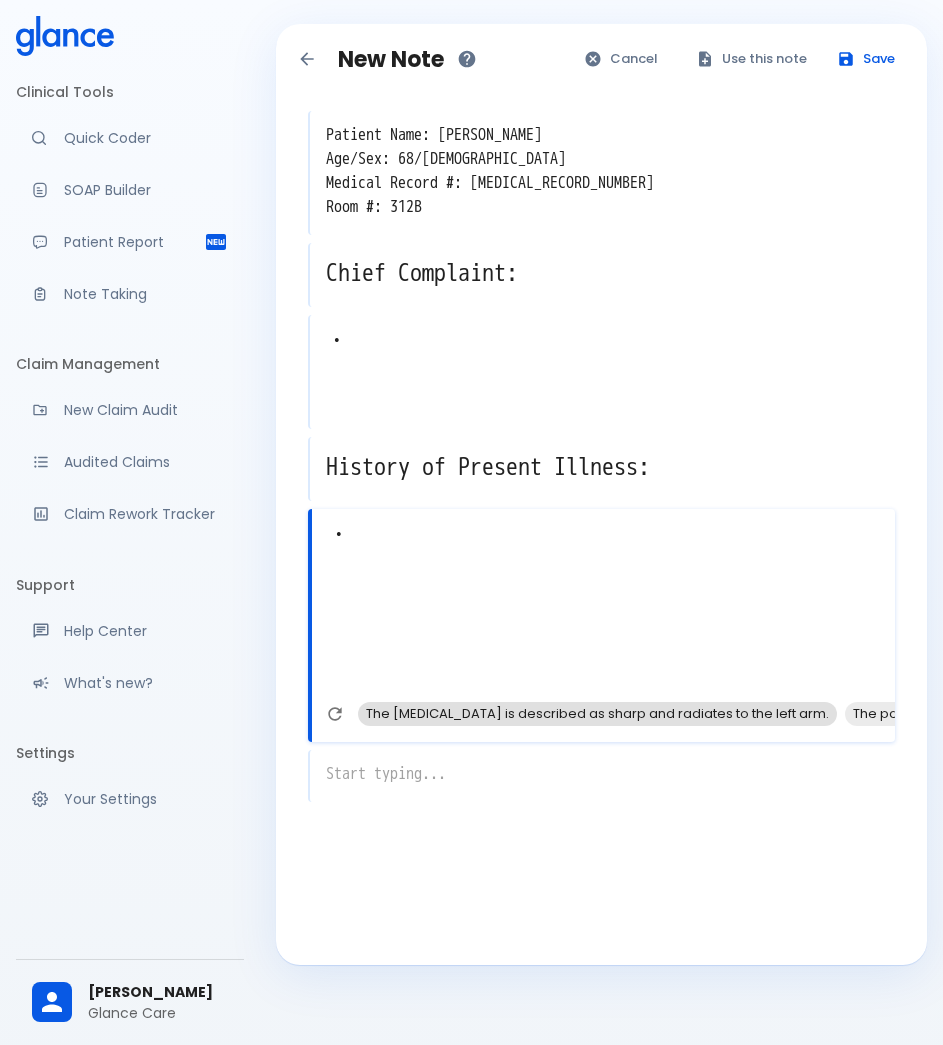 click on "The [MEDICAL_DATA] is described as sharp and radiates to the left arm." at bounding box center (597, 713) 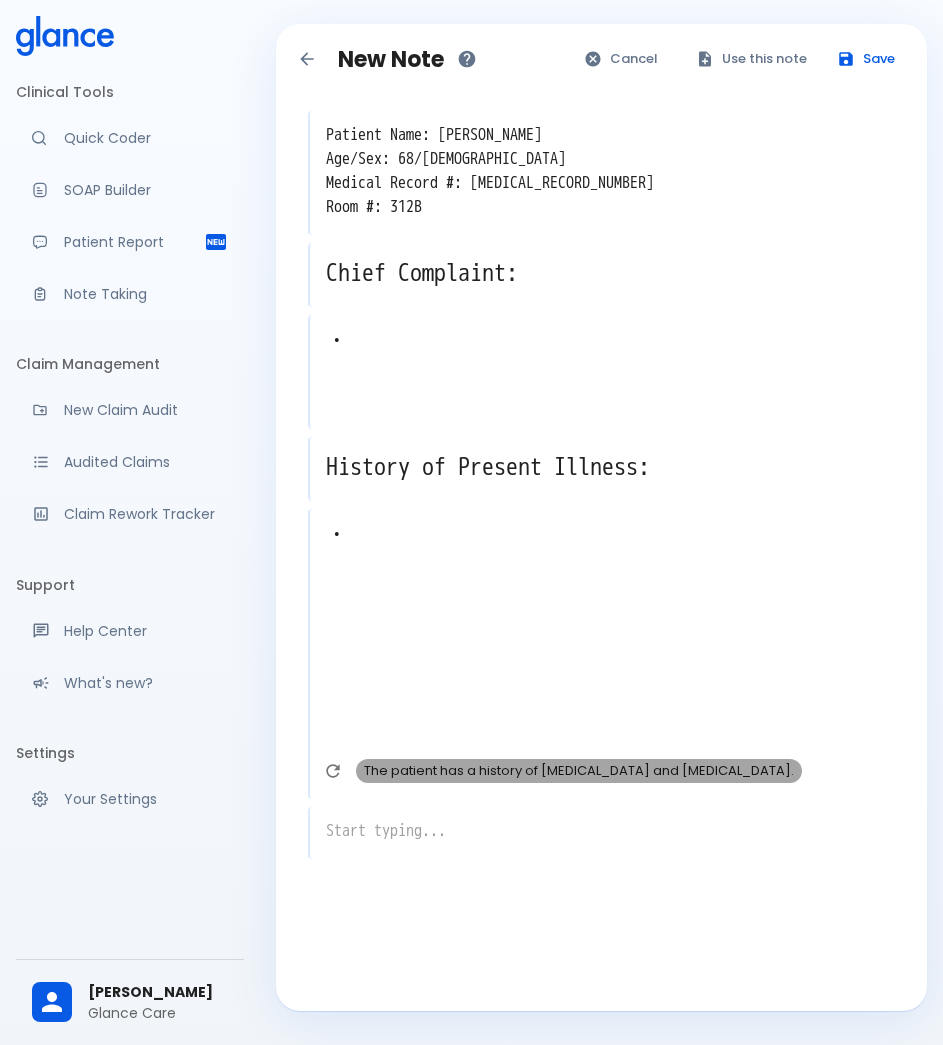 click on "The patient has a history of [MEDICAL_DATA] and [MEDICAL_DATA]." at bounding box center (579, 770) 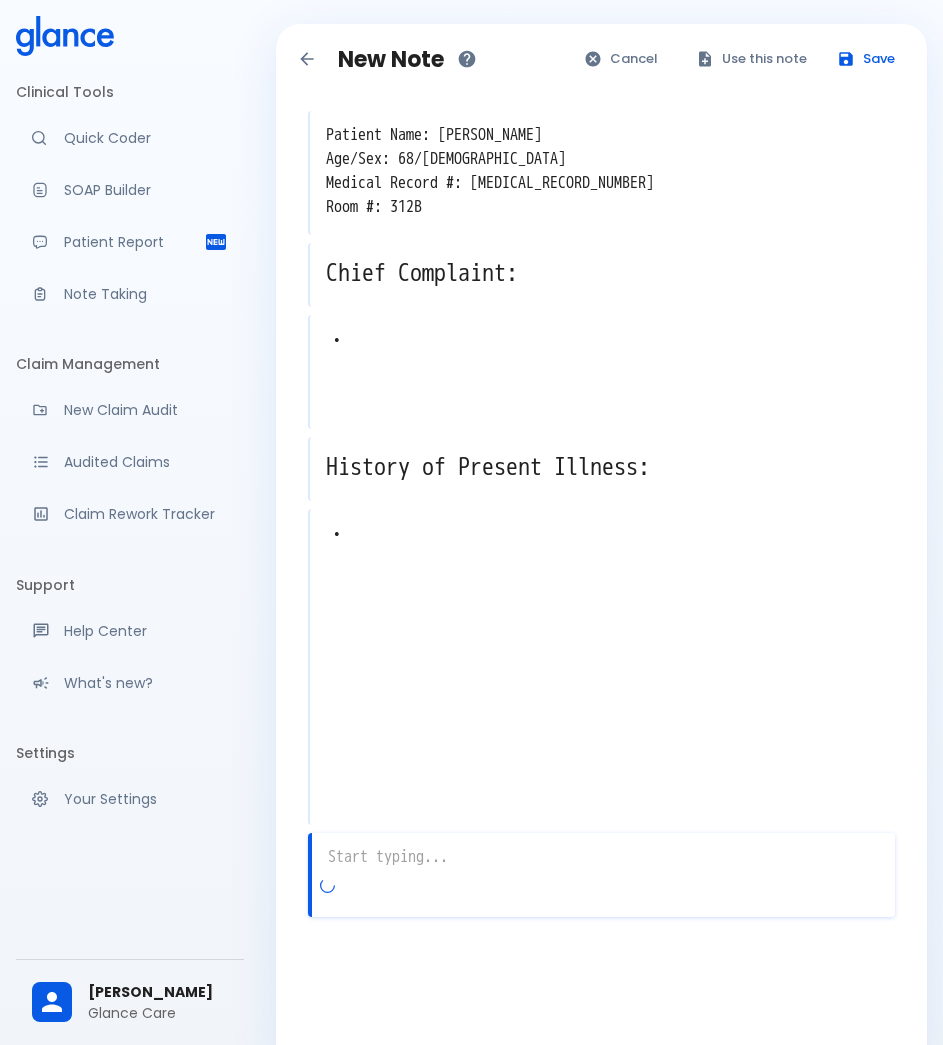 click on "x" at bounding box center (601, 875) 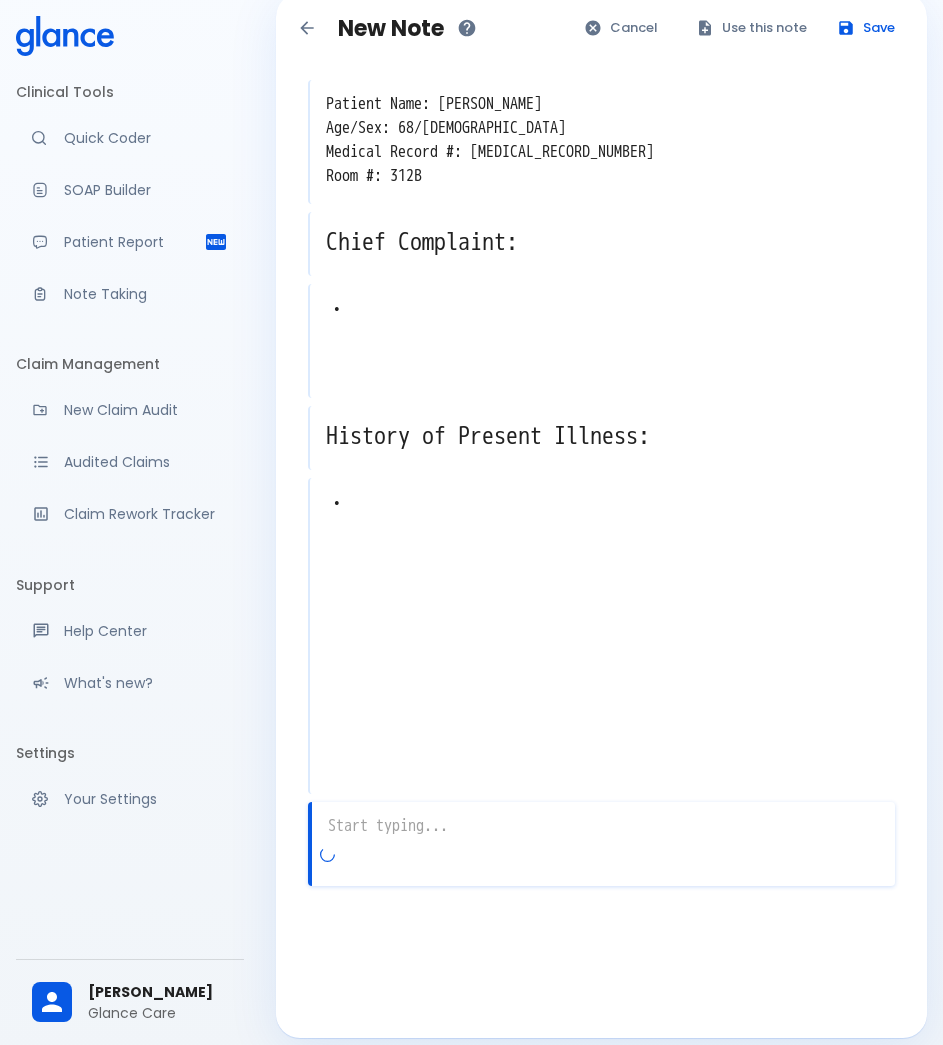 scroll, scrollTop: 48, scrollLeft: 0, axis: vertical 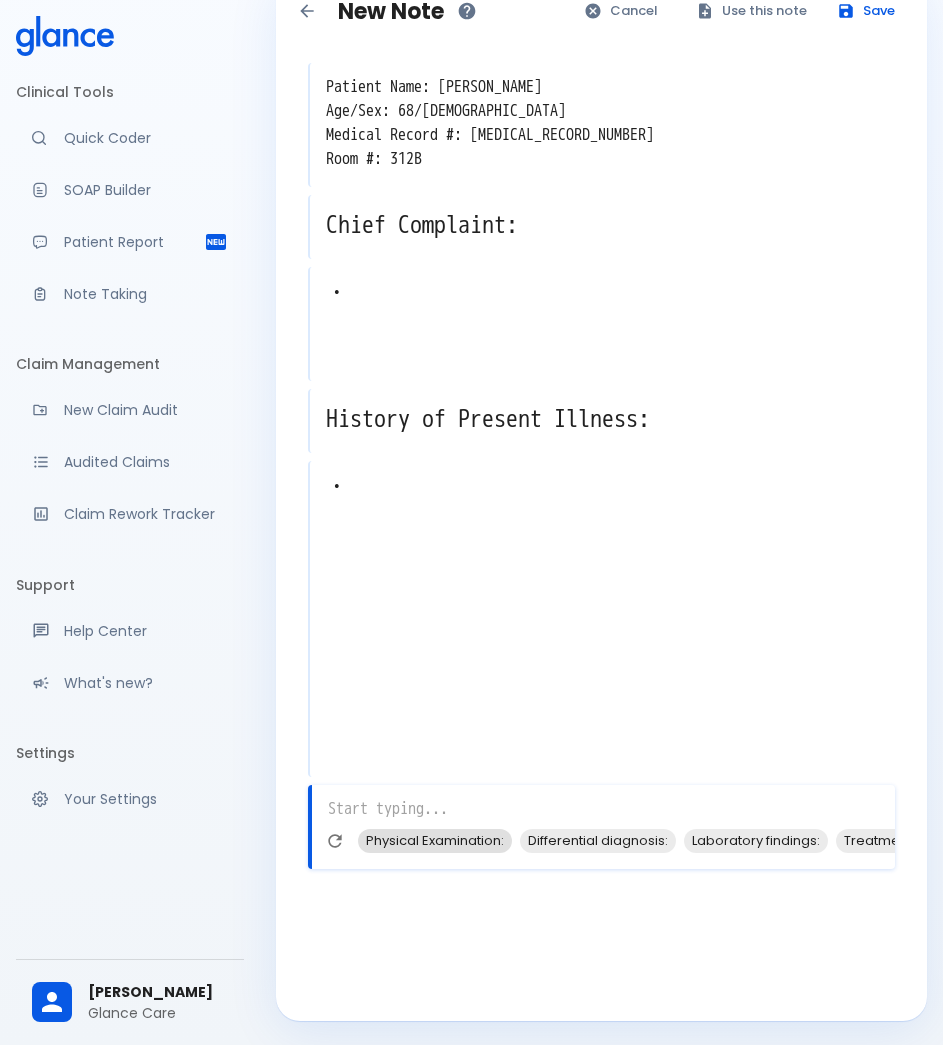 click on "Physical Examination:" at bounding box center [435, 840] 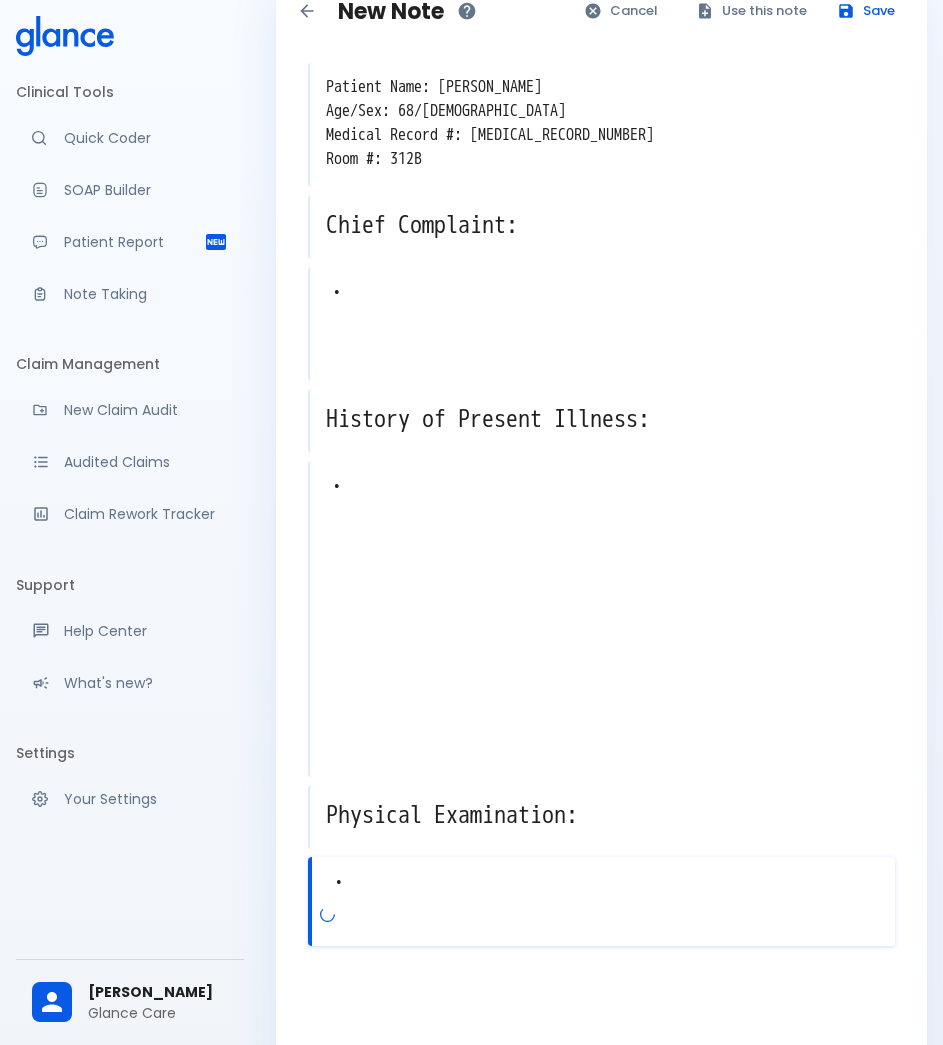 scroll, scrollTop: 125, scrollLeft: 0, axis: vertical 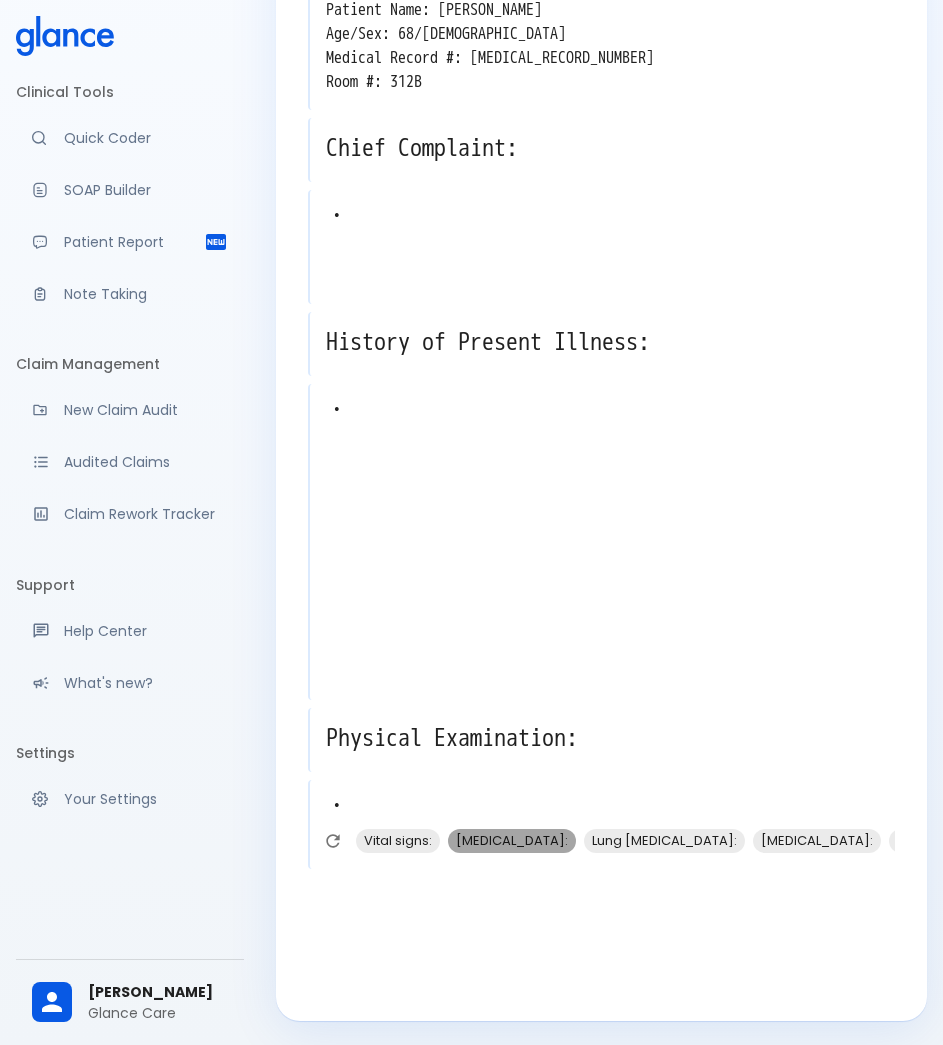 click on "[MEDICAL_DATA]:" at bounding box center (512, 840) 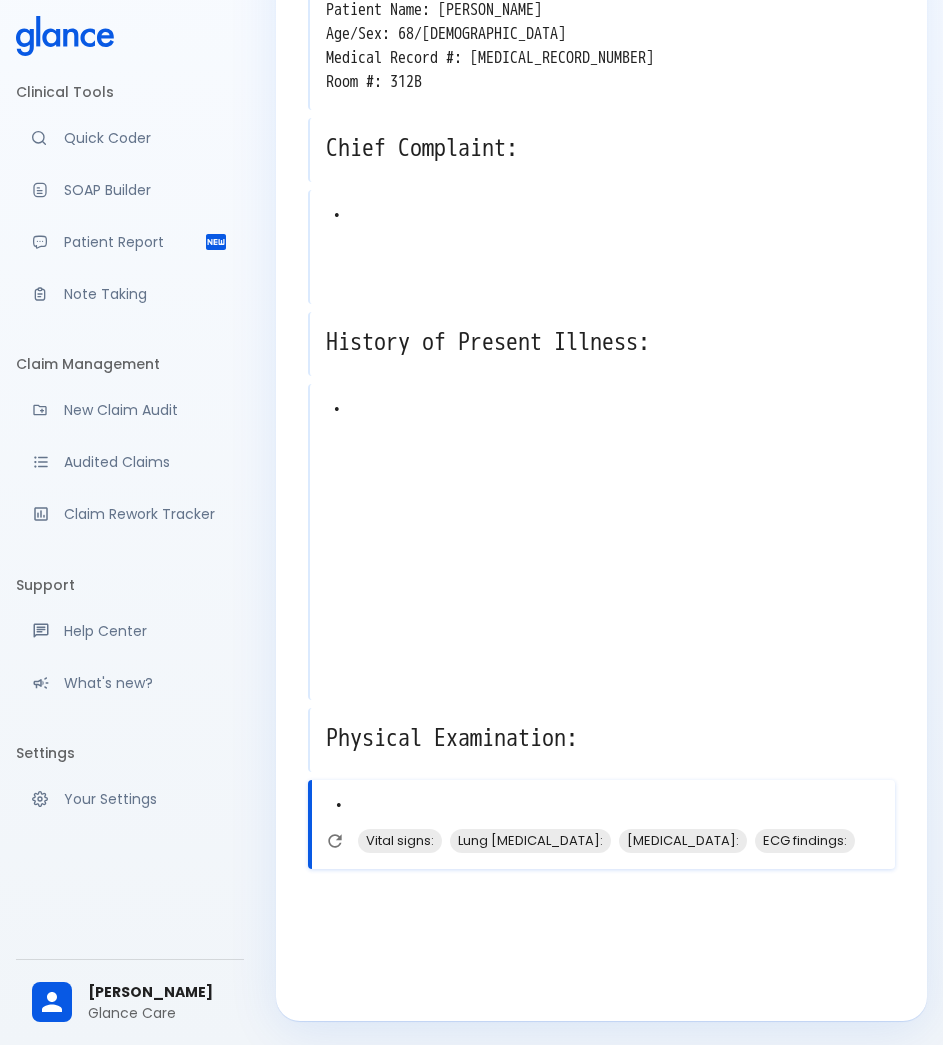 click on "• [MEDICAL_DATA]:" at bounding box center (603, 806) 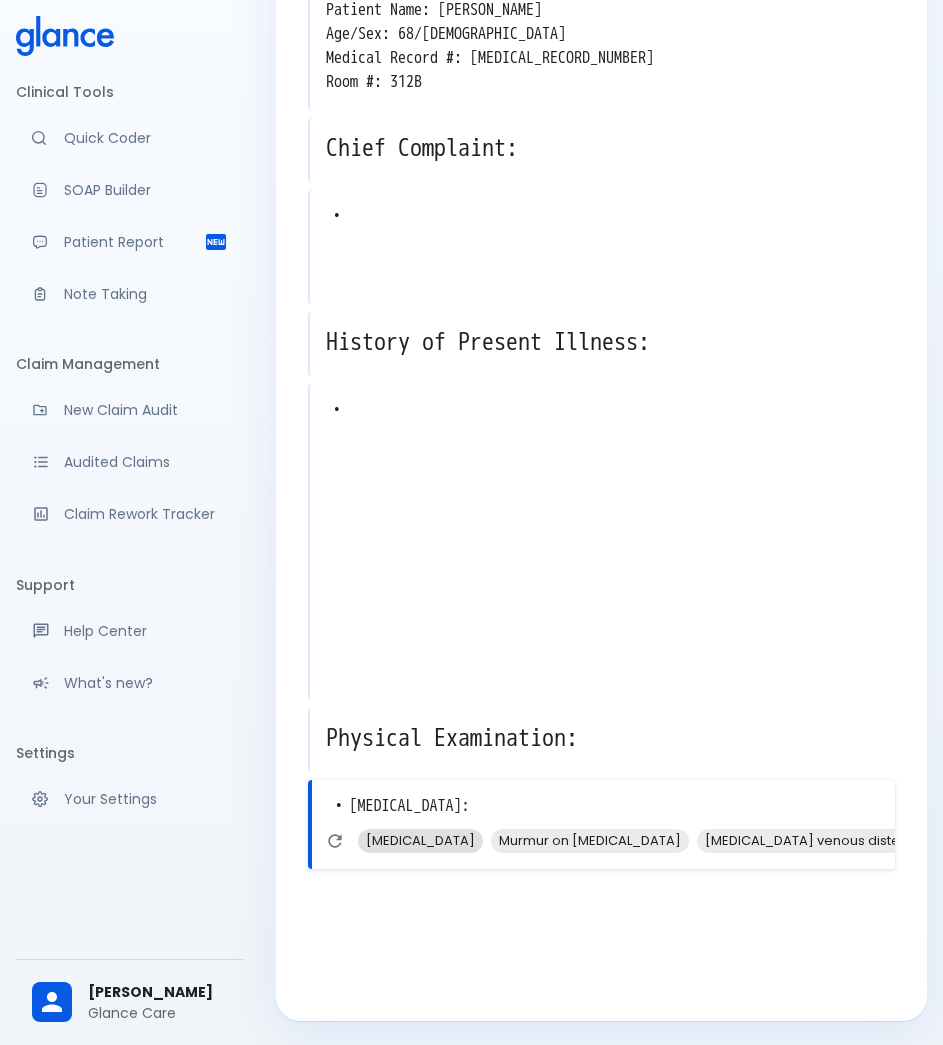 click on "[MEDICAL_DATA]" at bounding box center [420, 840] 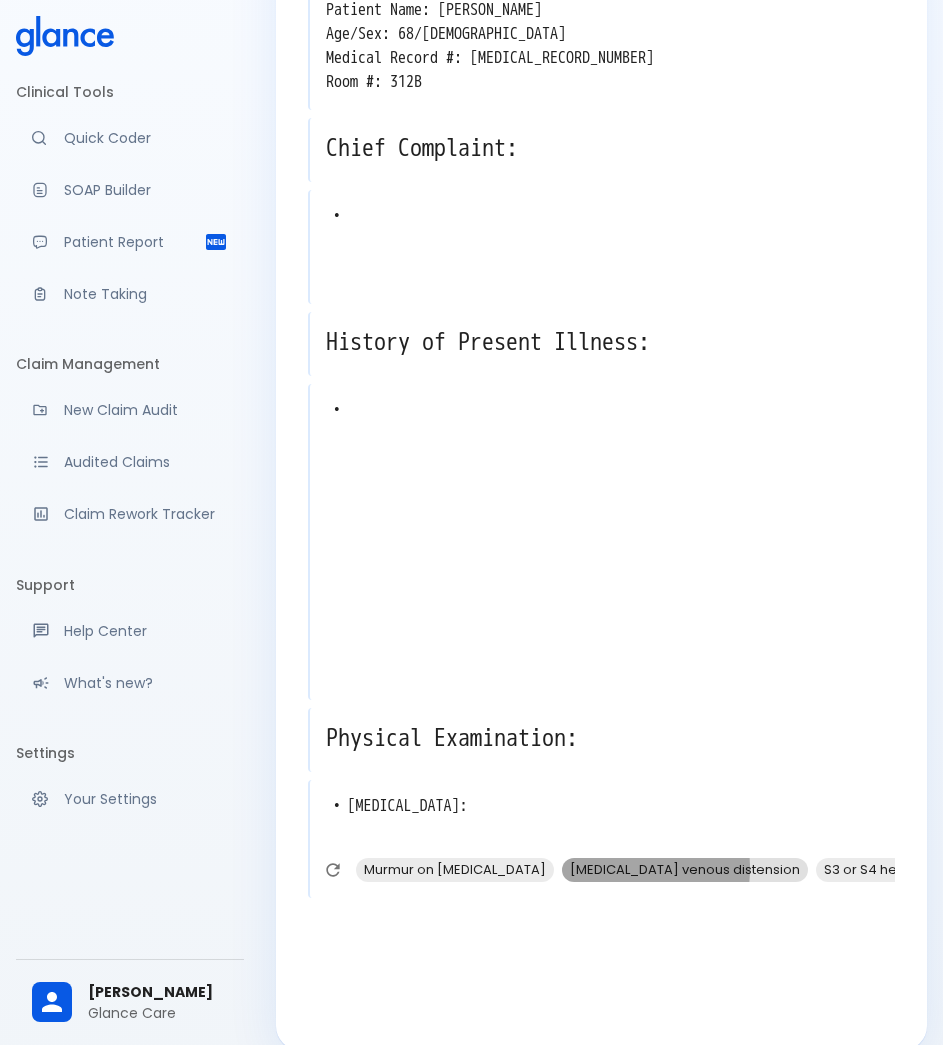 click on "[MEDICAL_DATA] venous distension" at bounding box center (685, 869) 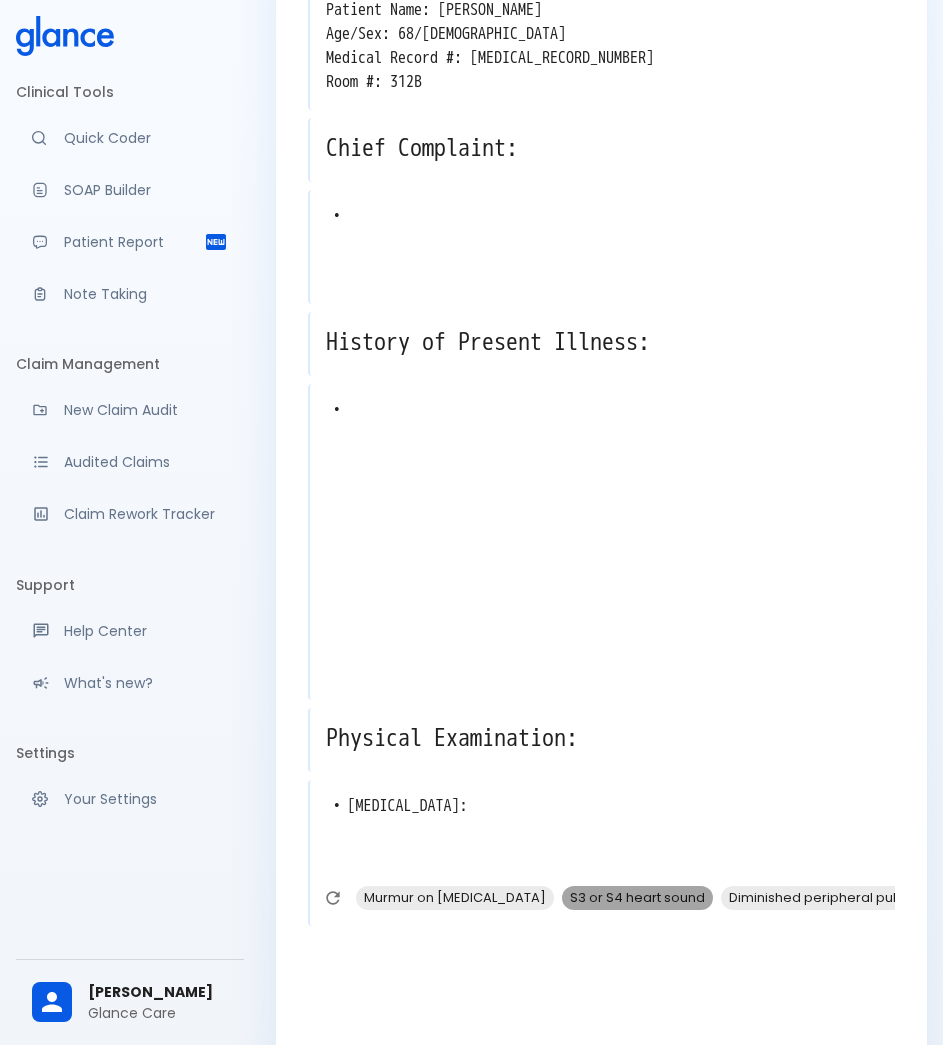 click on "S3 or S4 heart sound" at bounding box center (637, 897) 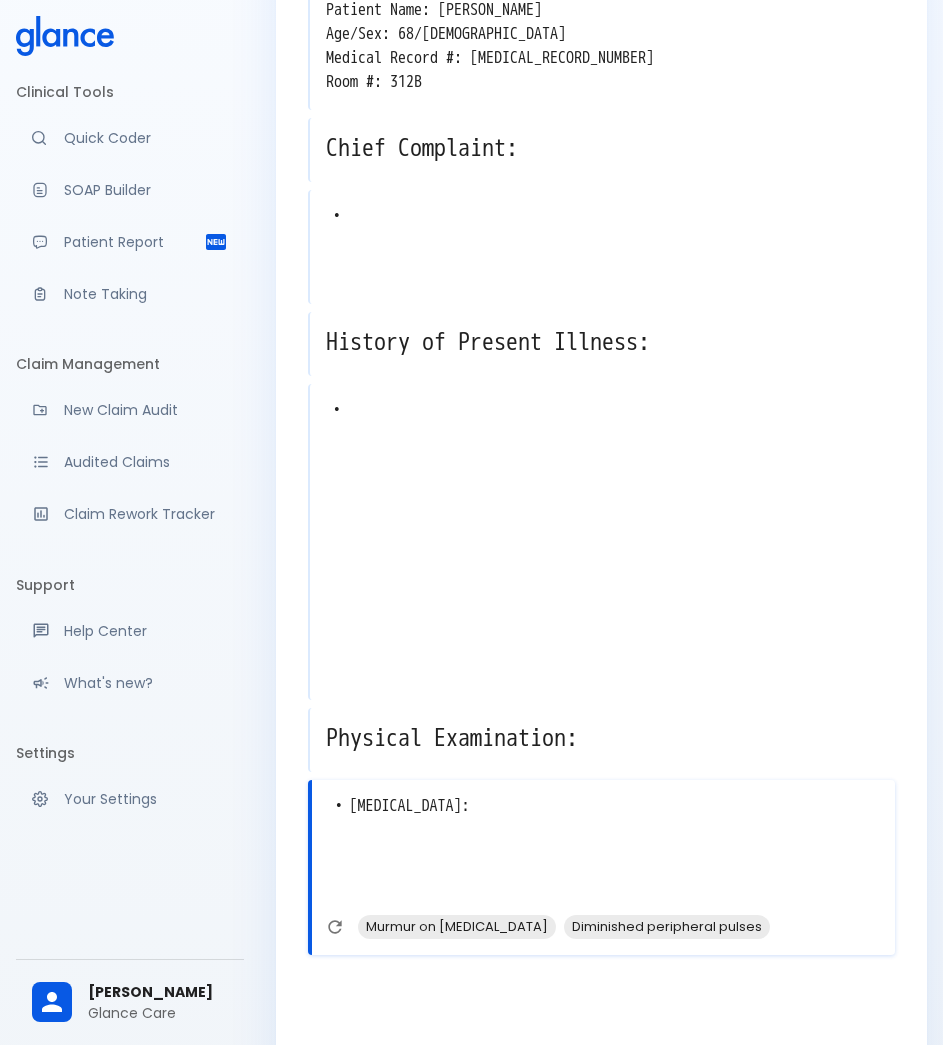 click on "• [MEDICAL_DATA]:
• S3 or S4 heart sound
• [MEDICAL_DATA] venous distension
• [GEOGRAPHIC_DATA]" at bounding box center [603, 849] 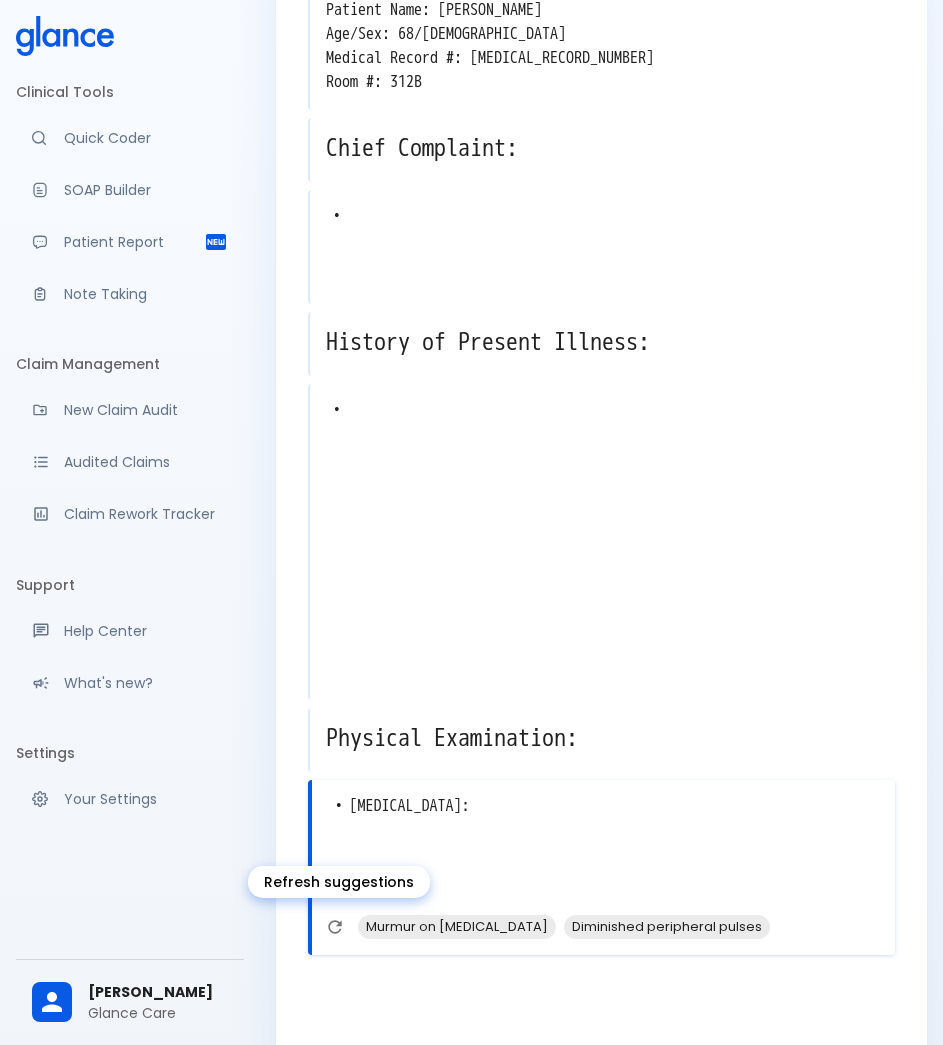 click 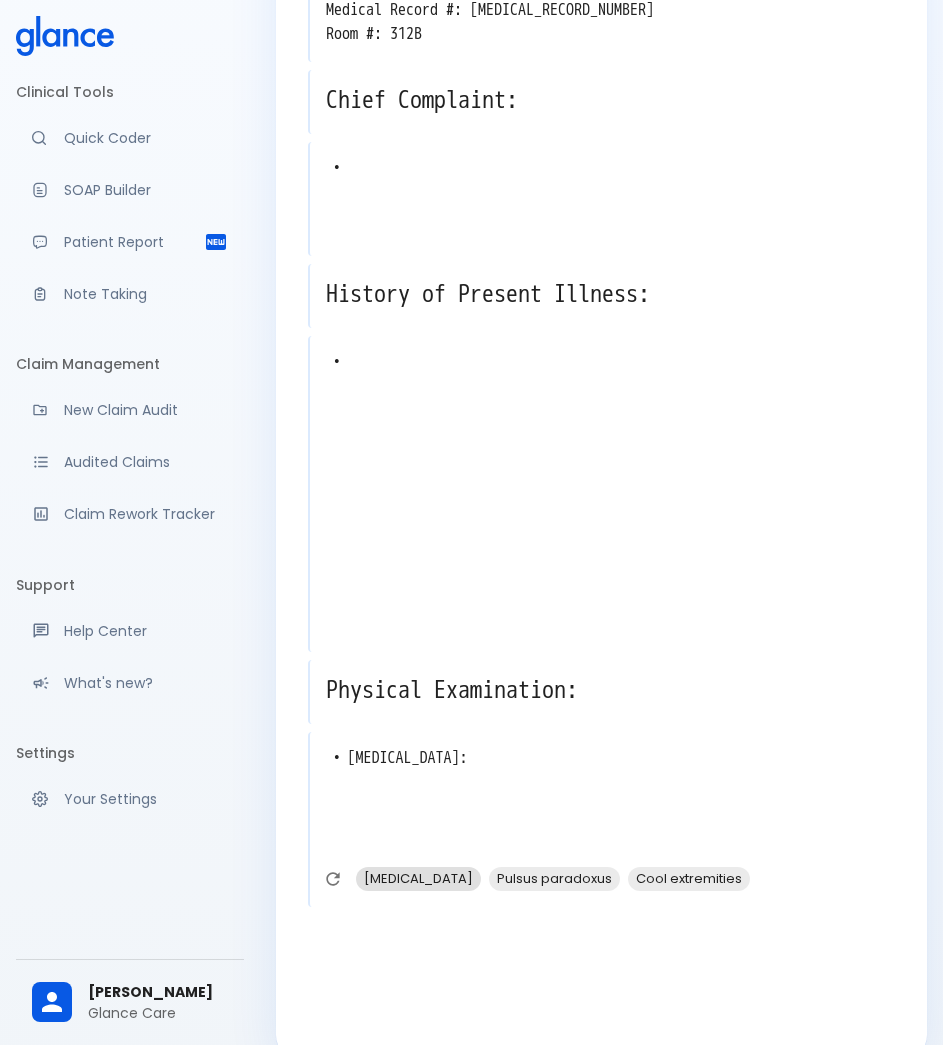 scroll, scrollTop: 211, scrollLeft: 0, axis: vertical 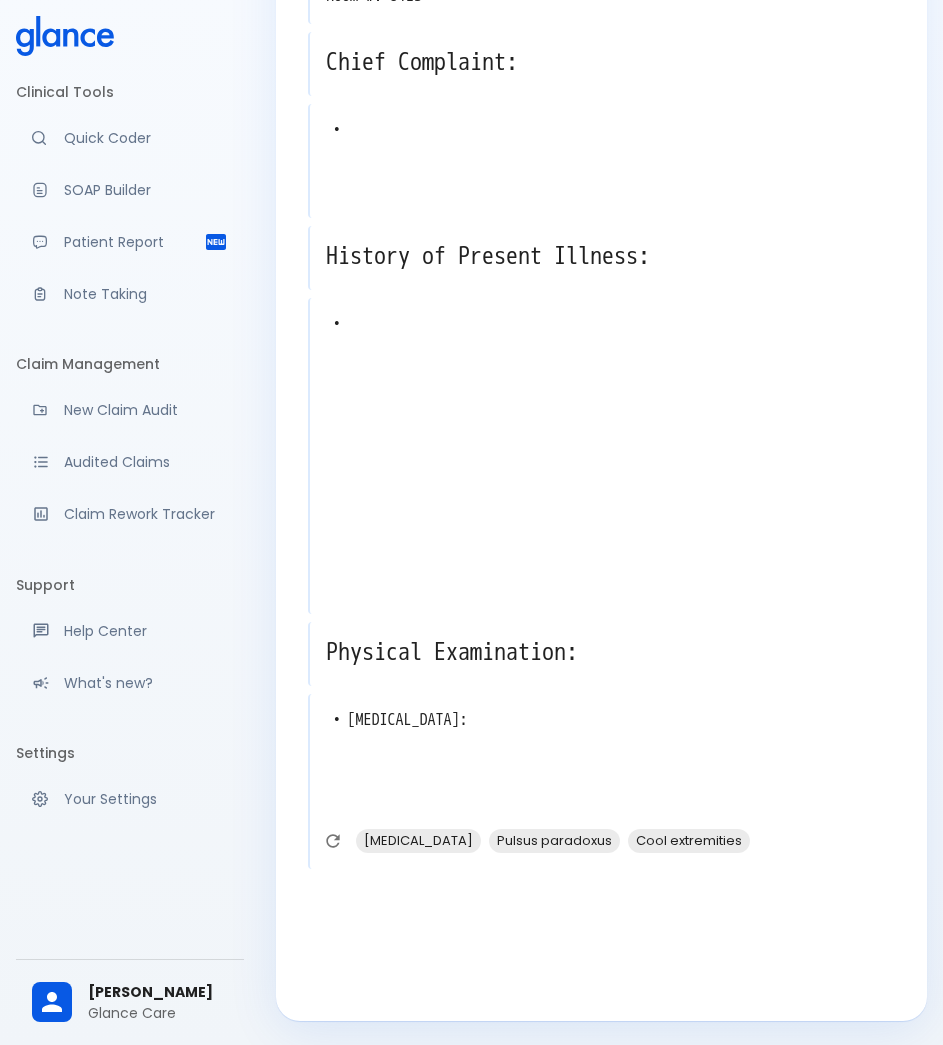 click on "• [MEDICAL_DATA]:
• S3 or S4 heart sound
• [MEDICAL_DATA] venous distension
• [GEOGRAPHIC_DATA]" at bounding box center (602, 763) 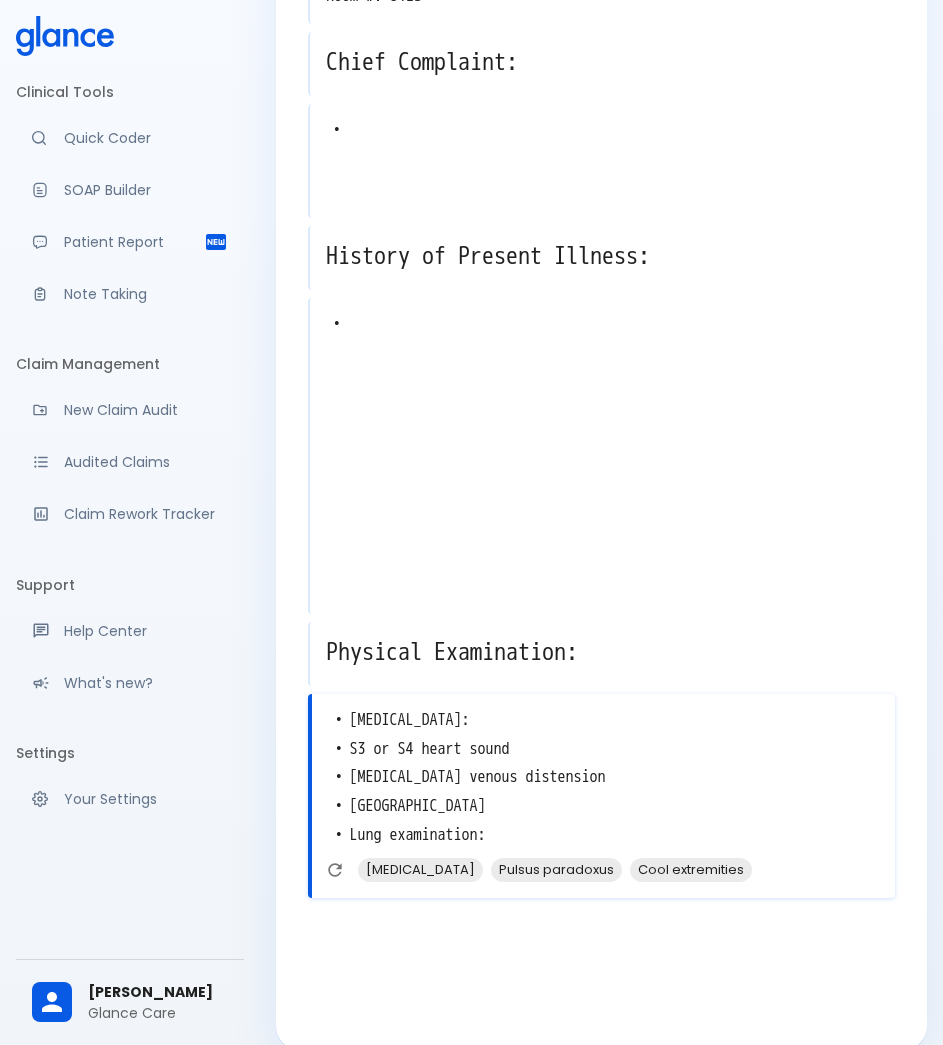 click on "• [MEDICAL_DATA]:
• S3 or S4 heart sound
• [MEDICAL_DATA] venous distension
• [GEOGRAPHIC_DATA]
• Lung examination:" at bounding box center [603, 778] 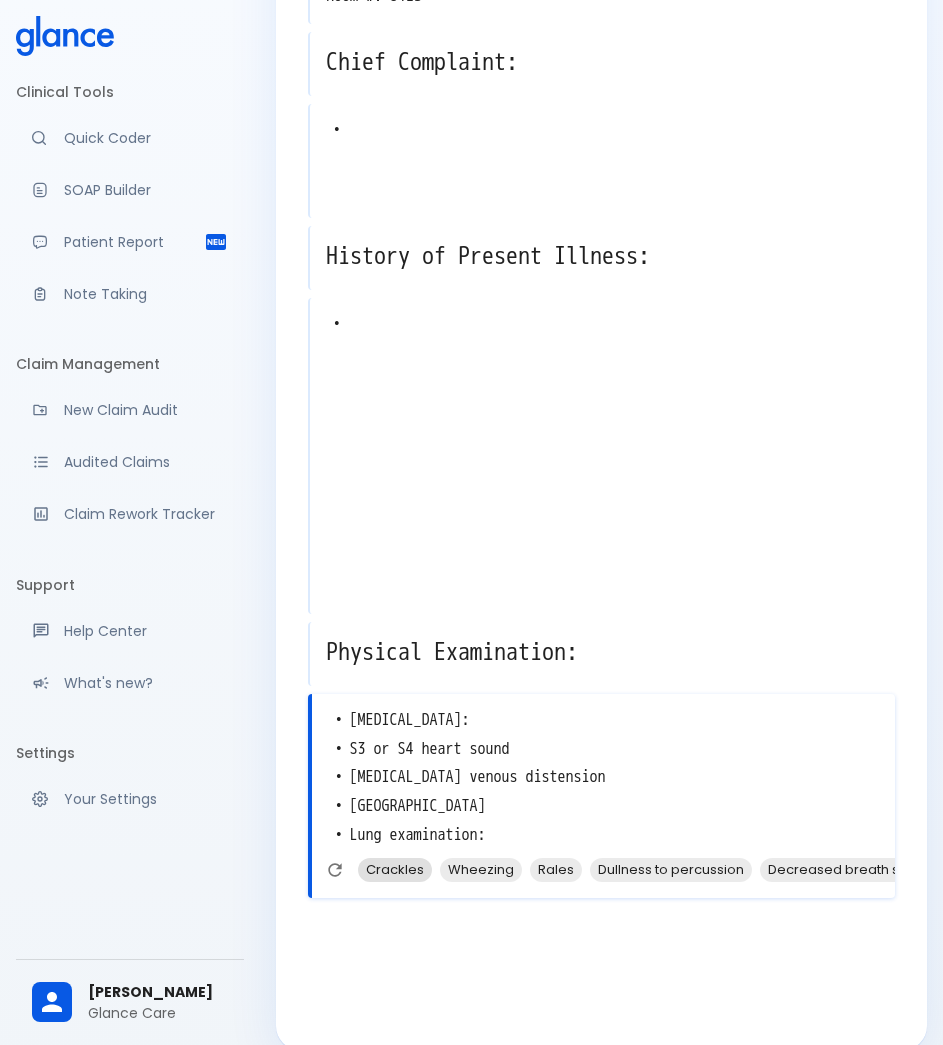 click on "Crackles" at bounding box center [395, 869] 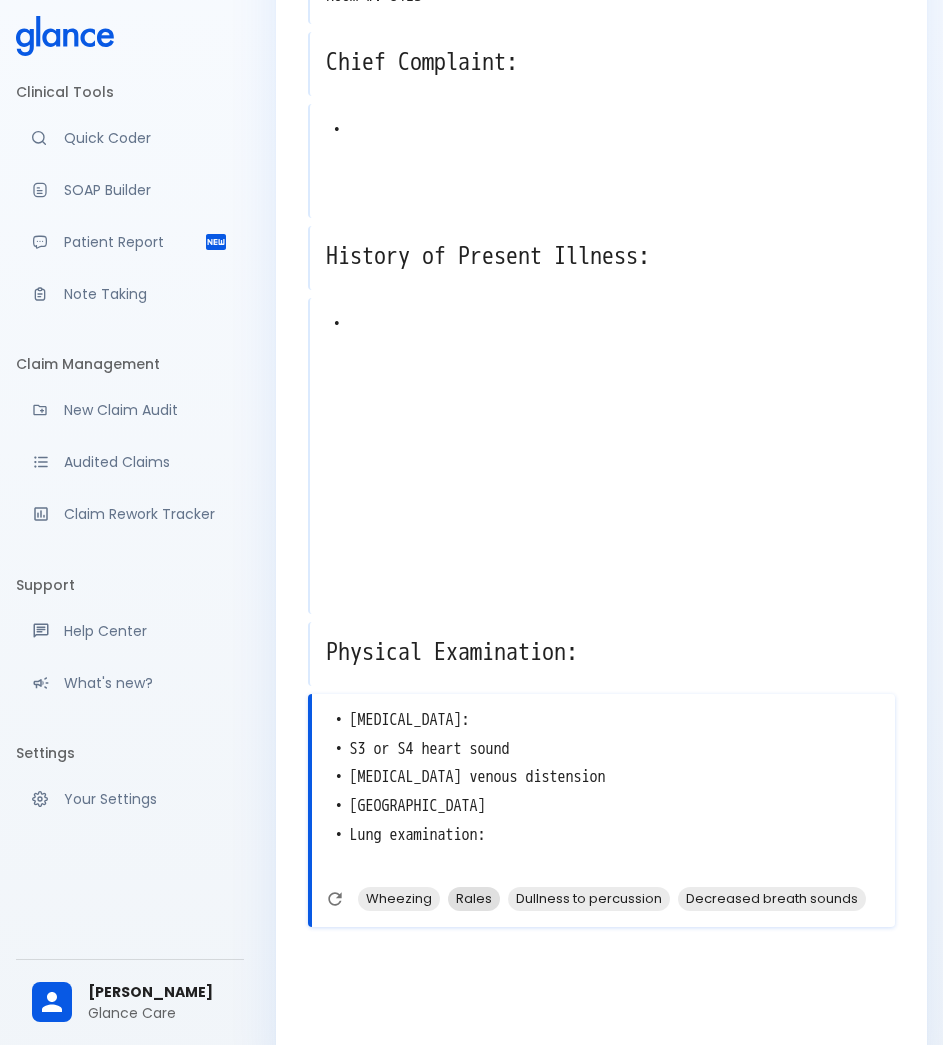 click on "Rales" at bounding box center (474, 898) 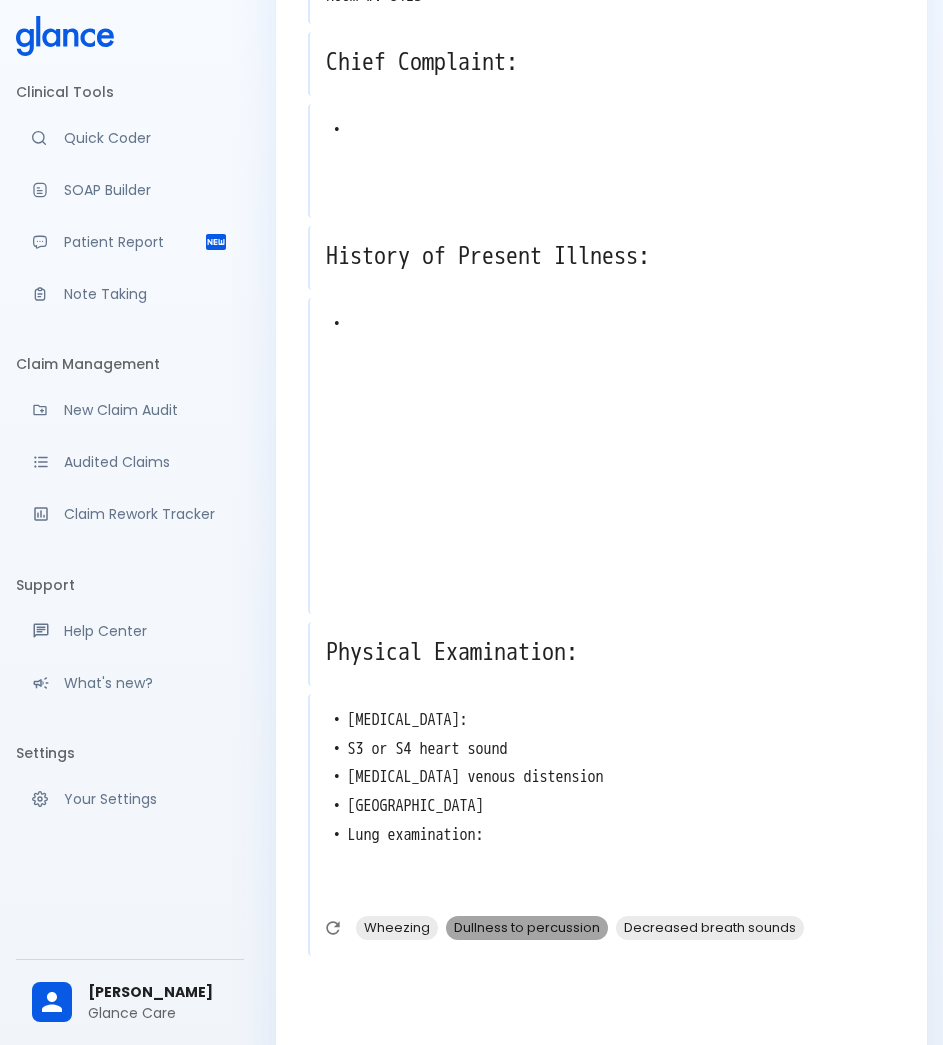 click on "Dullness to percussion" at bounding box center [527, 927] 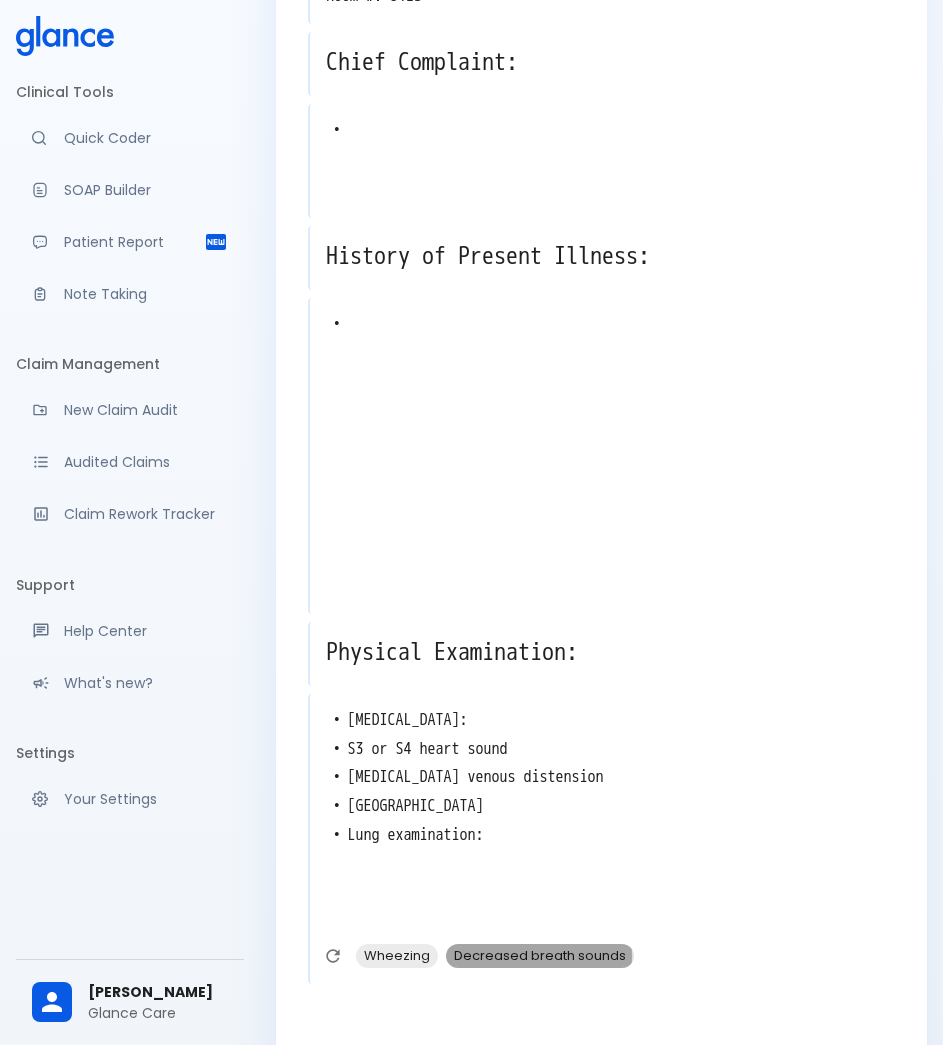 click on "Decreased breath sounds" at bounding box center [540, 955] 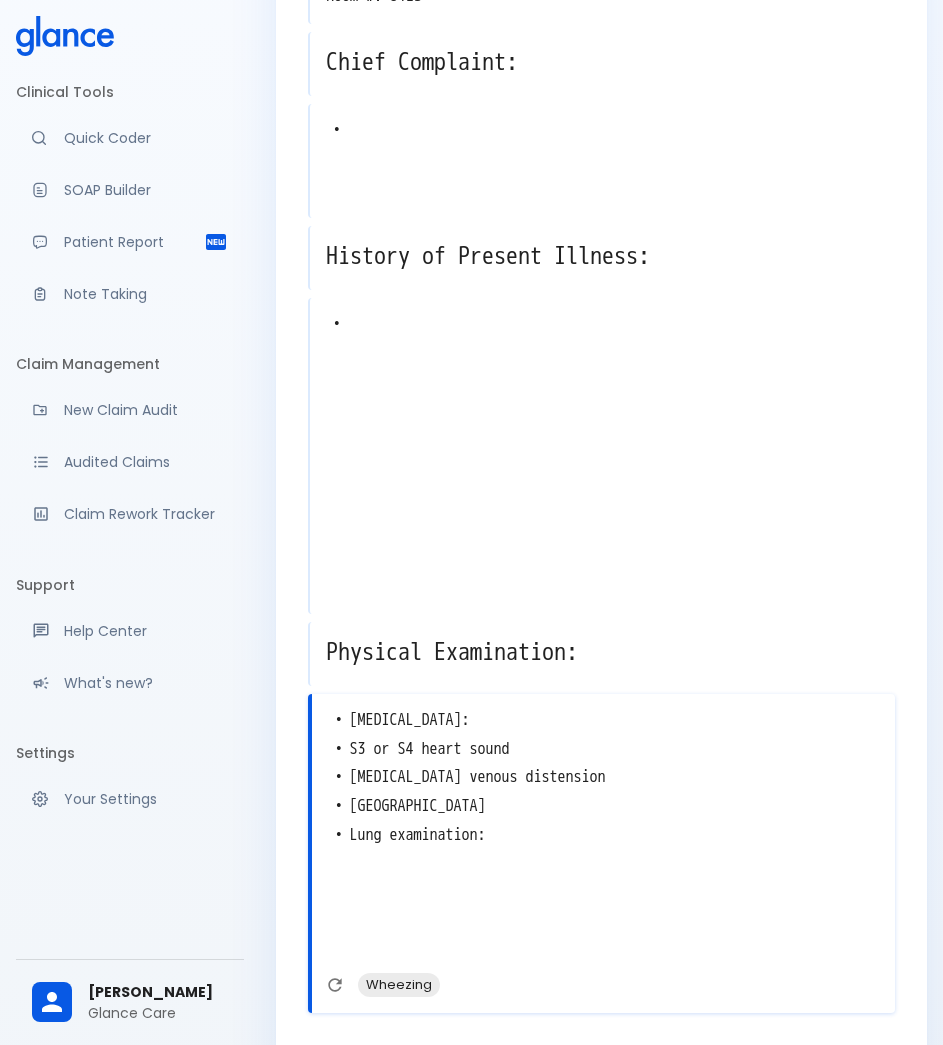 click on "• [MEDICAL_DATA]:
• S3 or S4 heart sound
• [MEDICAL_DATA] venous distension
• [GEOGRAPHIC_DATA]
• Lung examination:
• Decreased breath sounds
• Dullness to percussion
• Rales
• Crackles" at bounding box center (603, 835) 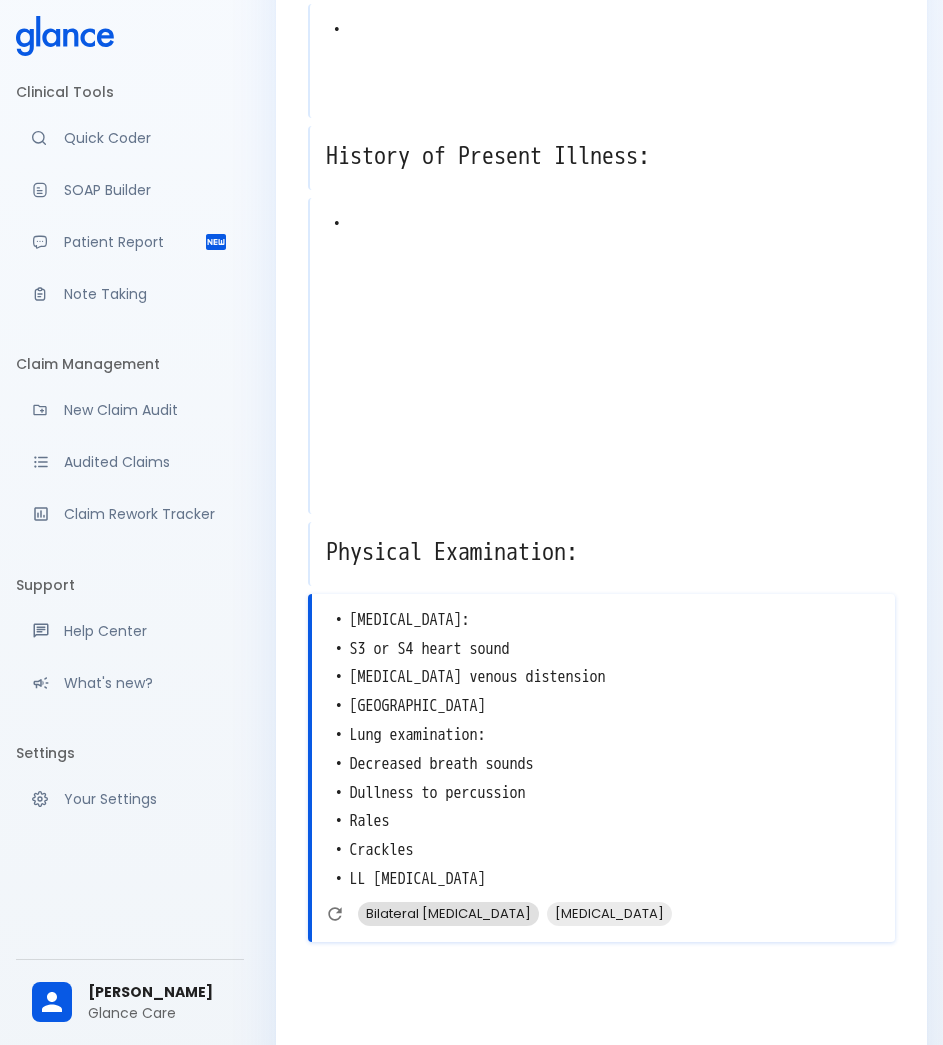 type on "• [MEDICAL_DATA]:
• S3 or S4 heart sound
• [MEDICAL_DATA] venous distension
• [GEOGRAPHIC_DATA]
• Lung examination:
• Decreased breath sounds
• Dullness to percussion
• Rales
• Crackles
• LL [MEDICAL_DATA]" 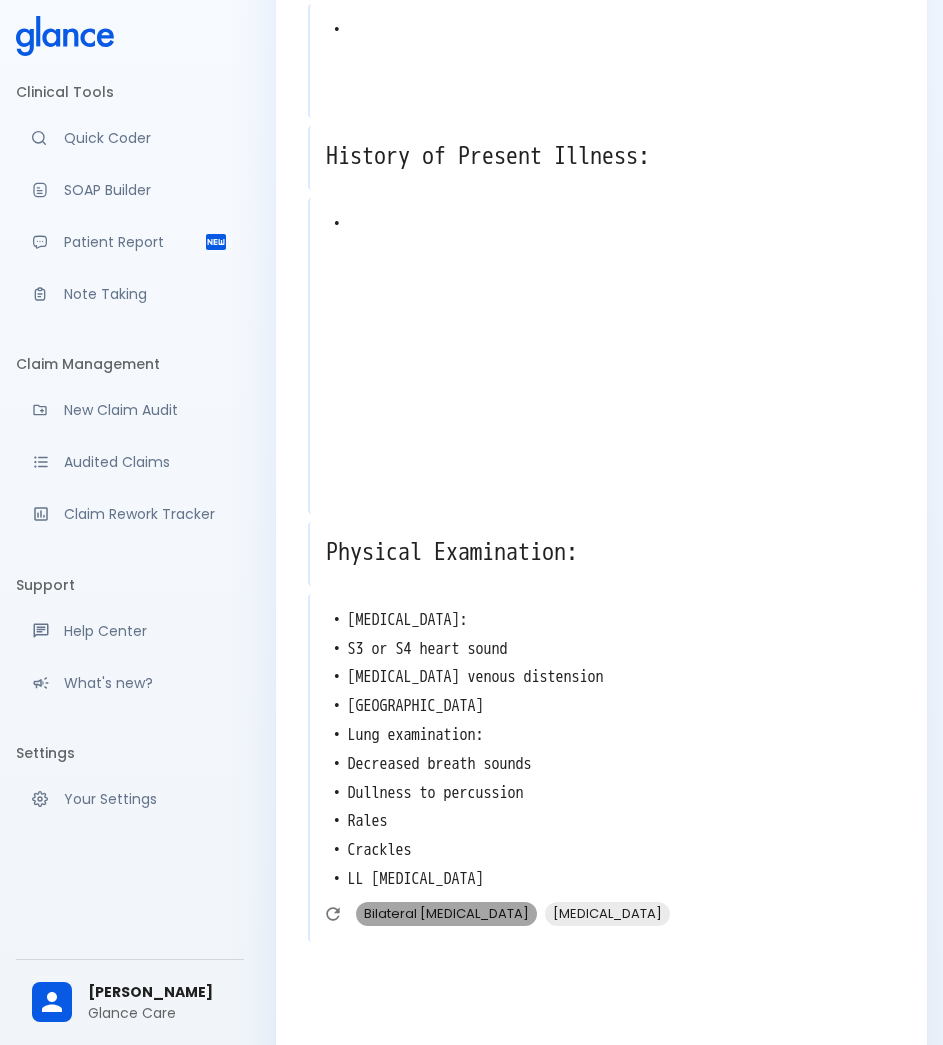 click on "Bilateral [MEDICAL_DATA]" at bounding box center (446, 913) 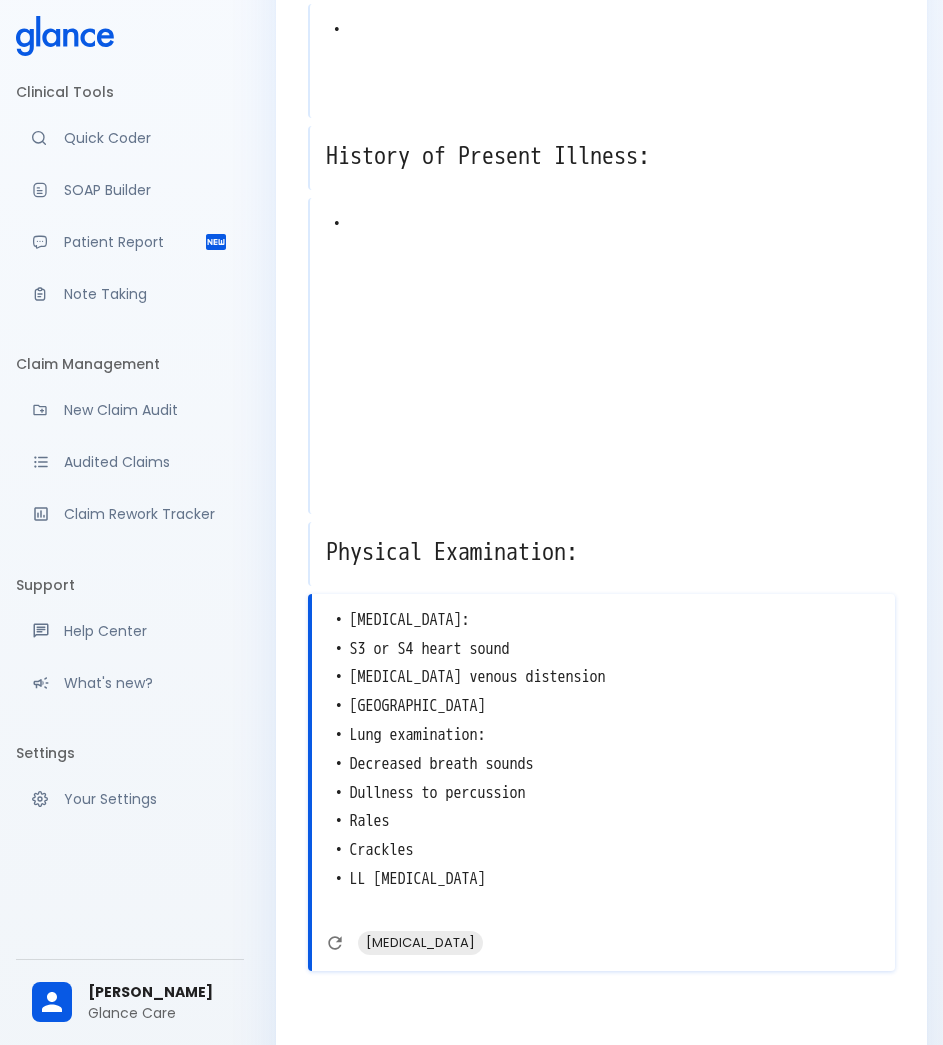 scroll, scrollTop: 413, scrollLeft: 0, axis: vertical 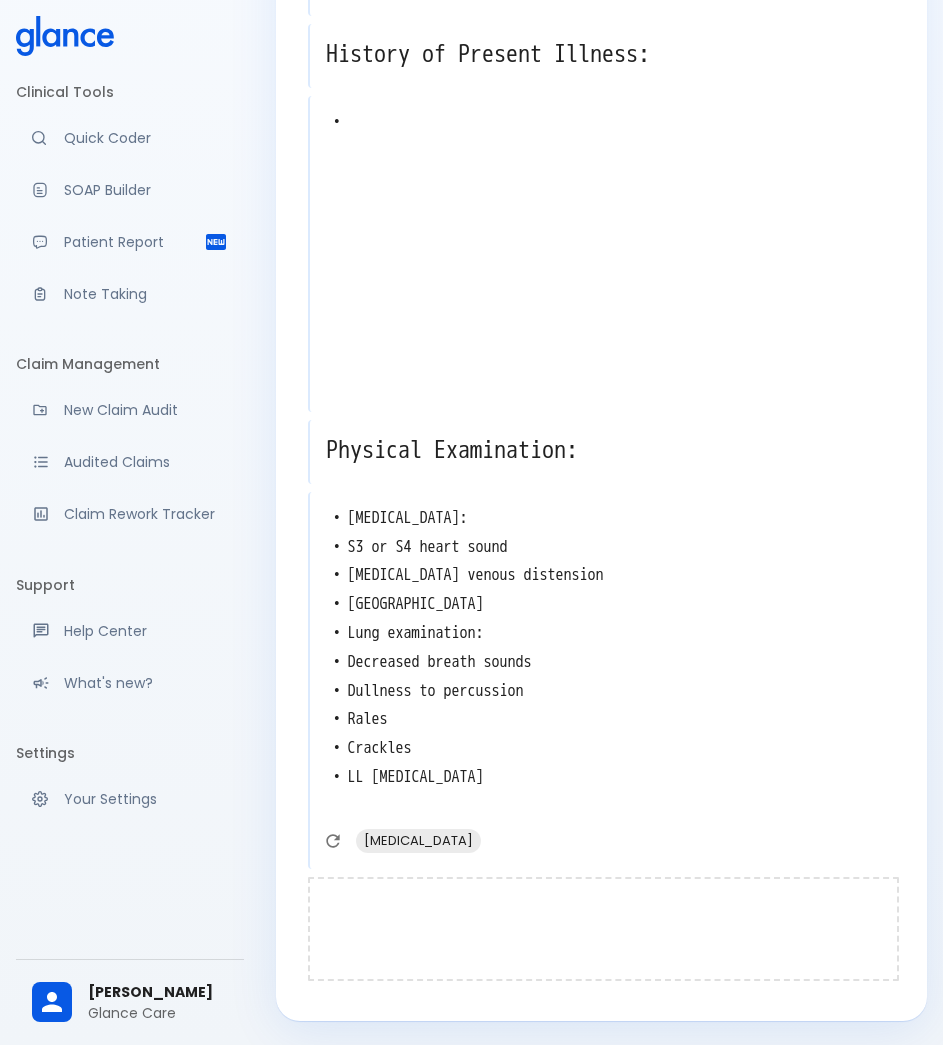 click at bounding box center (603, 929) 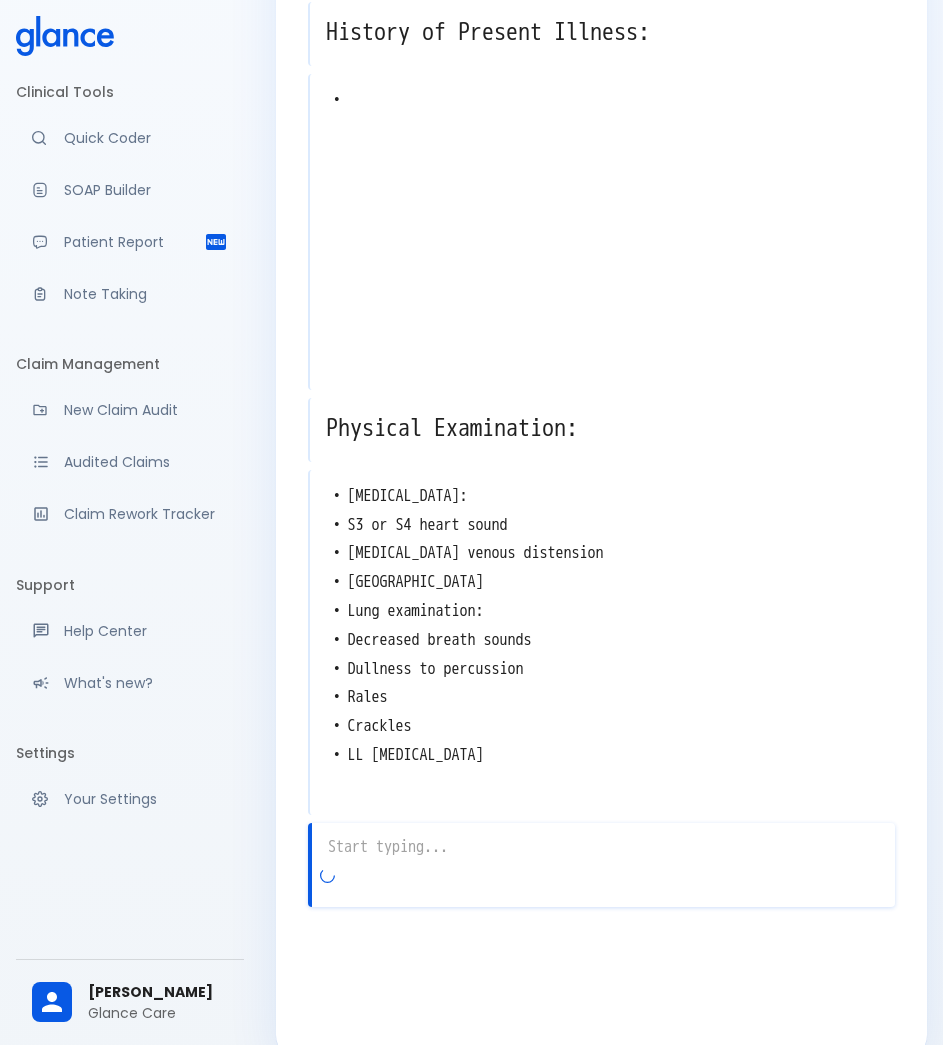 scroll, scrollTop: 473, scrollLeft: 0, axis: vertical 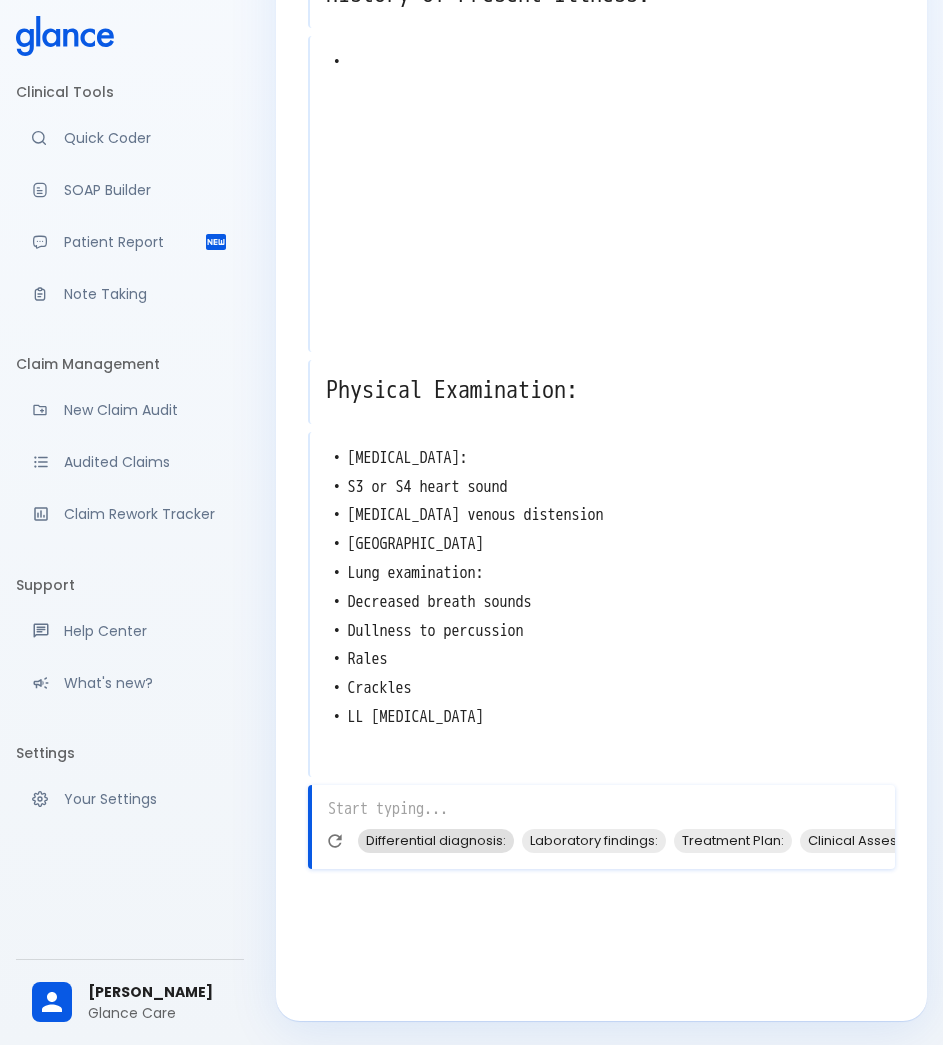click on "Differential diagnosis:" at bounding box center (436, 840) 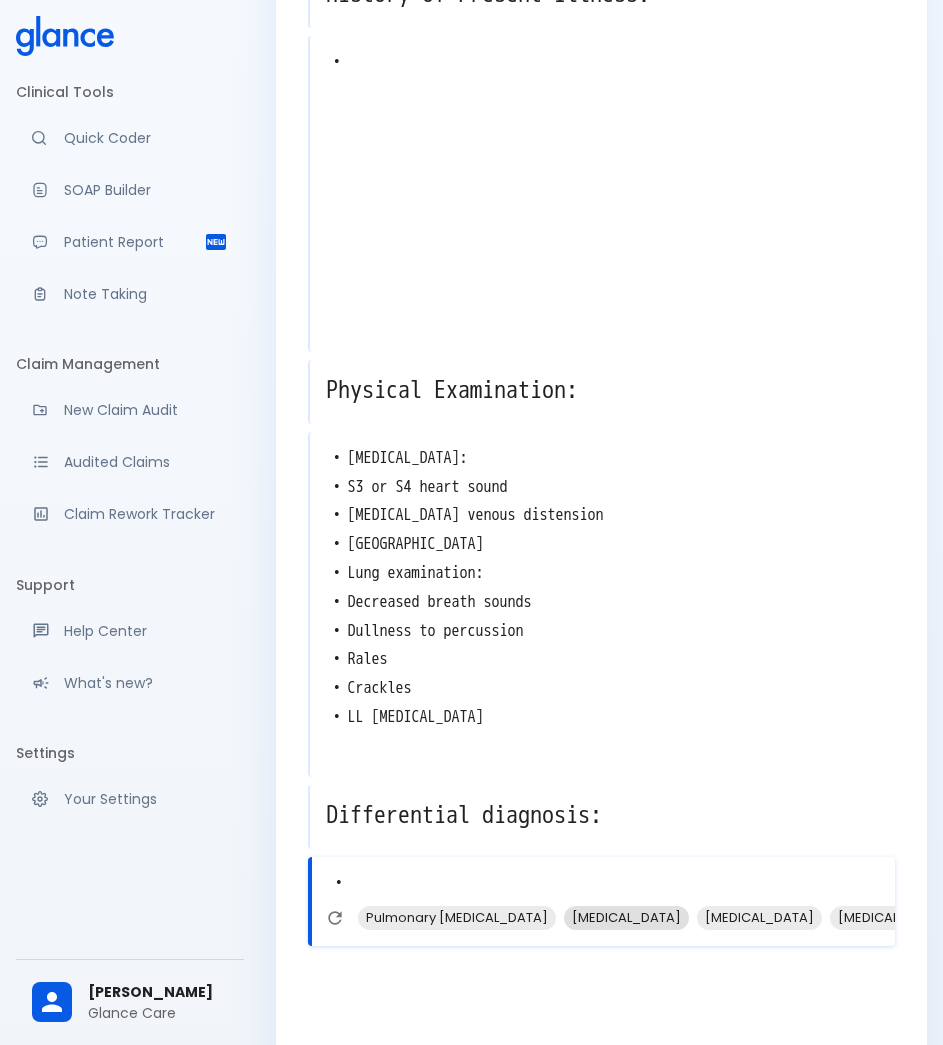 click on "[MEDICAL_DATA]" at bounding box center (626, 917) 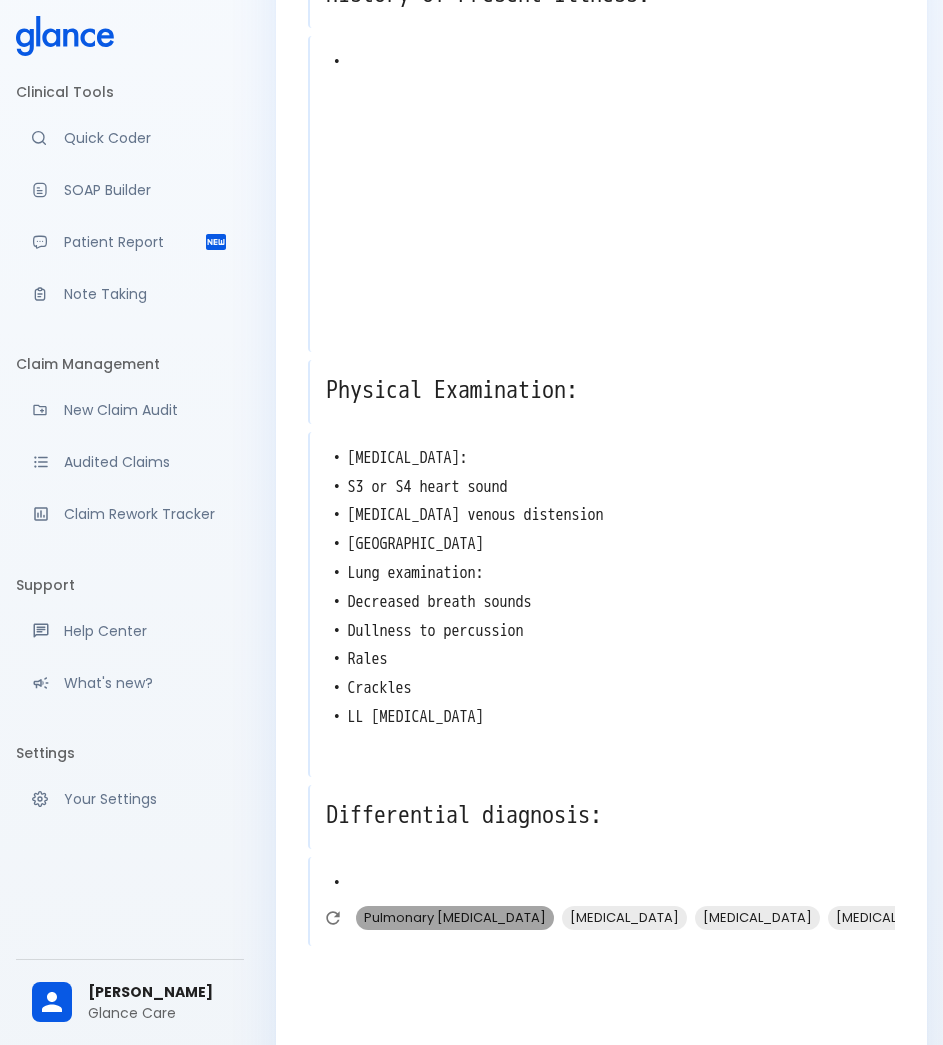 click on "Pulmonary [MEDICAL_DATA]" at bounding box center (455, 917) 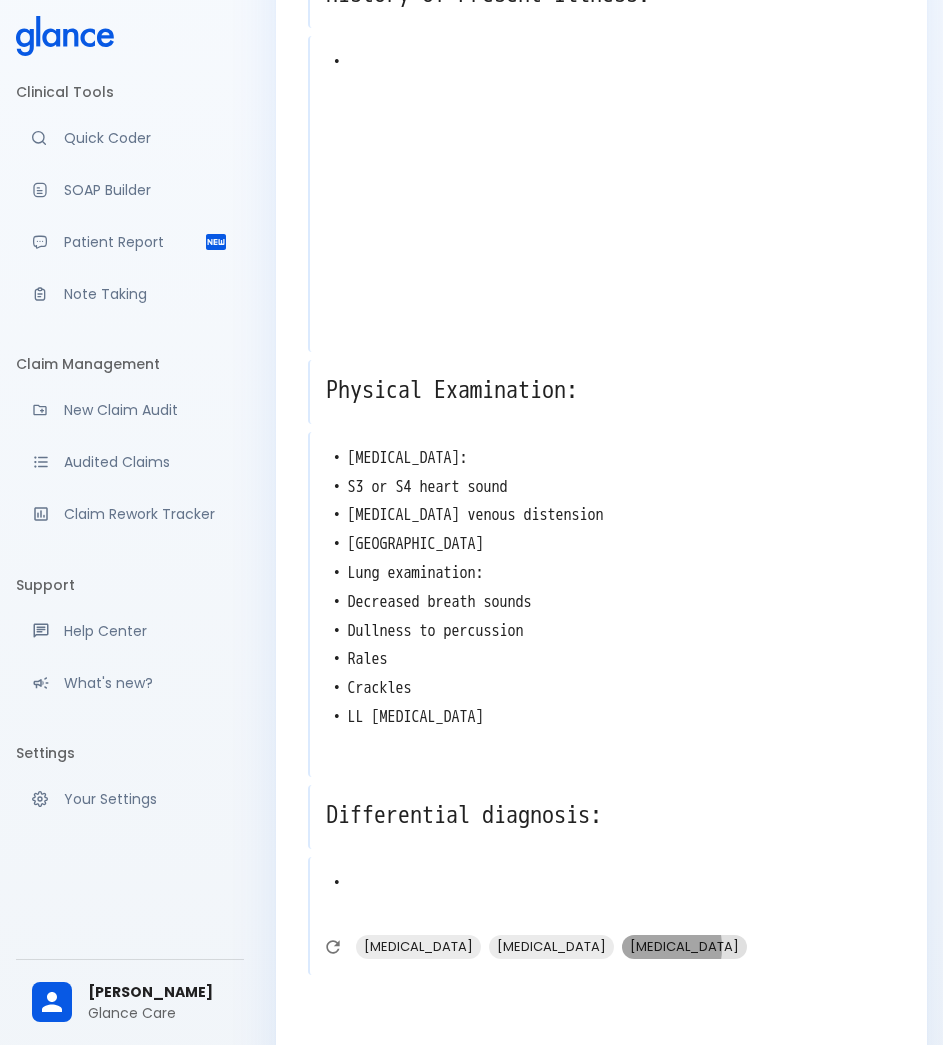 click on "[MEDICAL_DATA]" at bounding box center (684, 946) 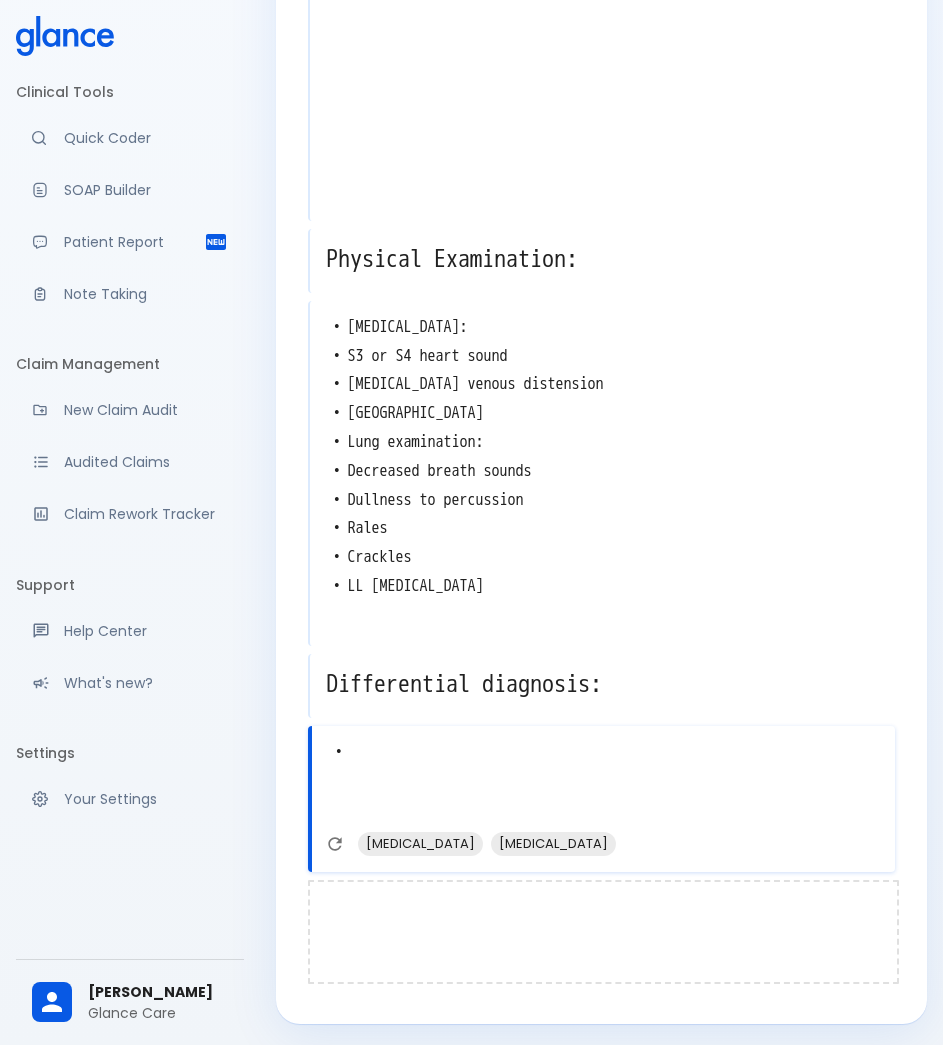 scroll, scrollTop: 607, scrollLeft: 0, axis: vertical 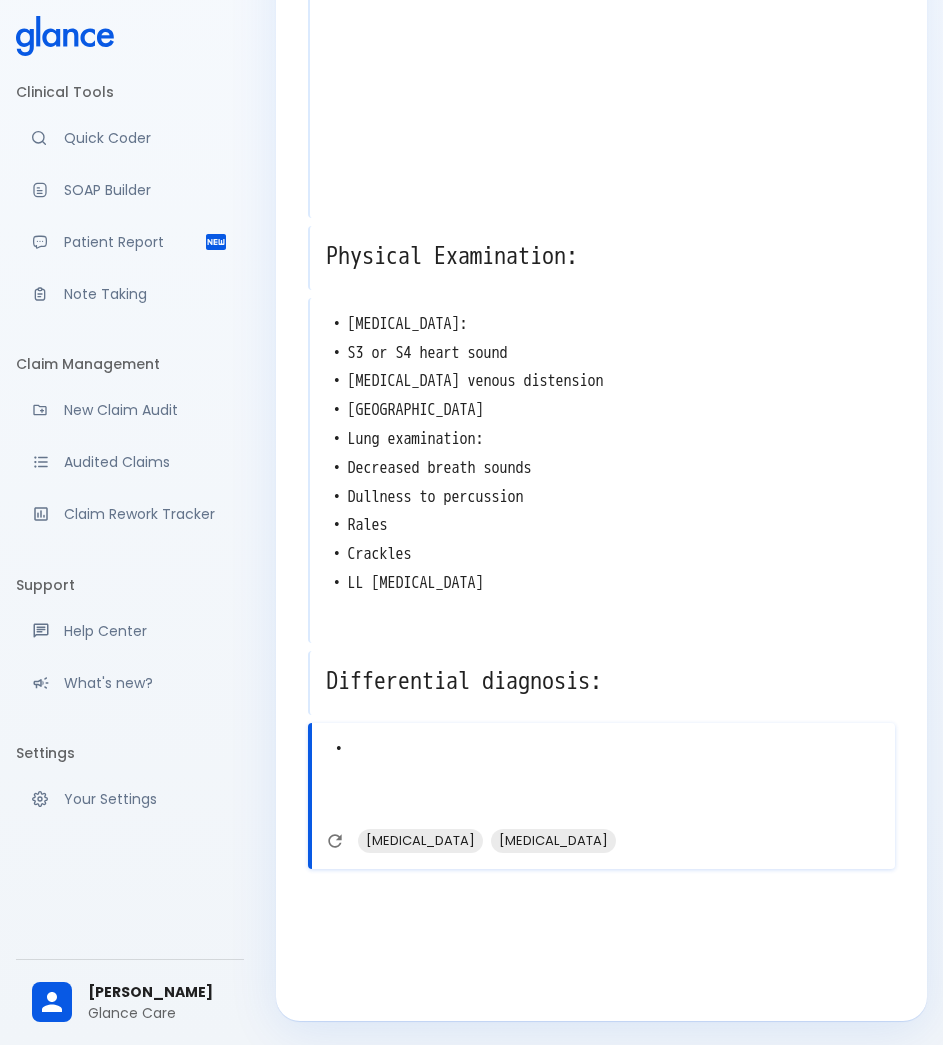 click on "• [MEDICAL_DATA]
• [MEDICAL_DATA]
• Pulmonary [MEDICAL_DATA]" at bounding box center [603, 778] 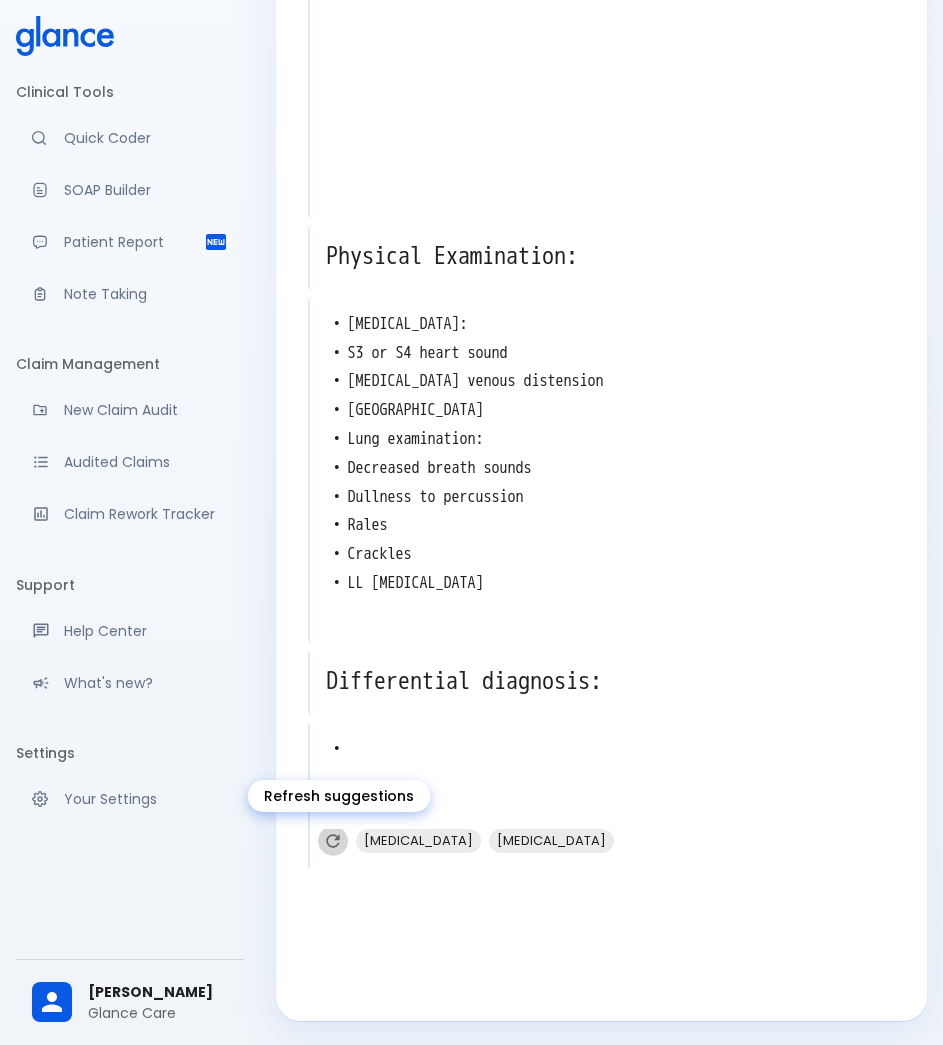 click 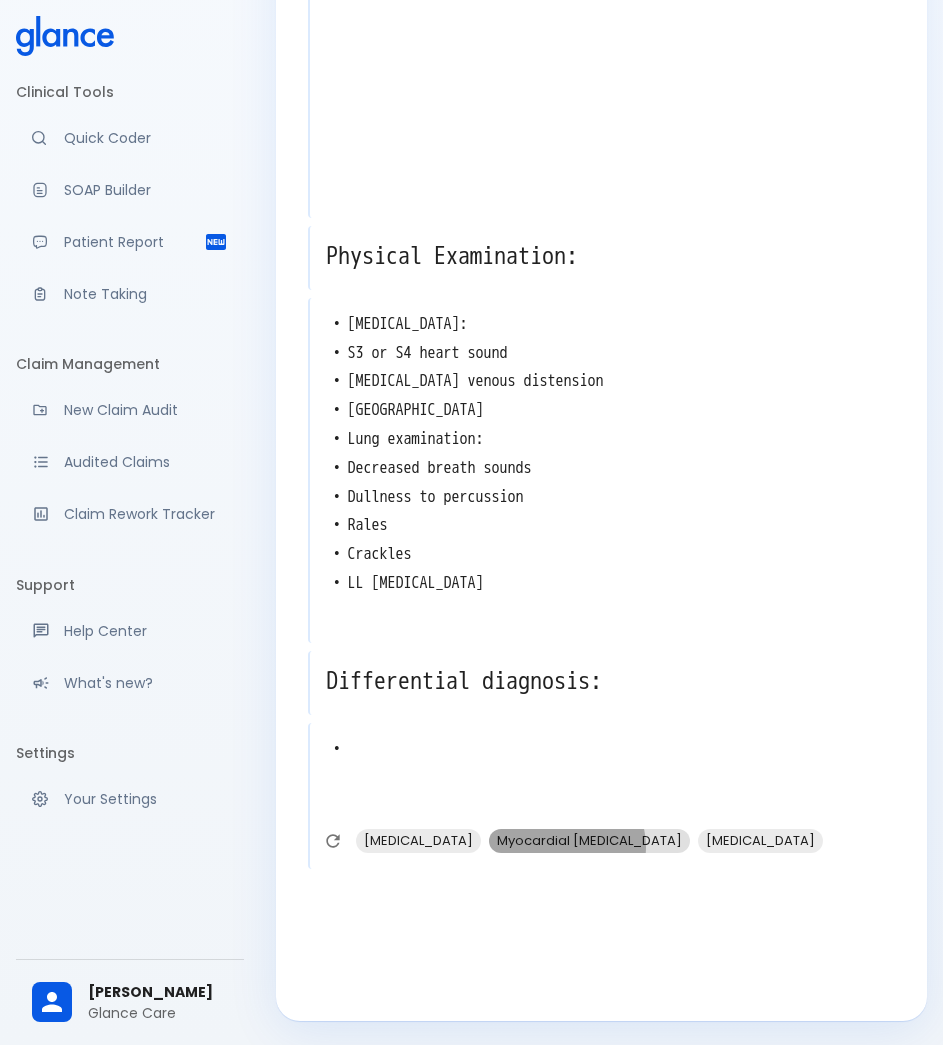 click on "Myocardial [MEDICAL_DATA]" at bounding box center (589, 840) 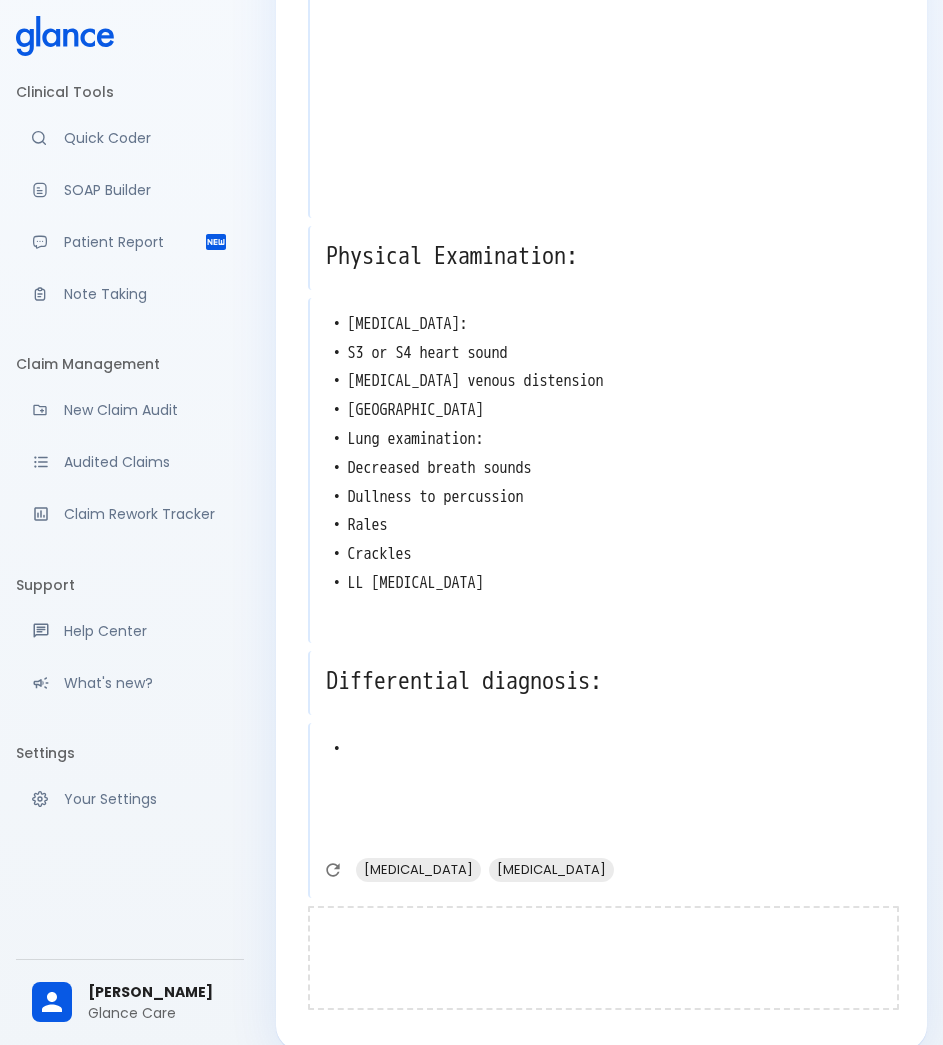 click at bounding box center [603, 958] 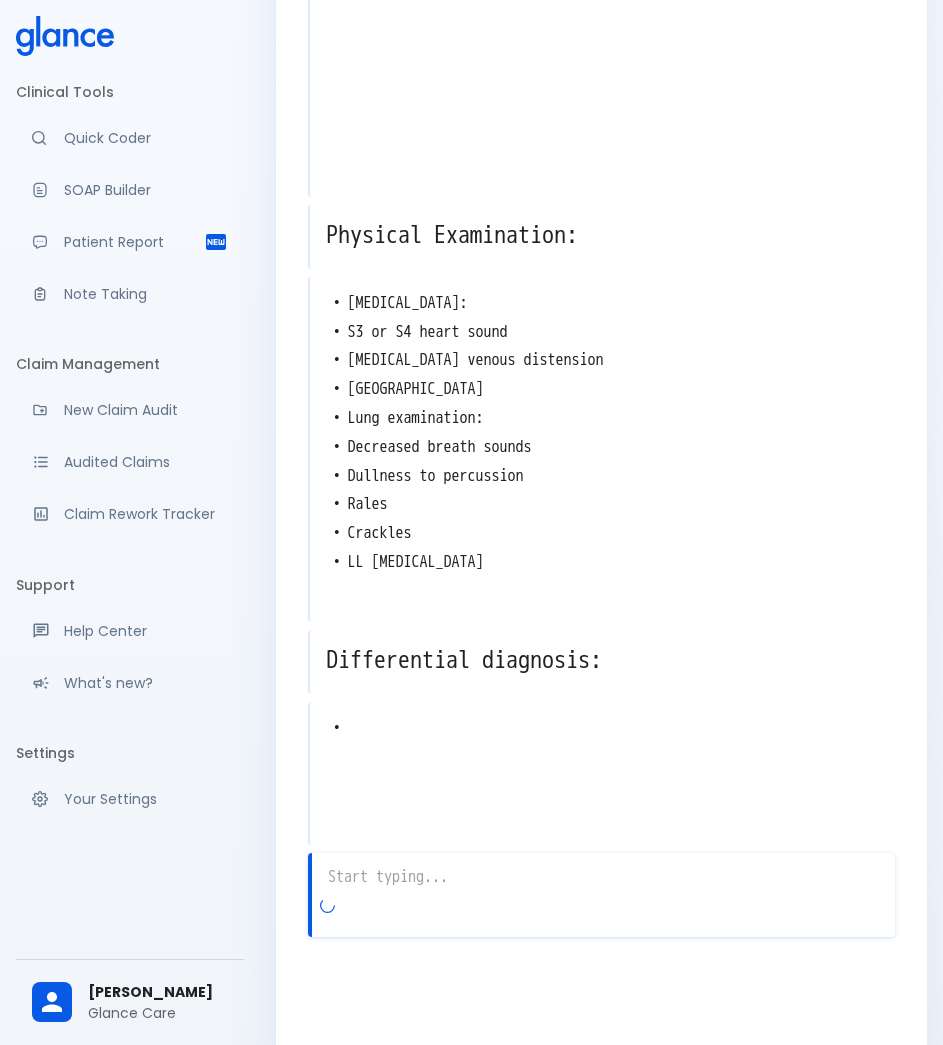 scroll, scrollTop: 696, scrollLeft: 0, axis: vertical 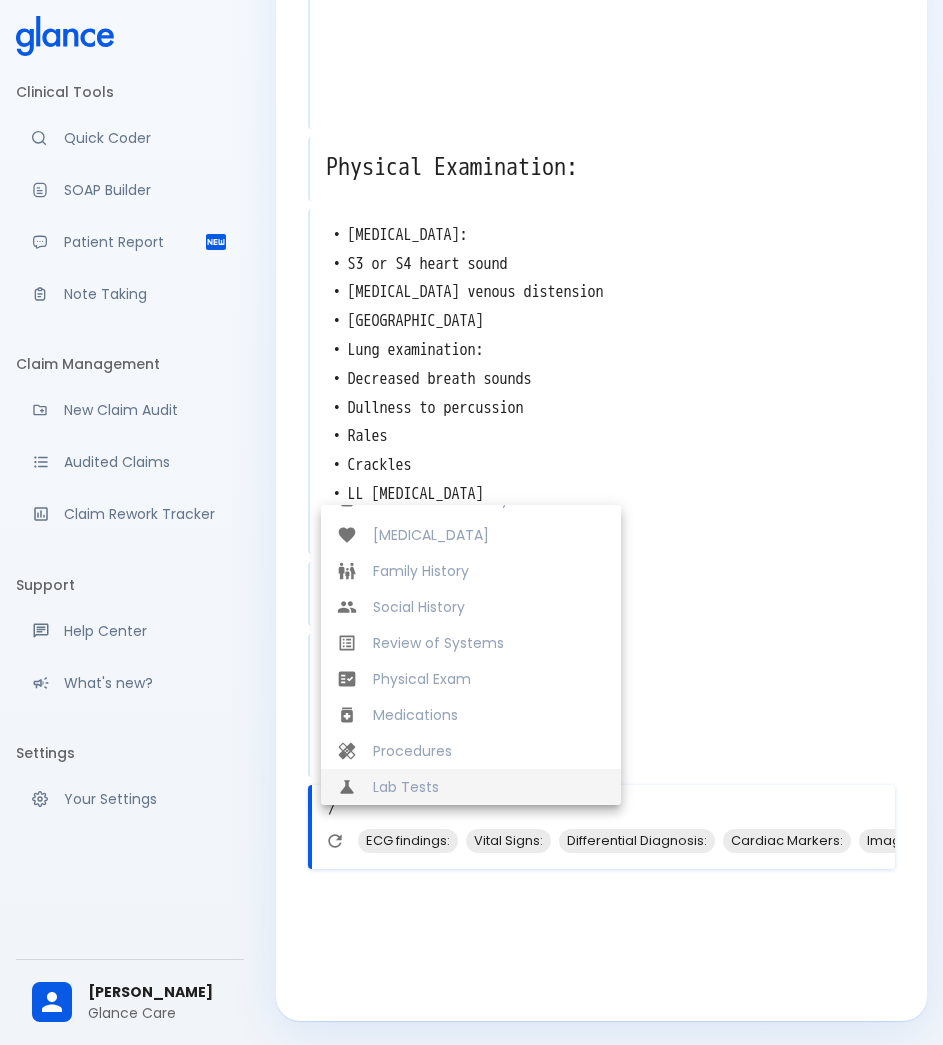 type on "/" 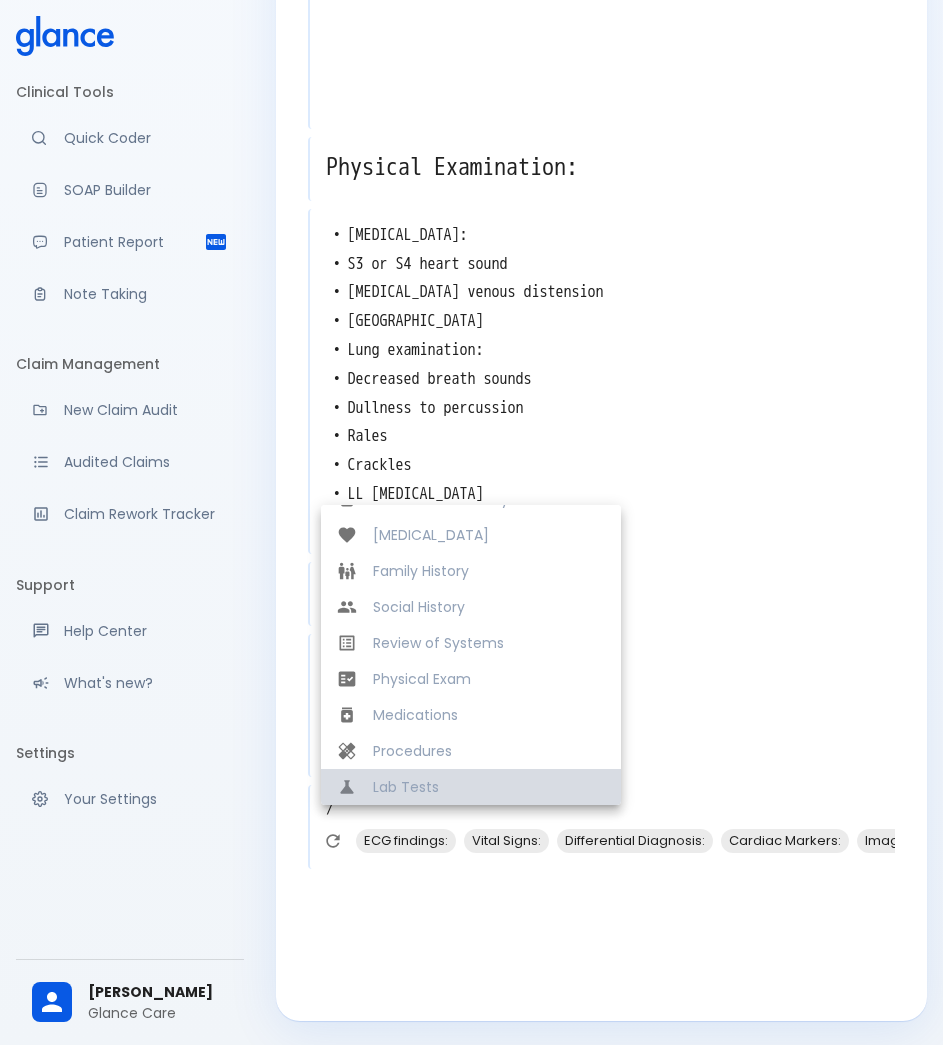 click on "Lab Tests" at bounding box center [489, 787] 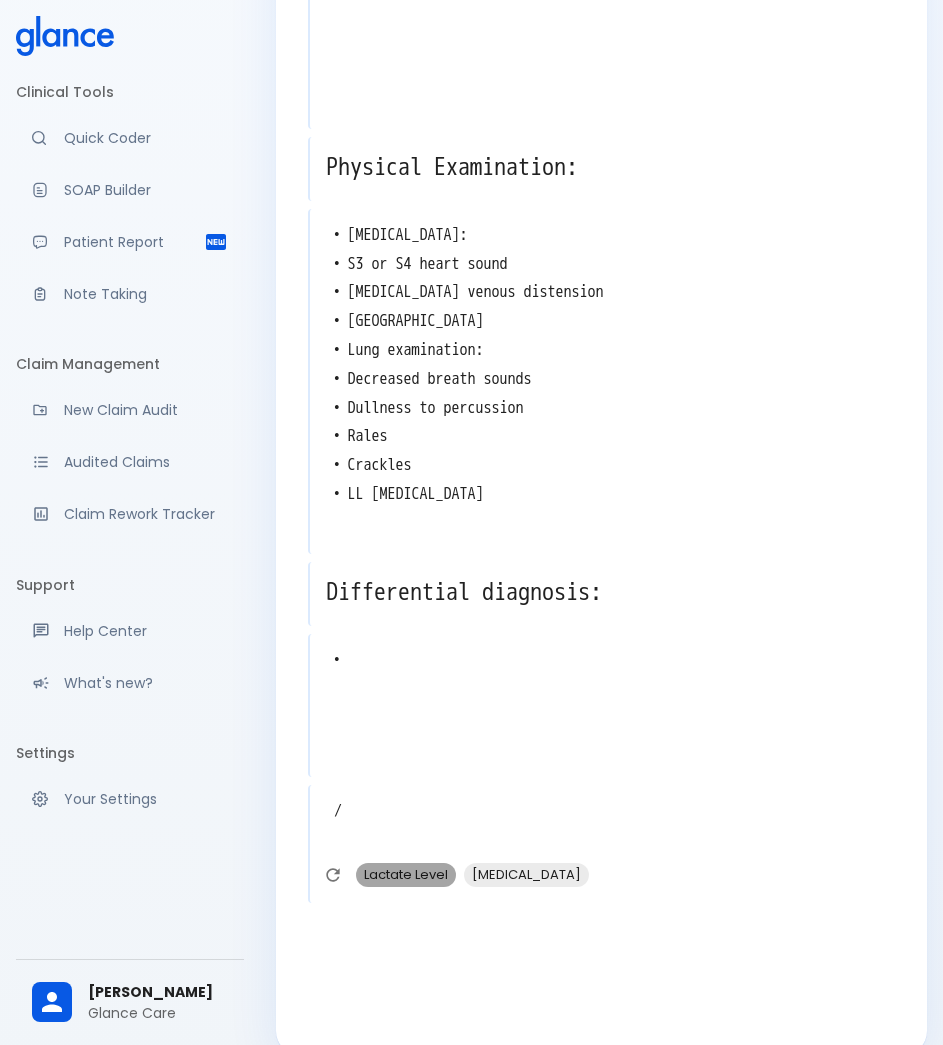click on "Lactate Level" at bounding box center (406, 874) 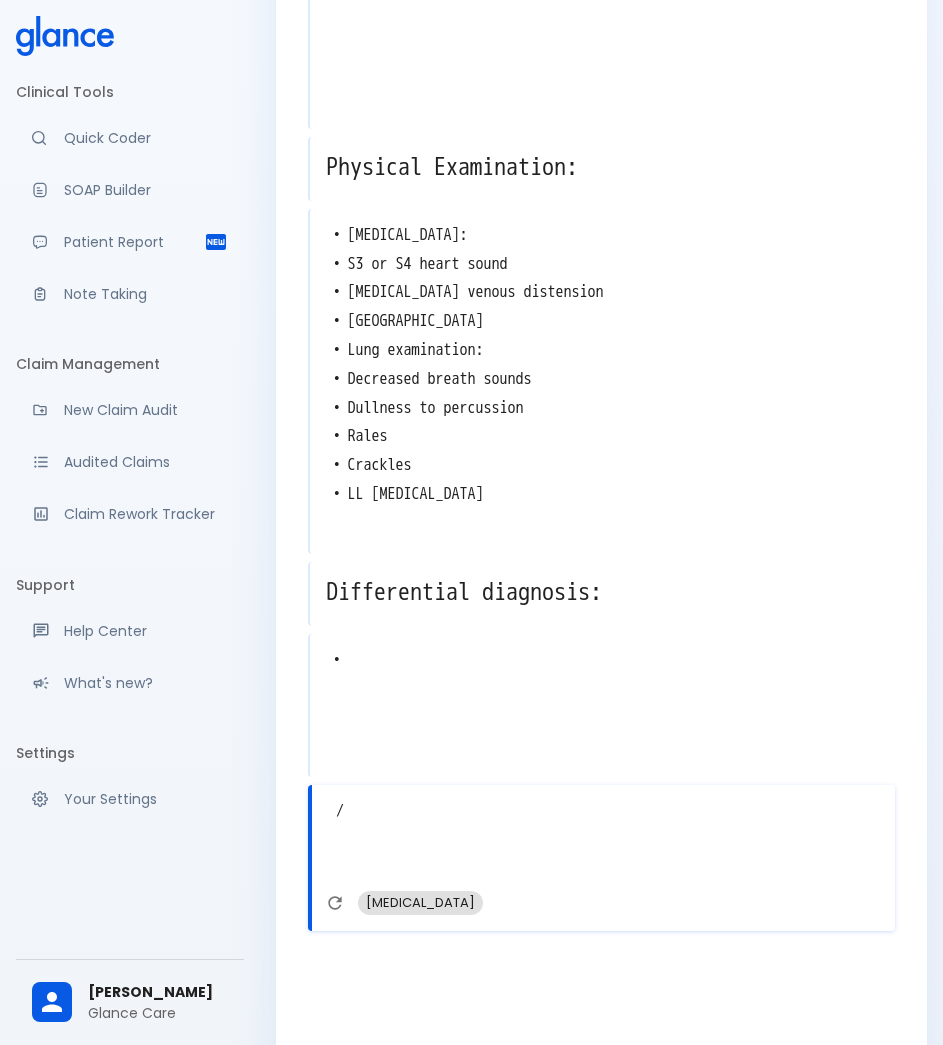 click on "[MEDICAL_DATA]" at bounding box center [420, 902] 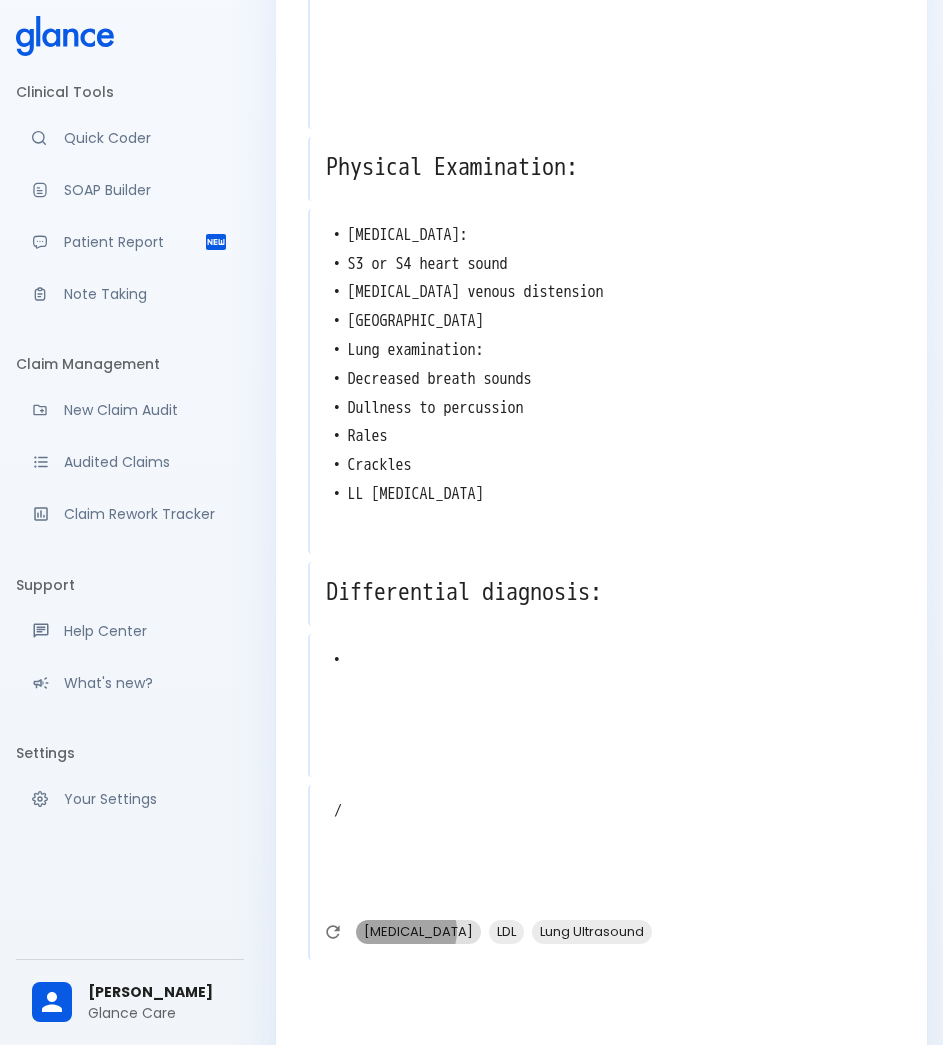 click on "[MEDICAL_DATA]" at bounding box center [418, 931] 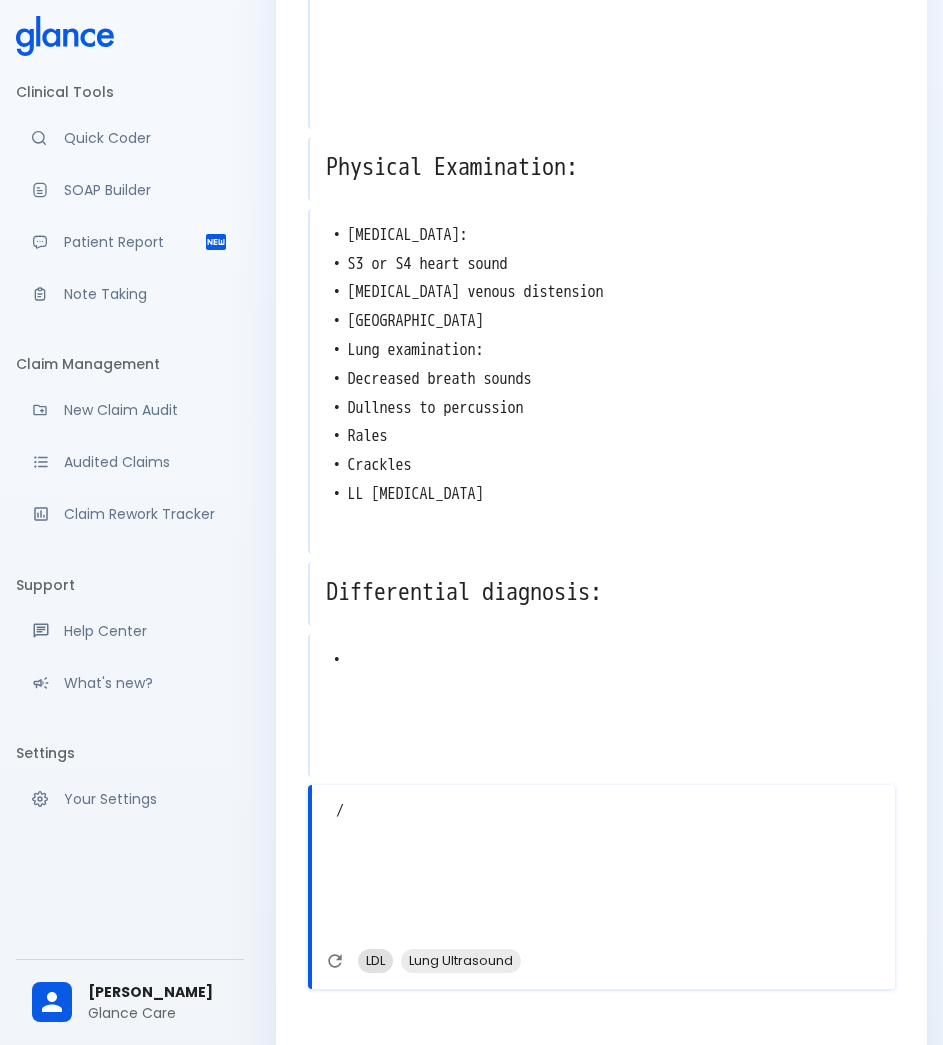 click on "LDL" at bounding box center (375, 960) 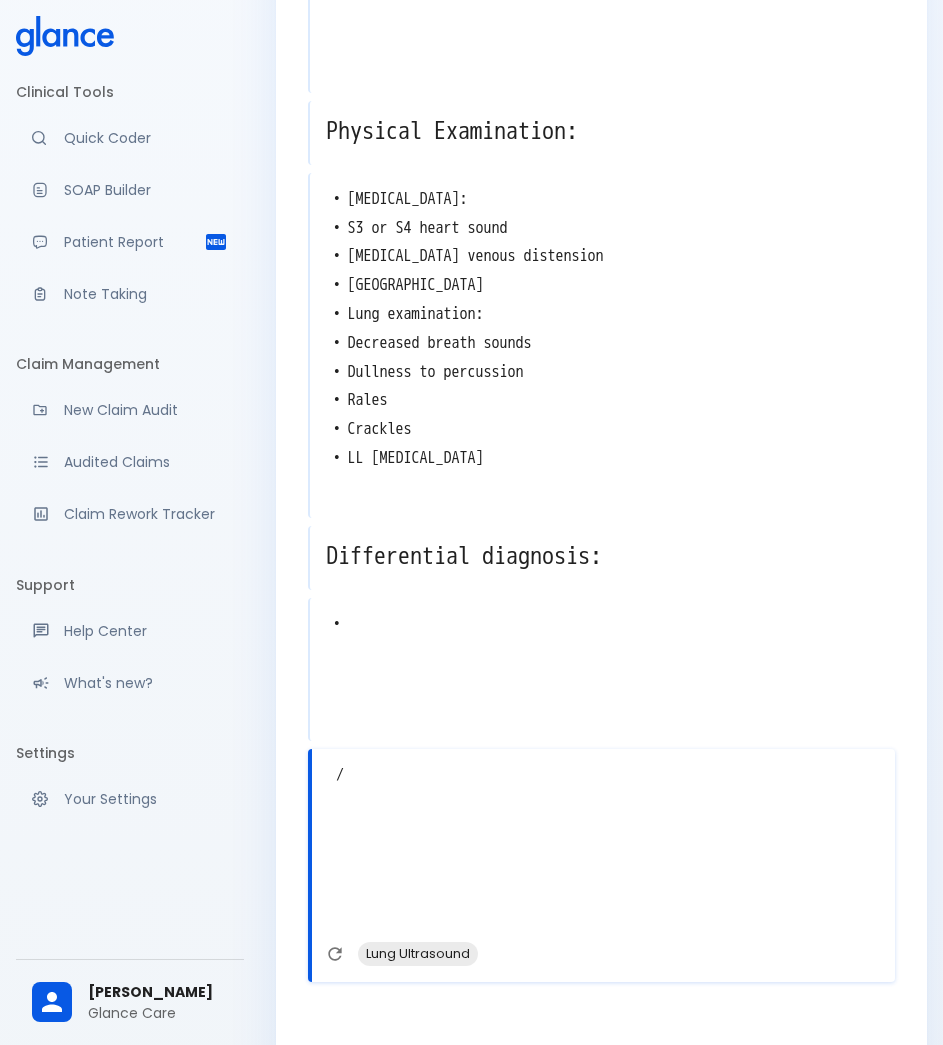scroll, scrollTop: 796, scrollLeft: 0, axis: vertical 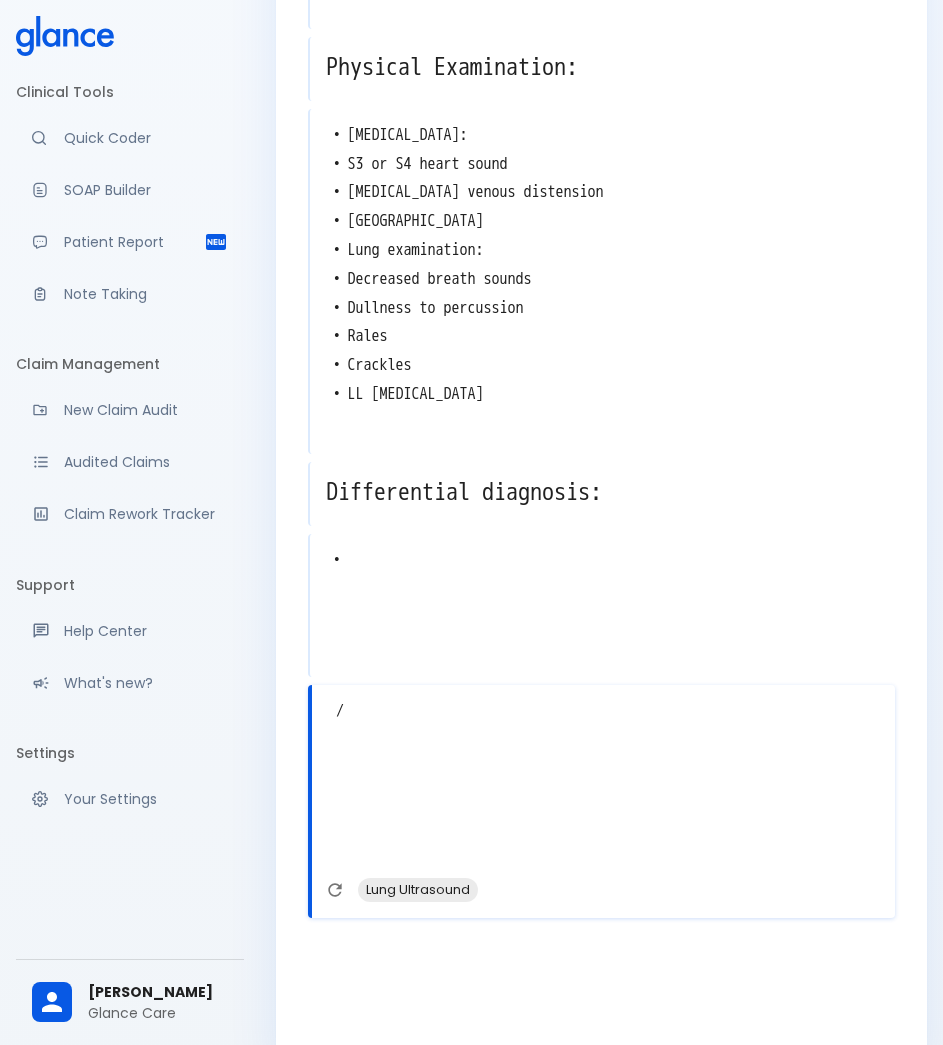 click on "Lab Tests Ordered:
•  LDL
•  [MEDICAL_DATA]
•  [MEDICAL_DATA]
•  Lactate Level
•" at bounding box center (603, 783) 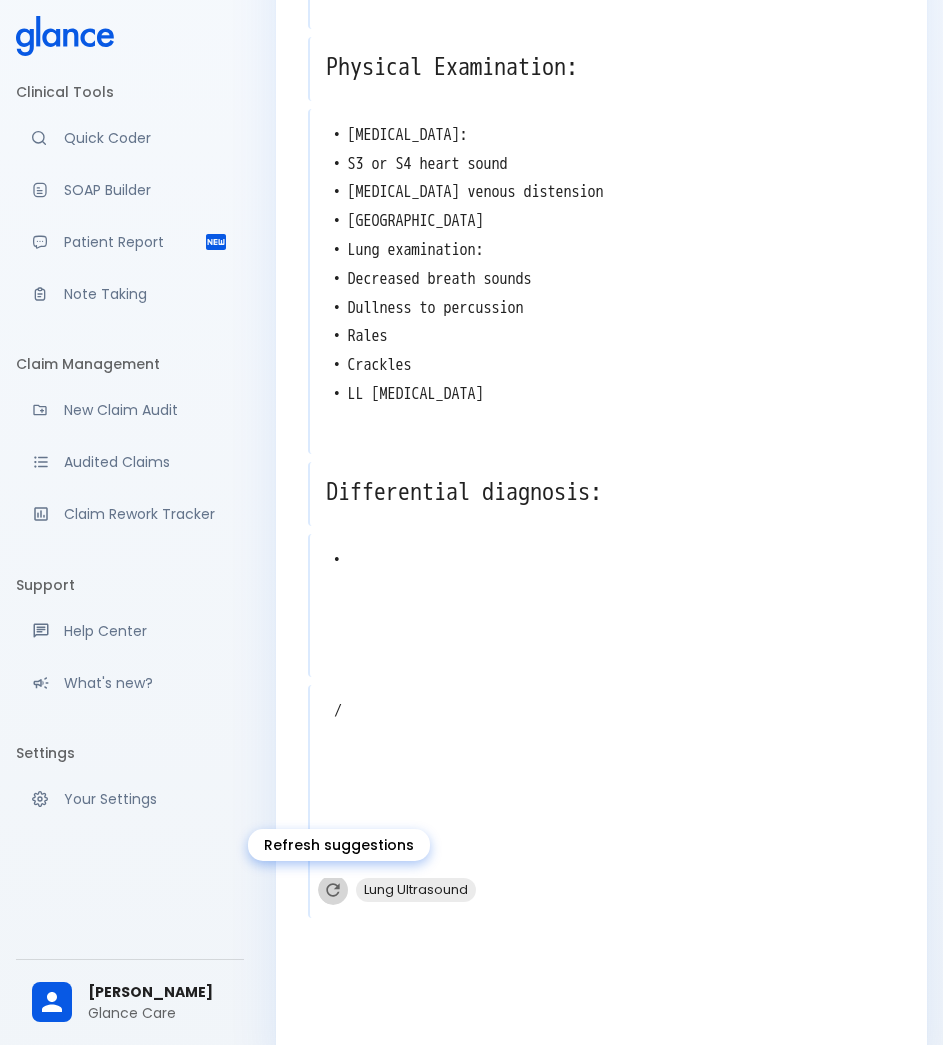 click 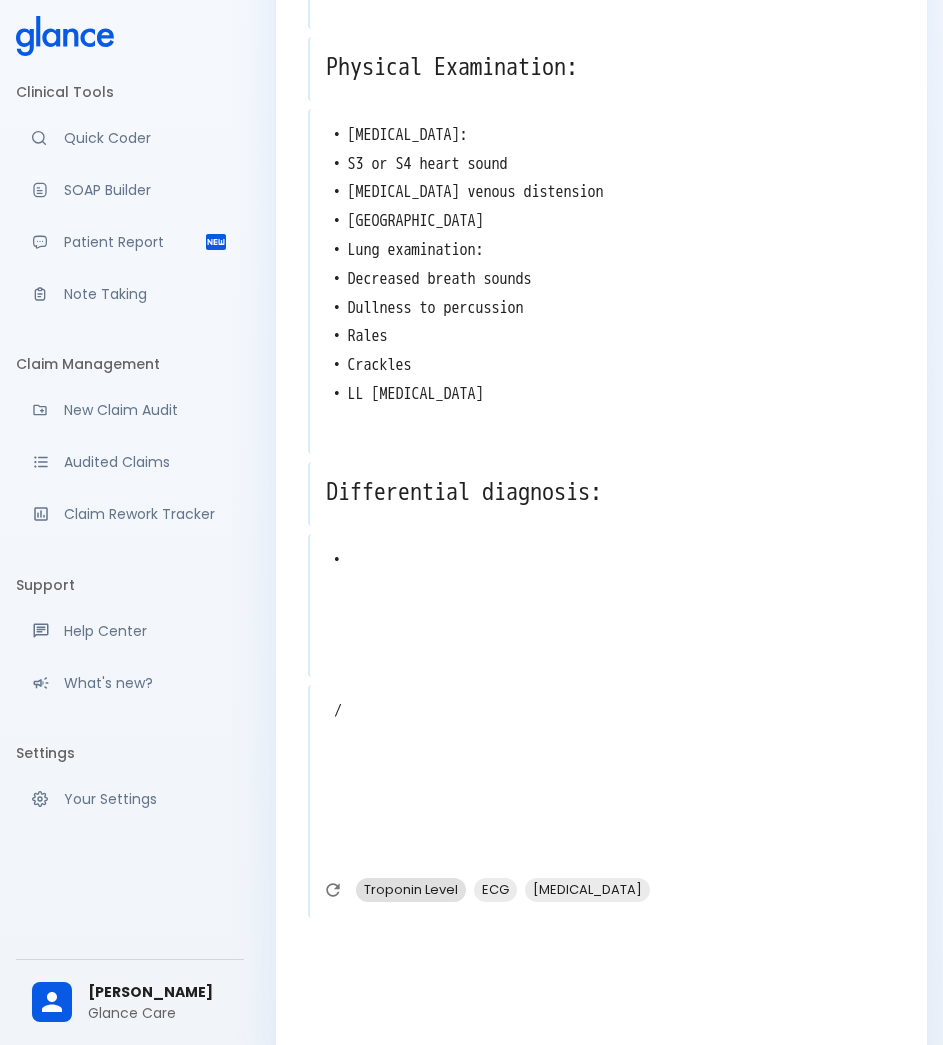 click on "Troponin Level" at bounding box center (411, 889) 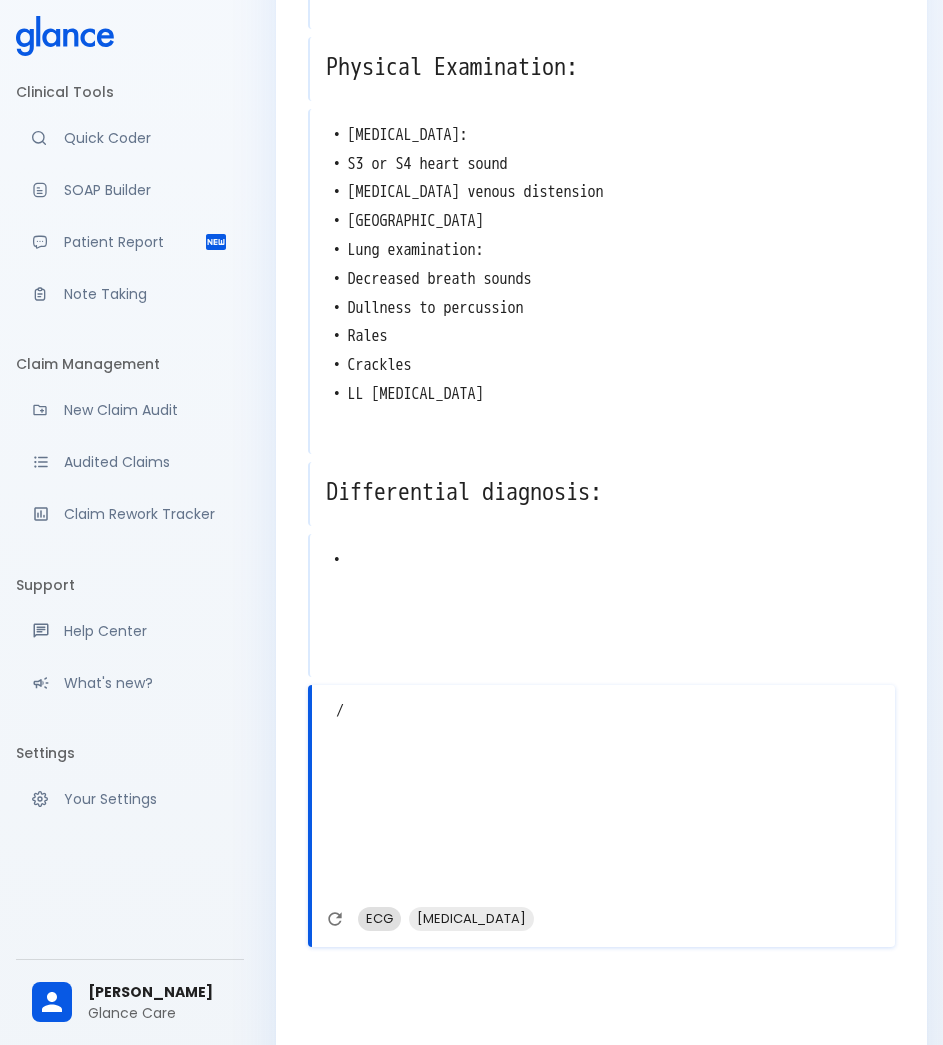 click on "ECG" at bounding box center (379, 918) 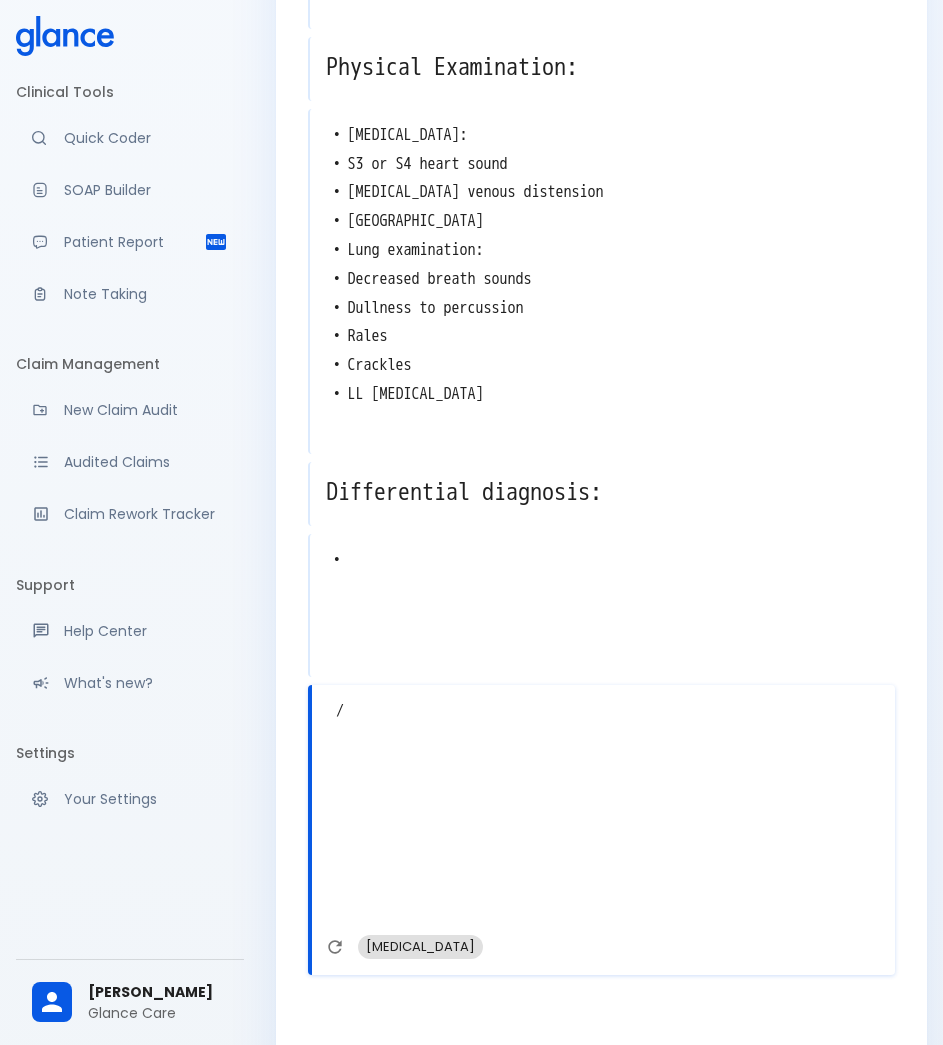 click on "[MEDICAL_DATA]" at bounding box center (420, 946) 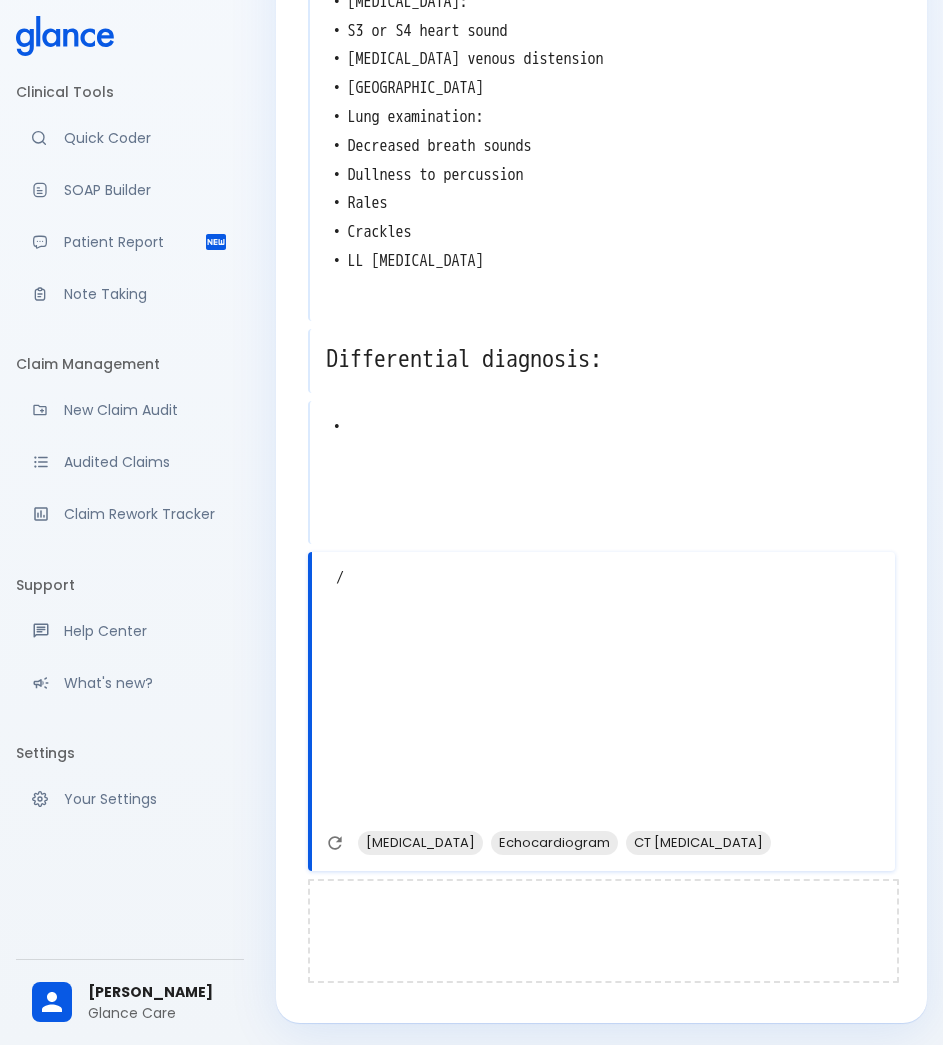 scroll, scrollTop: 931, scrollLeft: 0, axis: vertical 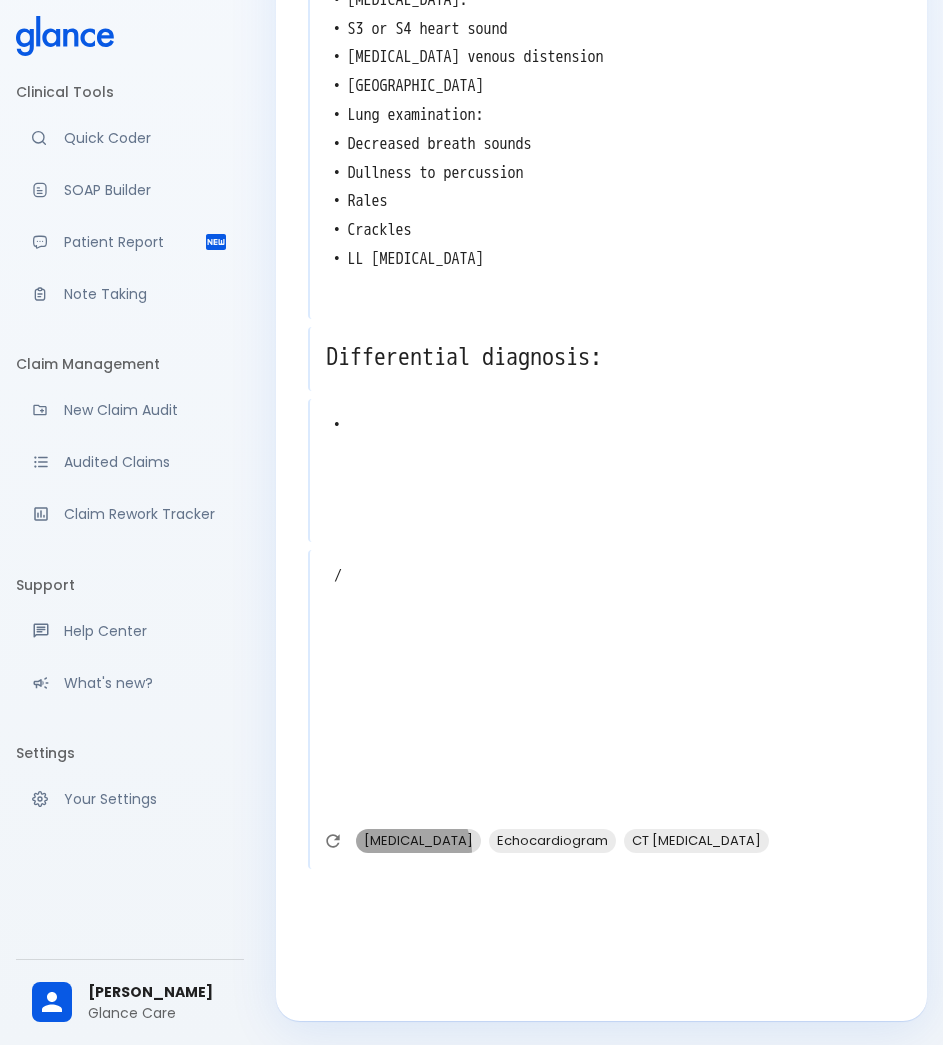 click on "[MEDICAL_DATA]" at bounding box center [418, 840] 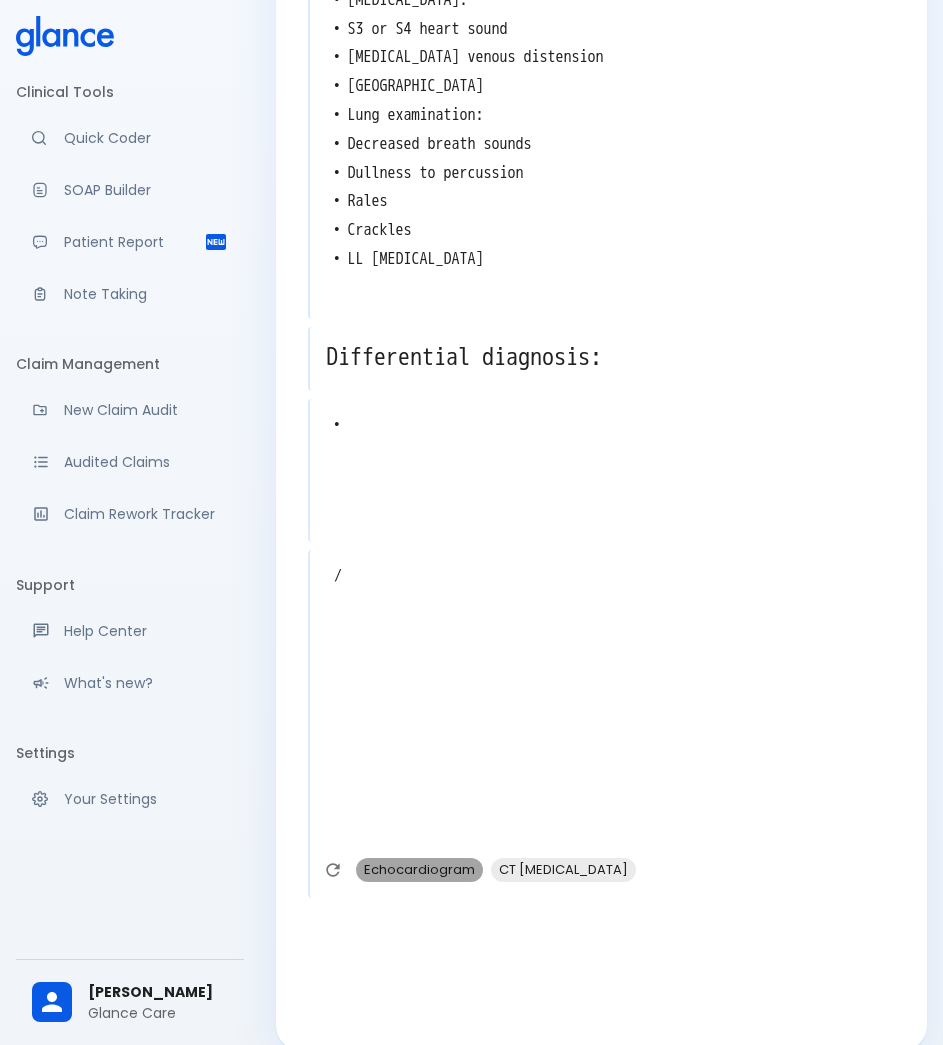 click on "Echocardiogram" at bounding box center (419, 869) 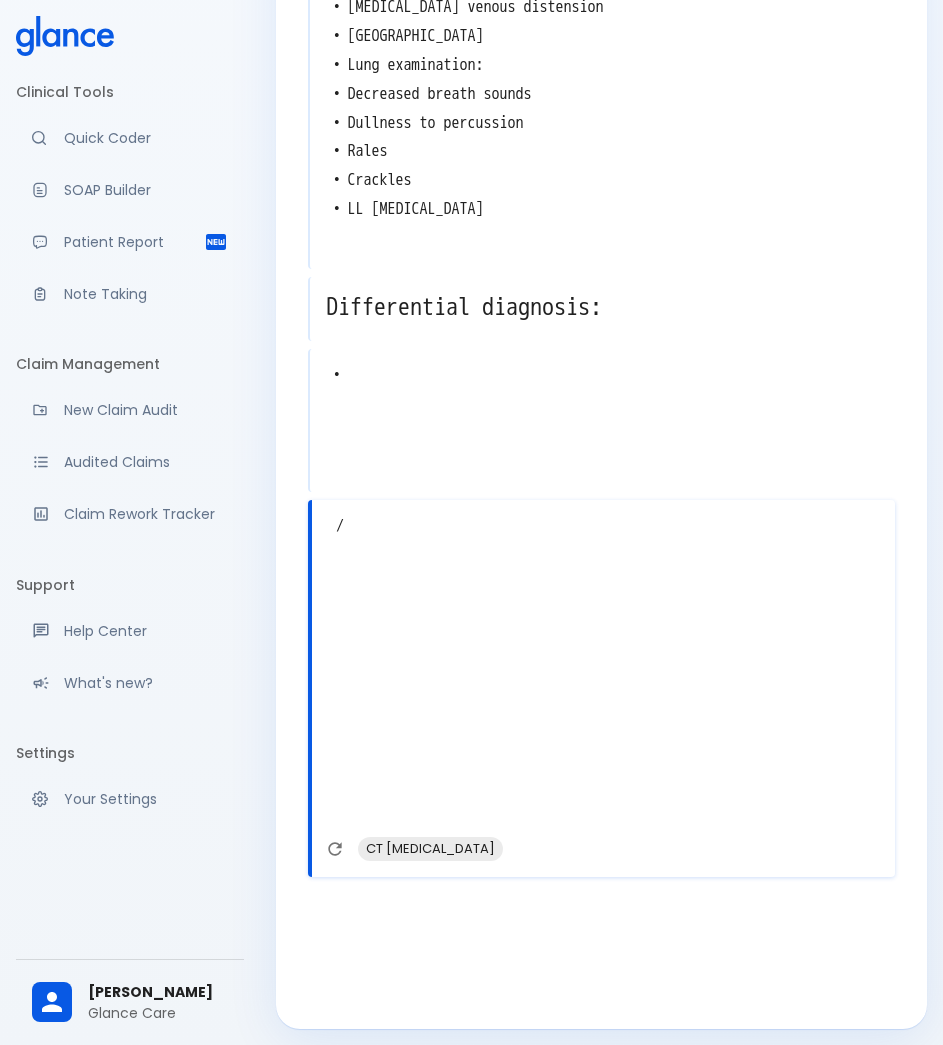scroll, scrollTop: 989, scrollLeft: 0, axis: vertical 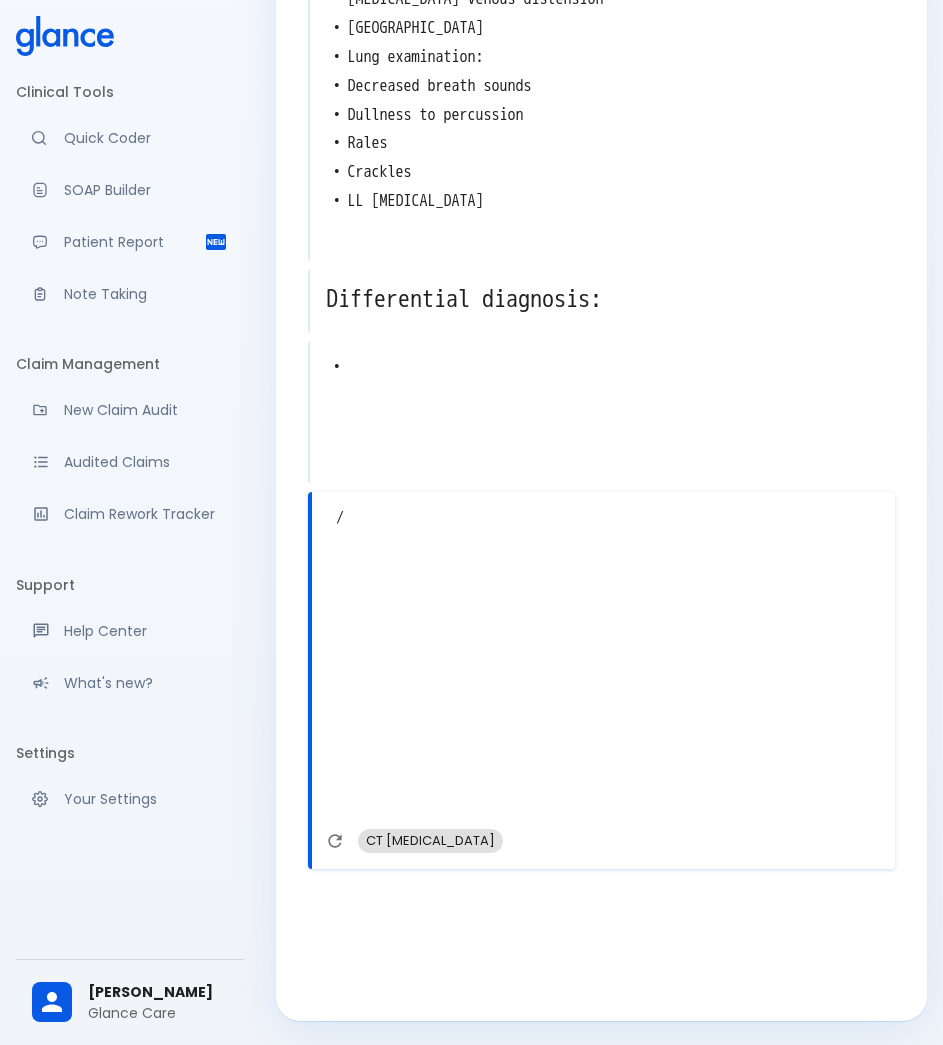 click on "CT [MEDICAL_DATA]" at bounding box center [430, 840] 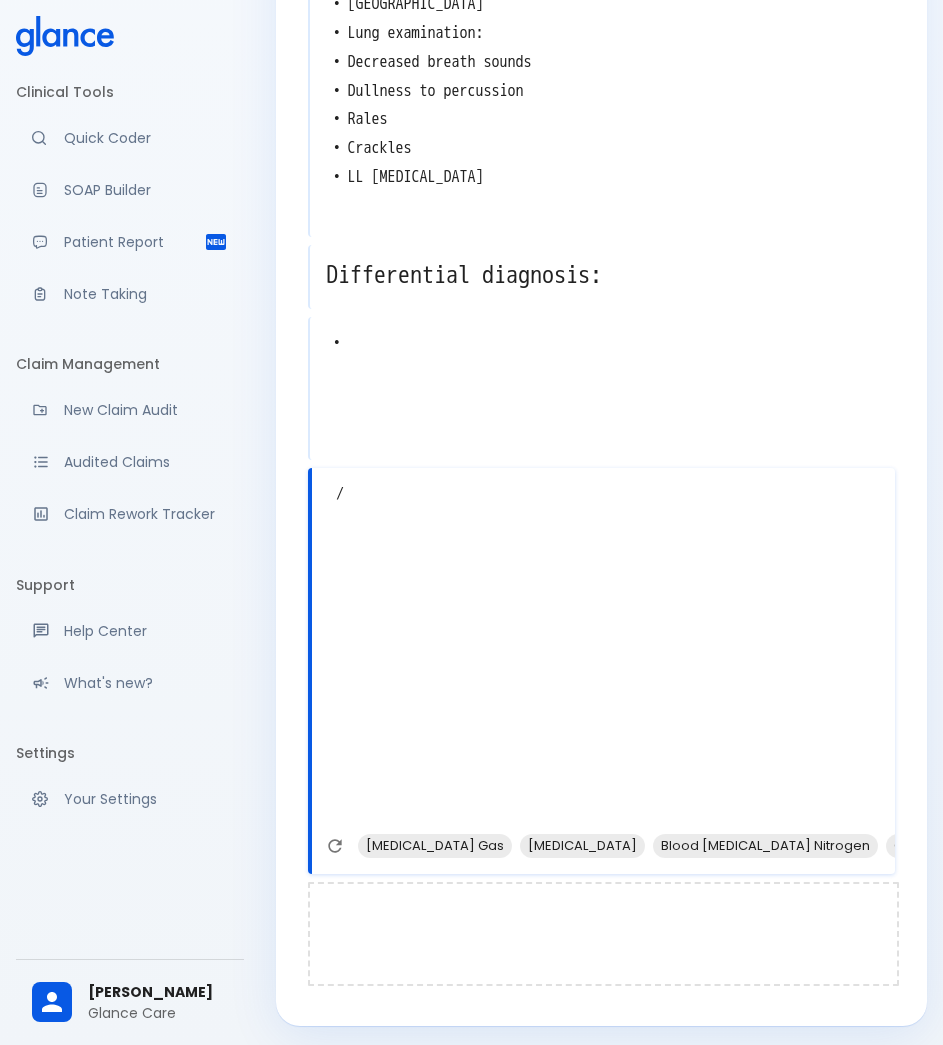 scroll, scrollTop: 1018, scrollLeft: 0, axis: vertical 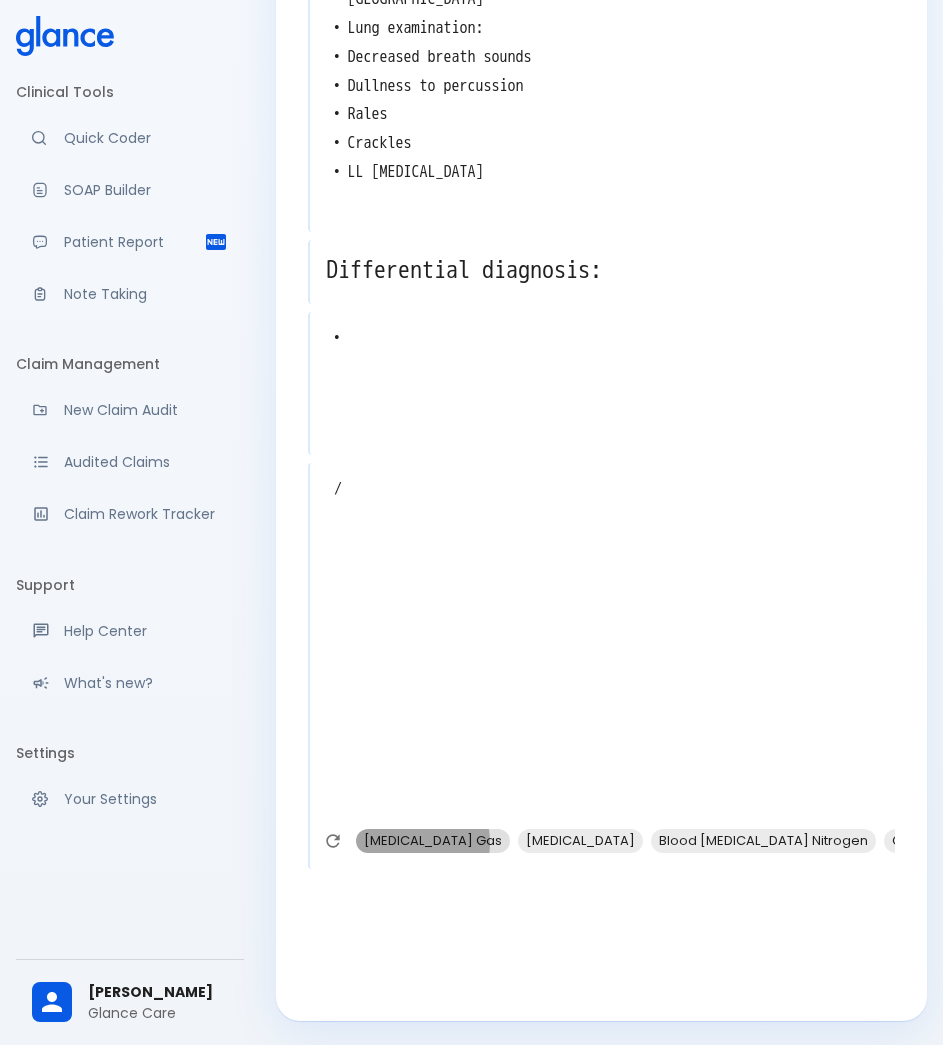 click on "[MEDICAL_DATA] Gas" at bounding box center [433, 840] 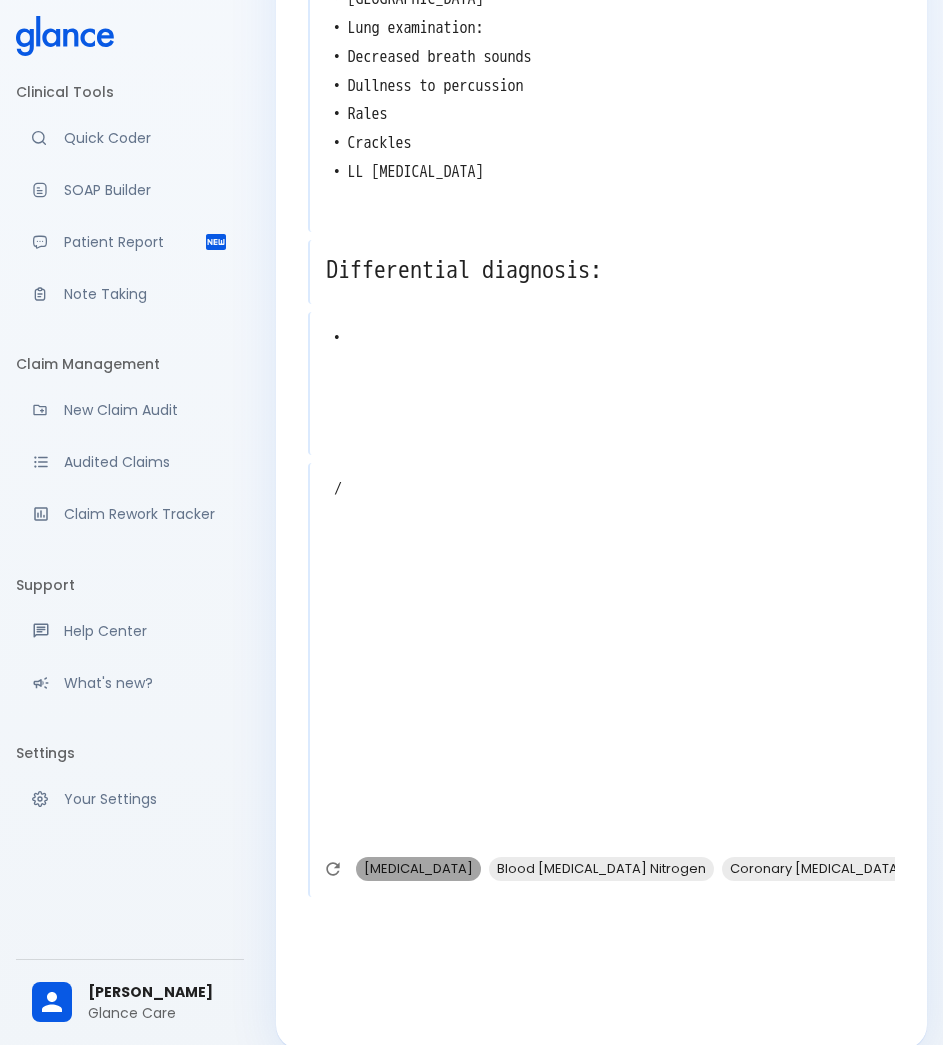 click on "[MEDICAL_DATA]" at bounding box center (418, 868) 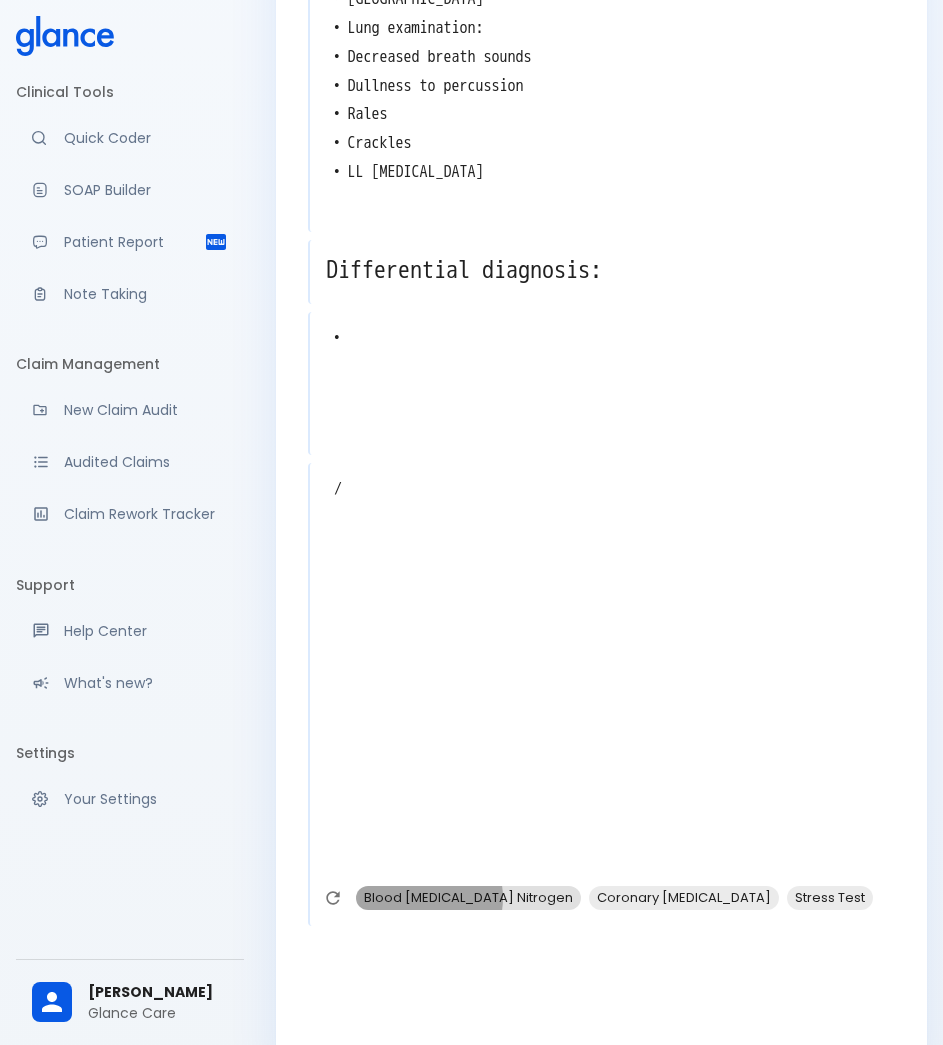 click on "Blood [MEDICAL_DATA] Nitrogen" at bounding box center [468, 897] 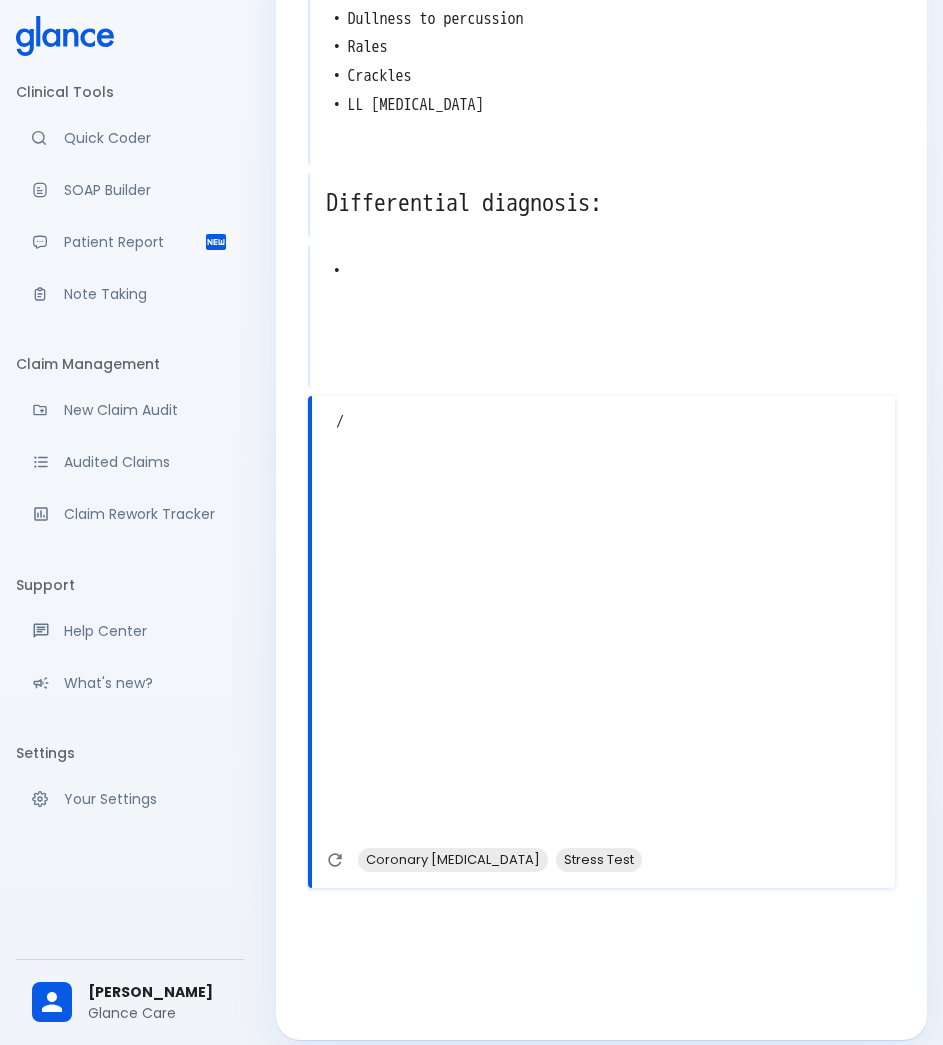 scroll, scrollTop: 1104, scrollLeft: 0, axis: vertical 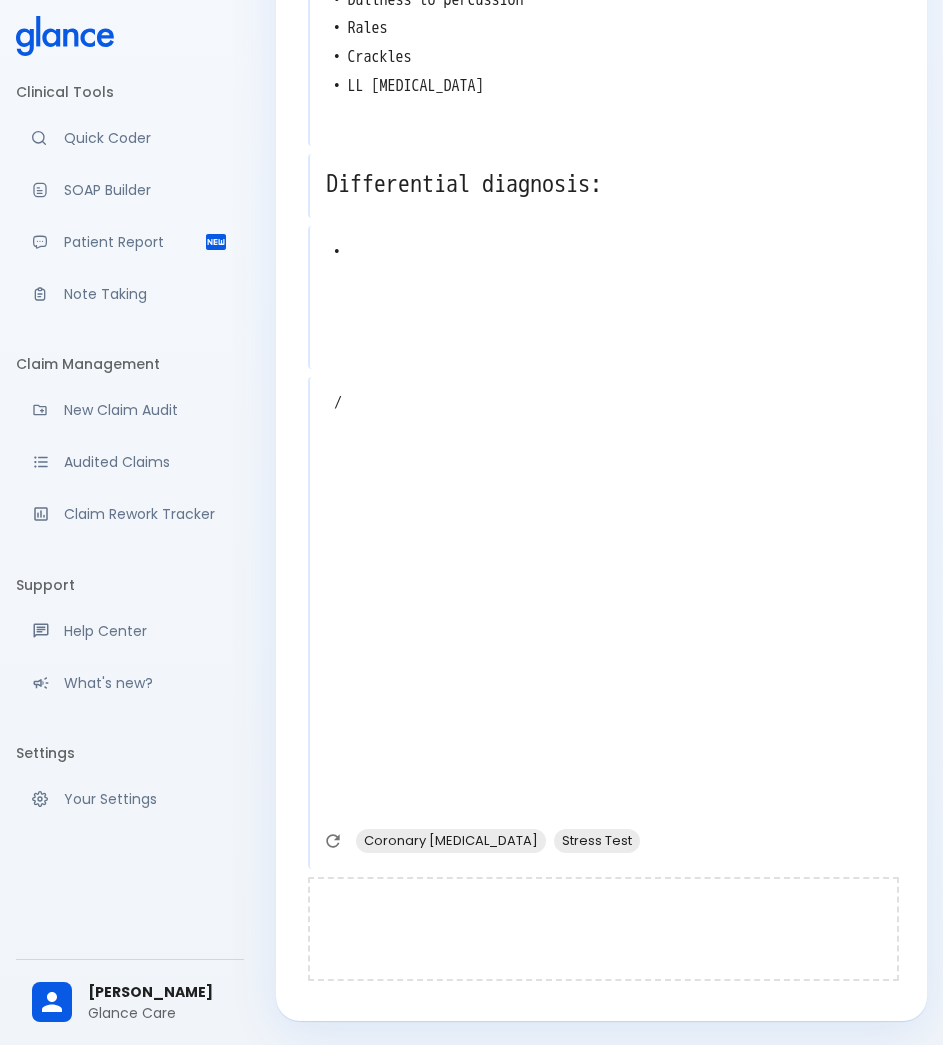 click at bounding box center (603, 929) 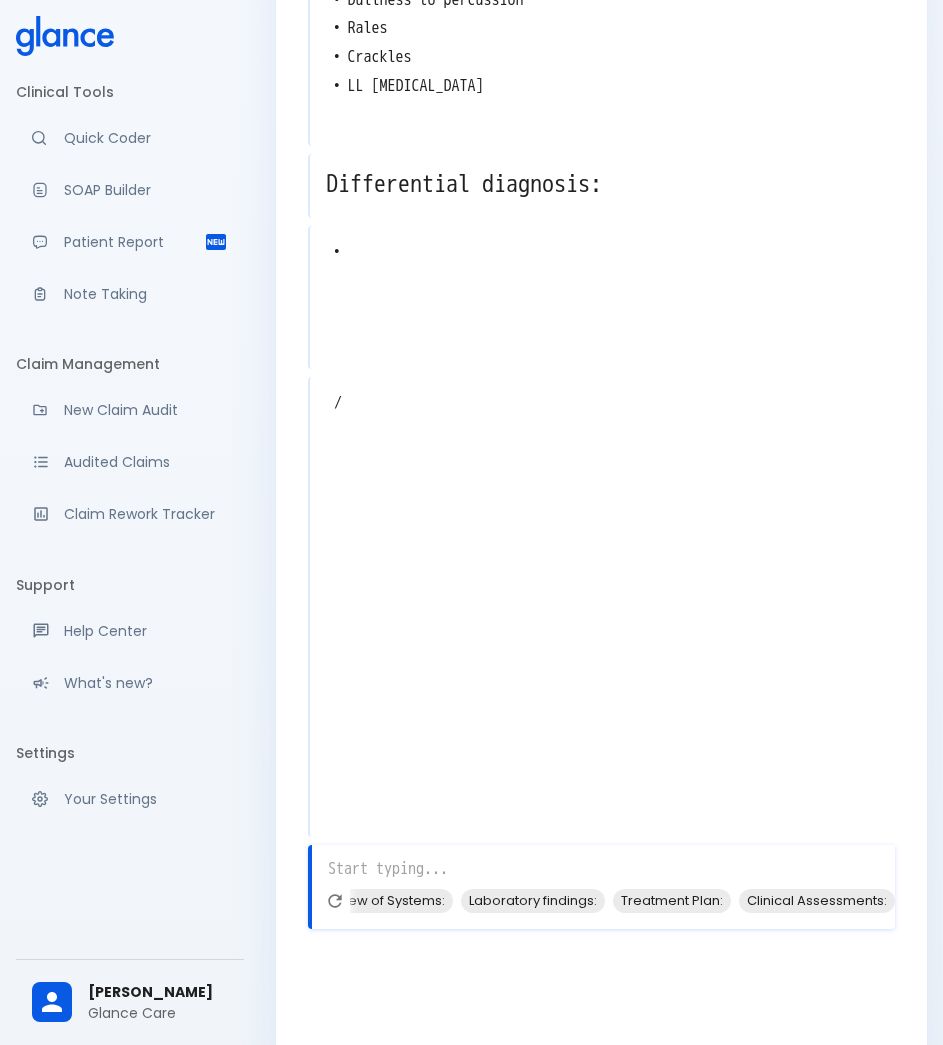 scroll, scrollTop: 0, scrollLeft: 211, axis: horizontal 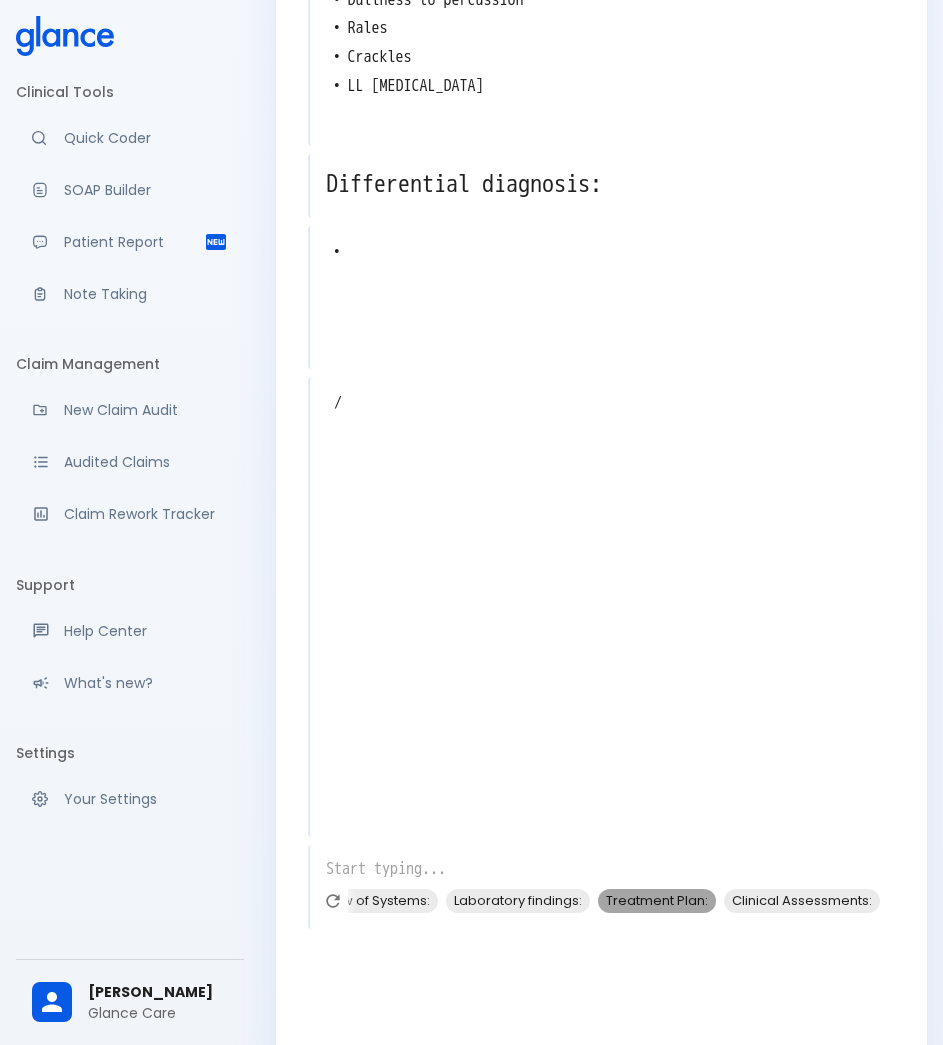click on "Treatment Plan:" at bounding box center (657, 900) 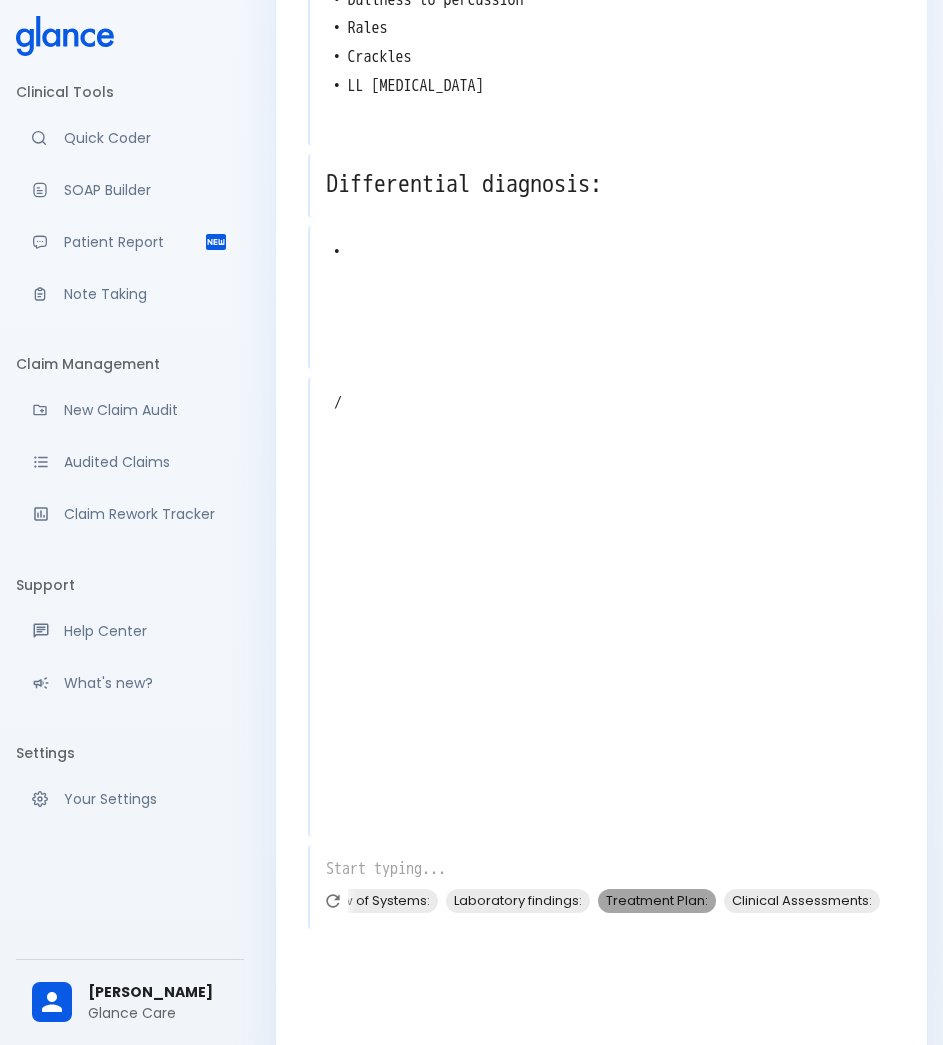 scroll, scrollTop: 0, scrollLeft: 0, axis: both 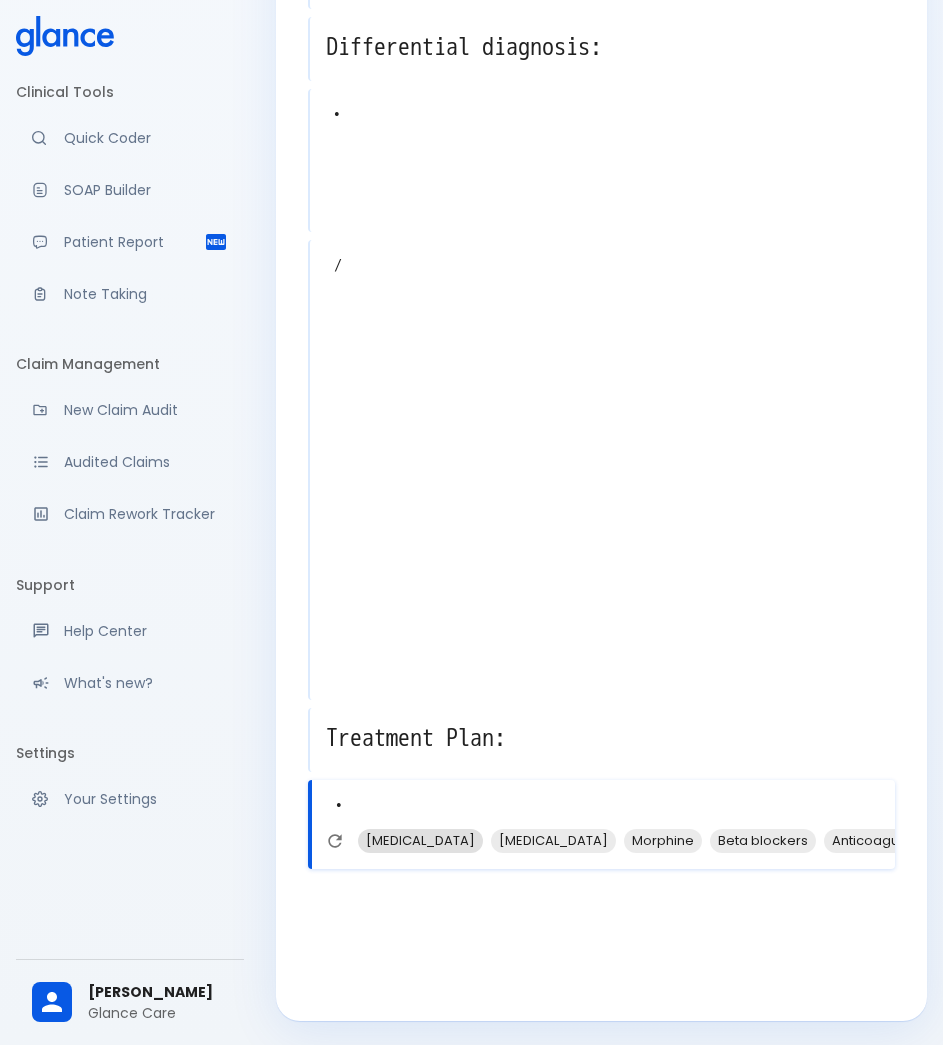 click on "[MEDICAL_DATA]" at bounding box center (420, 840) 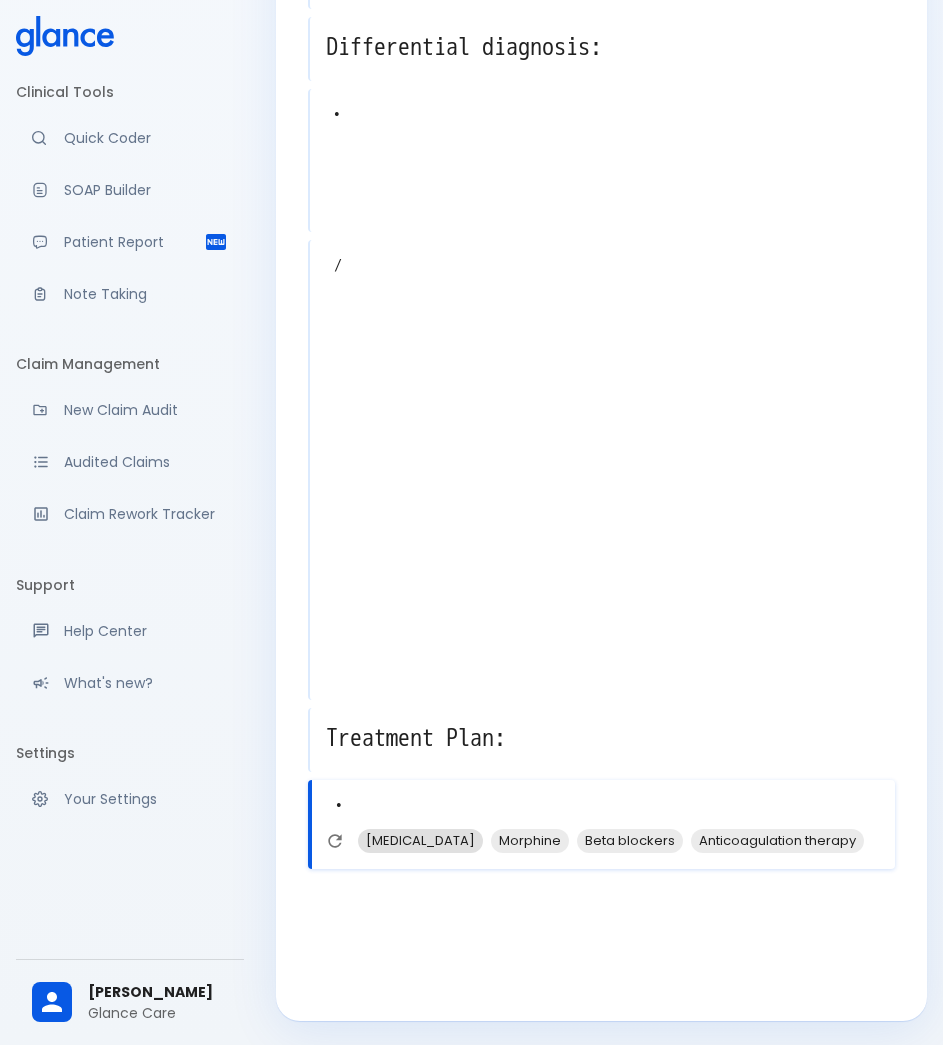 click on "[MEDICAL_DATA]" at bounding box center [420, 840] 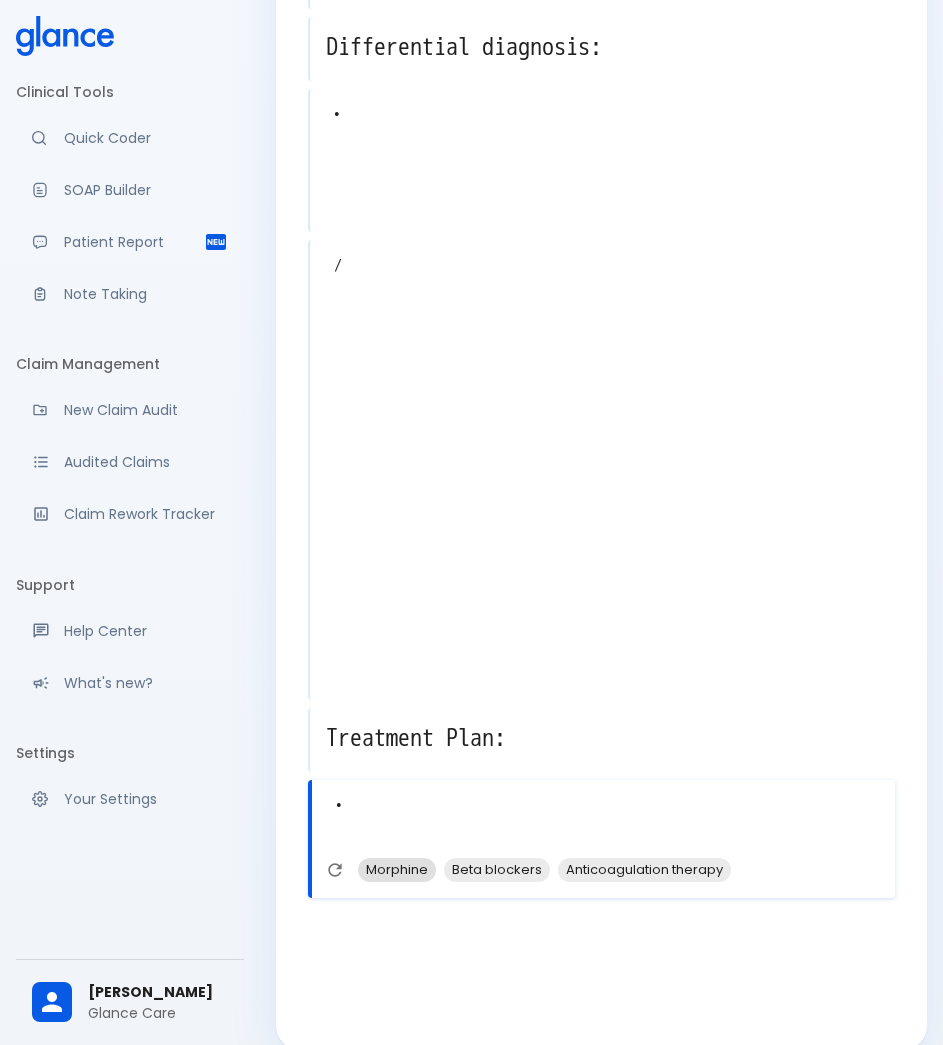 click on "Morphine" at bounding box center (397, 869) 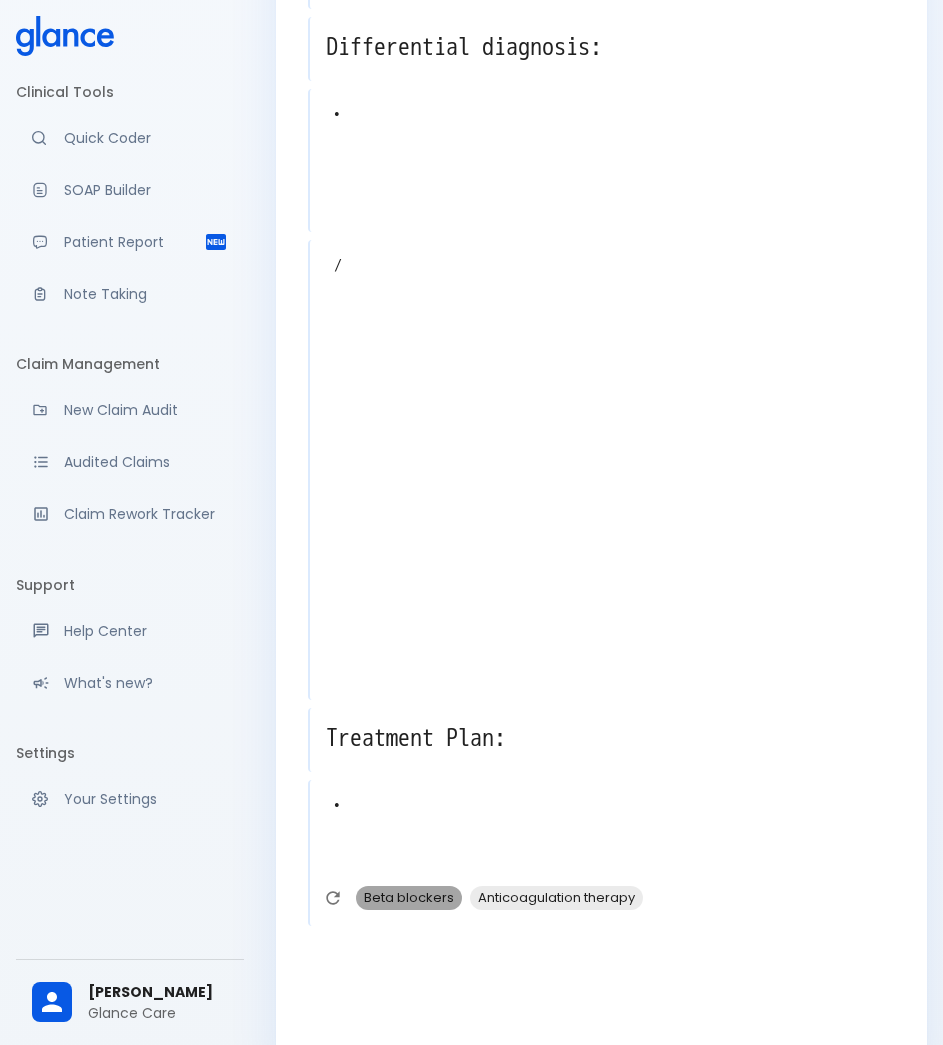 click on "Beta blockers" at bounding box center [409, 897] 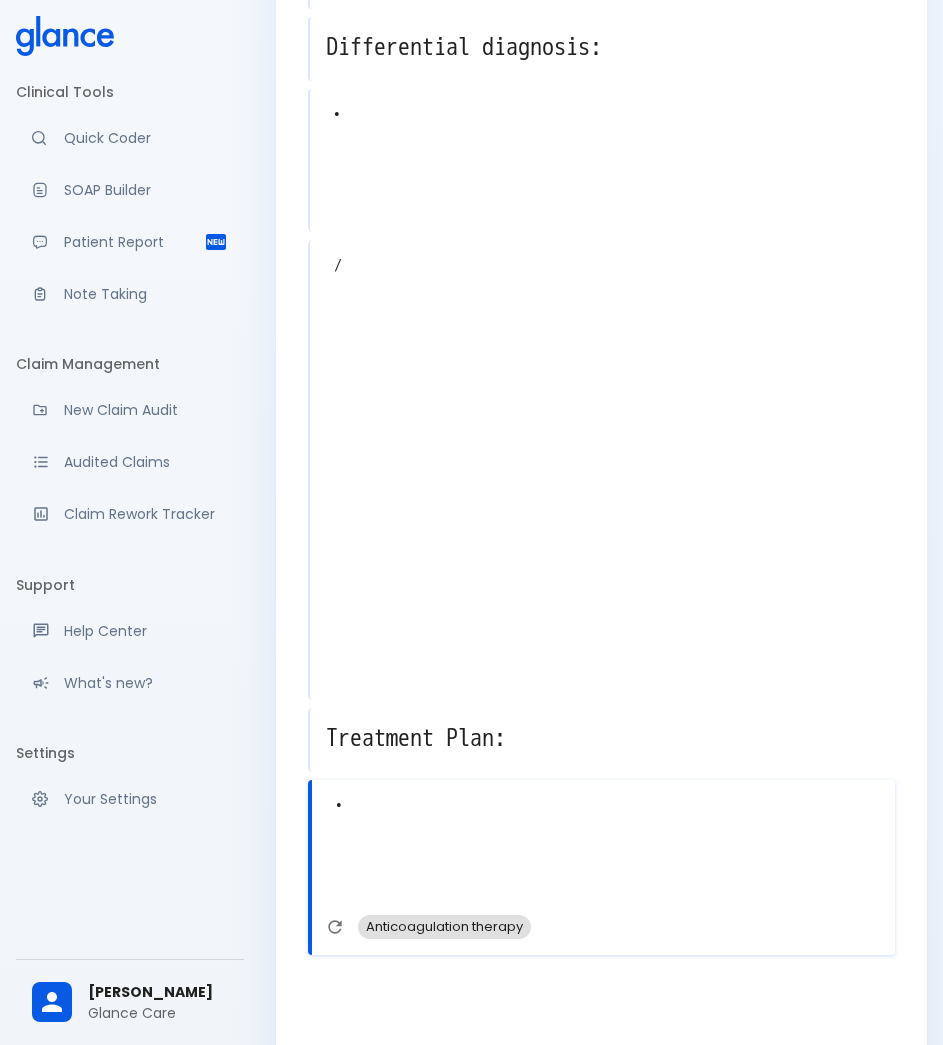 click on "Anticoagulation therapy" at bounding box center (444, 926) 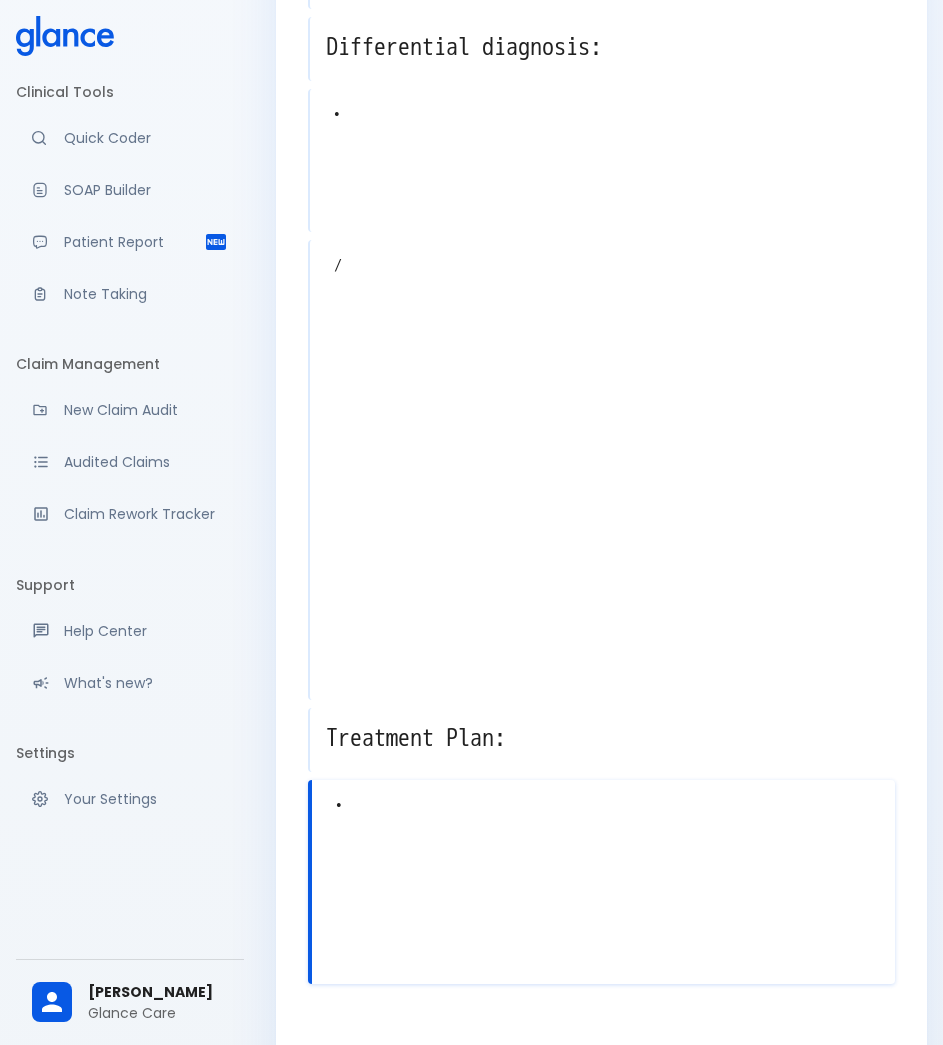click on "• [MEDICAL_DATA]
• Anticoagulation therapy
• Beta blockers
• Morphine
• [MEDICAL_DATA]" at bounding box center [603, 864] 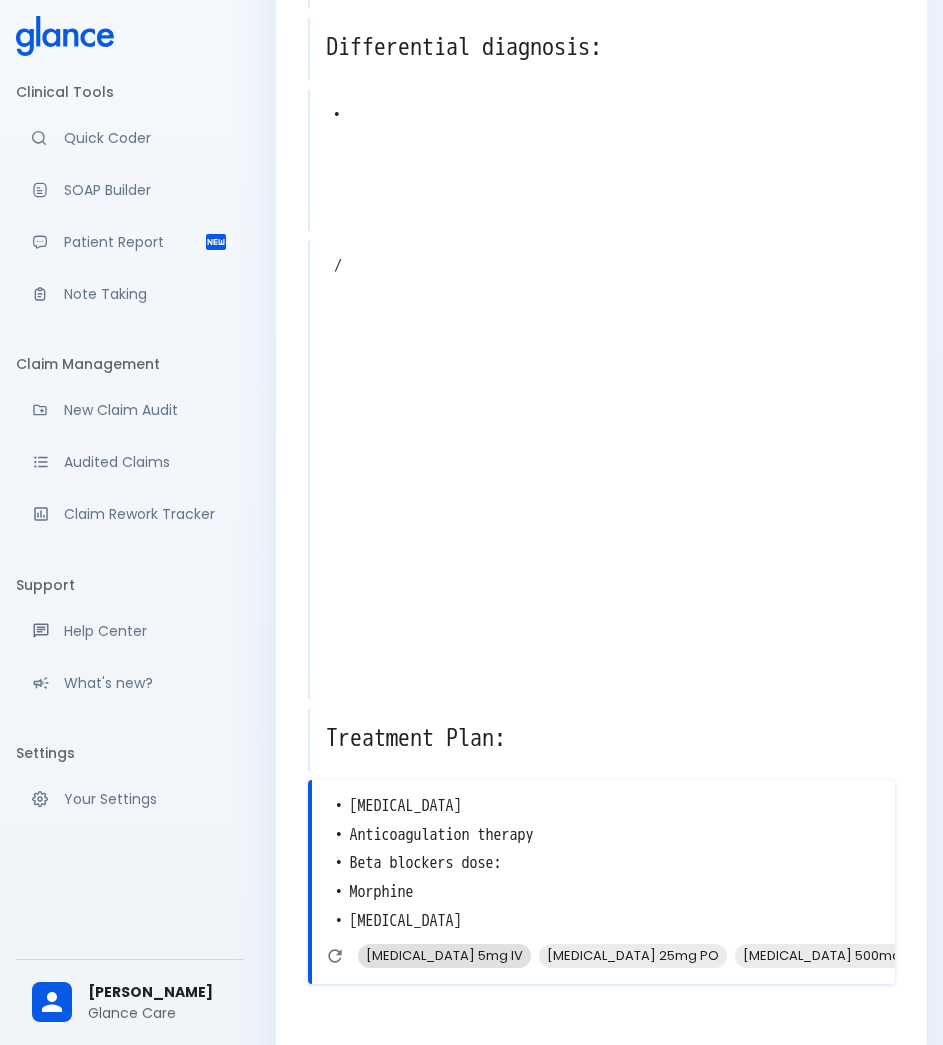 click on "[MEDICAL_DATA] 5mg IV" at bounding box center [444, 955] 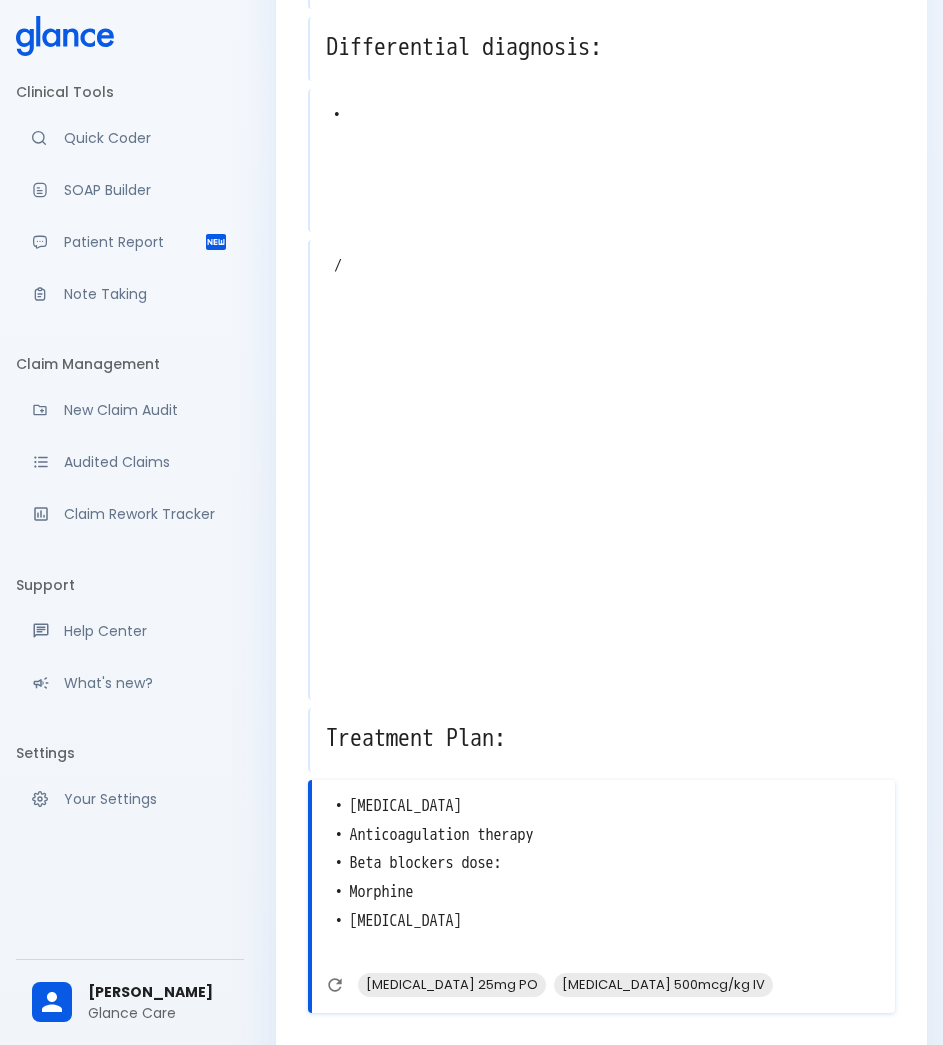 click on "• [MEDICAL_DATA]
• Anticoagulation therapy
• Beta blockers dose:
• [MEDICAL_DATA] 5mg IV
• Morphine
• [MEDICAL_DATA]" at bounding box center (603, 878) 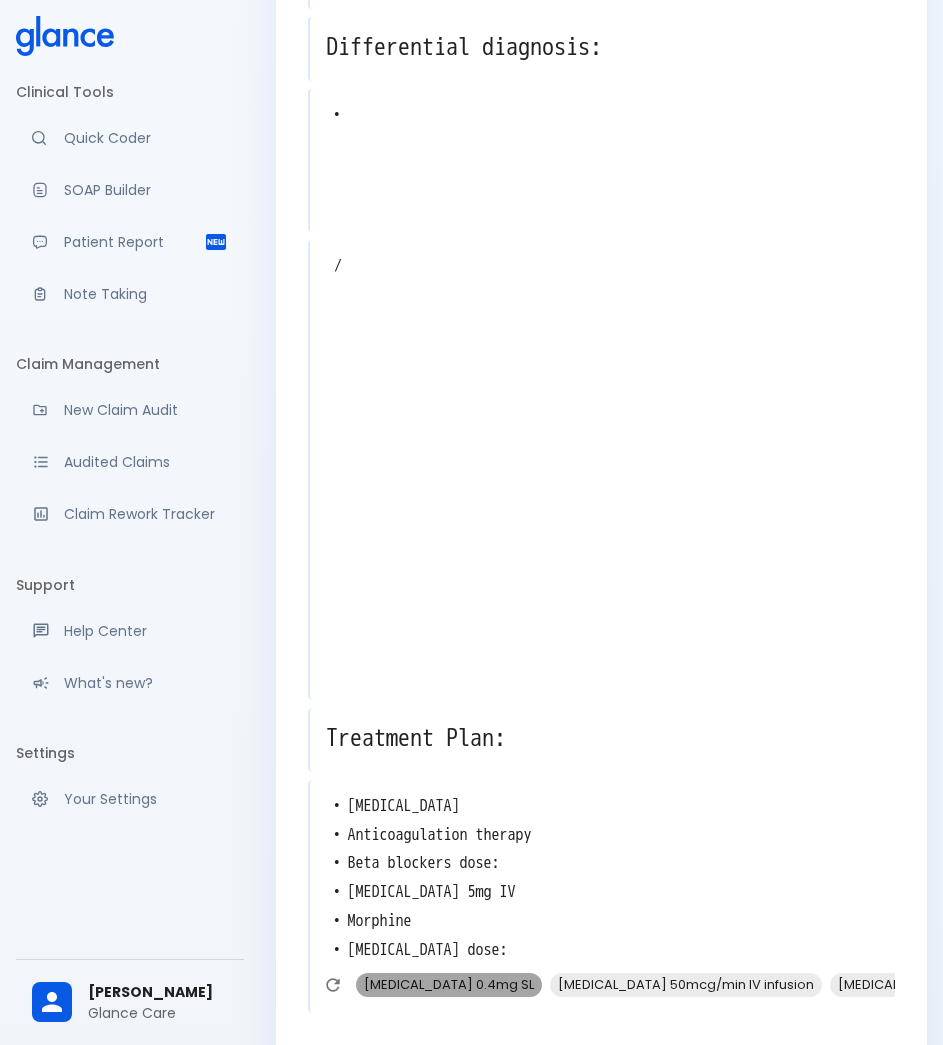 click on "[MEDICAL_DATA] 0.4mg SL" at bounding box center (449, 984) 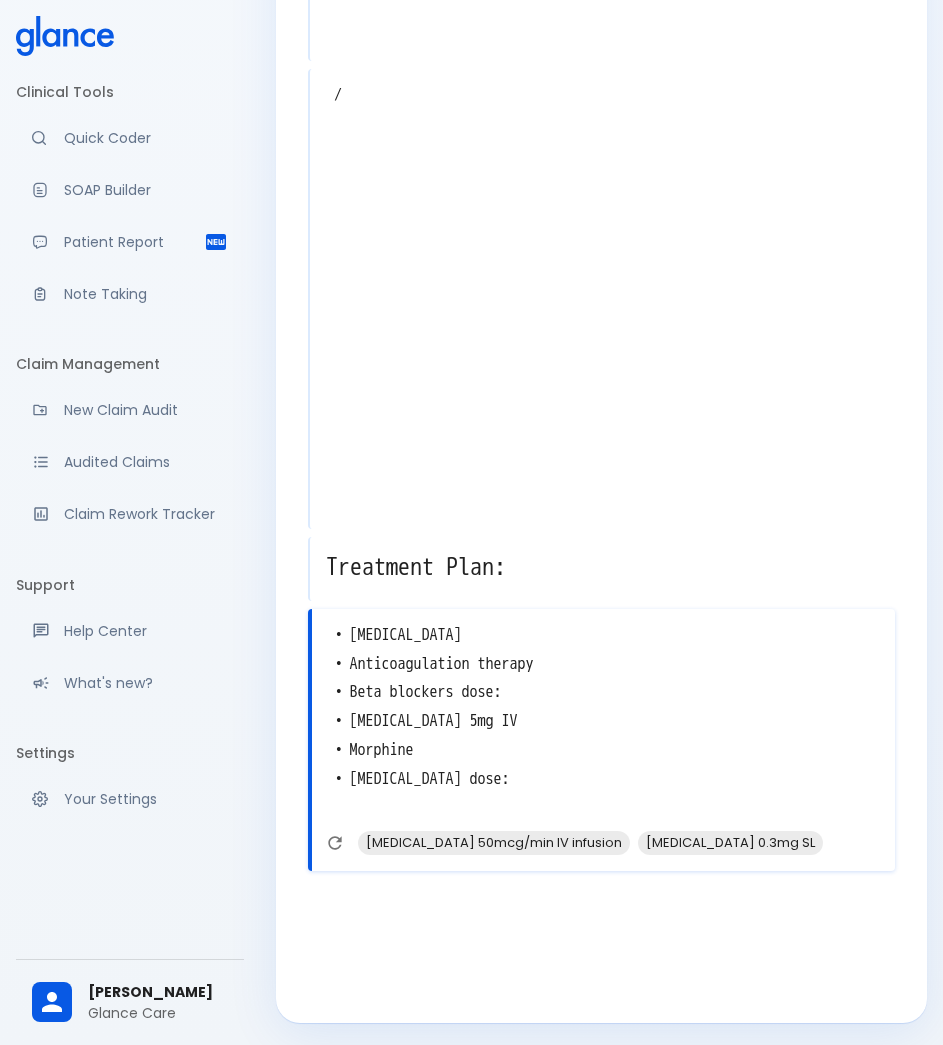 scroll, scrollTop: 1414, scrollLeft: 0, axis: vertical 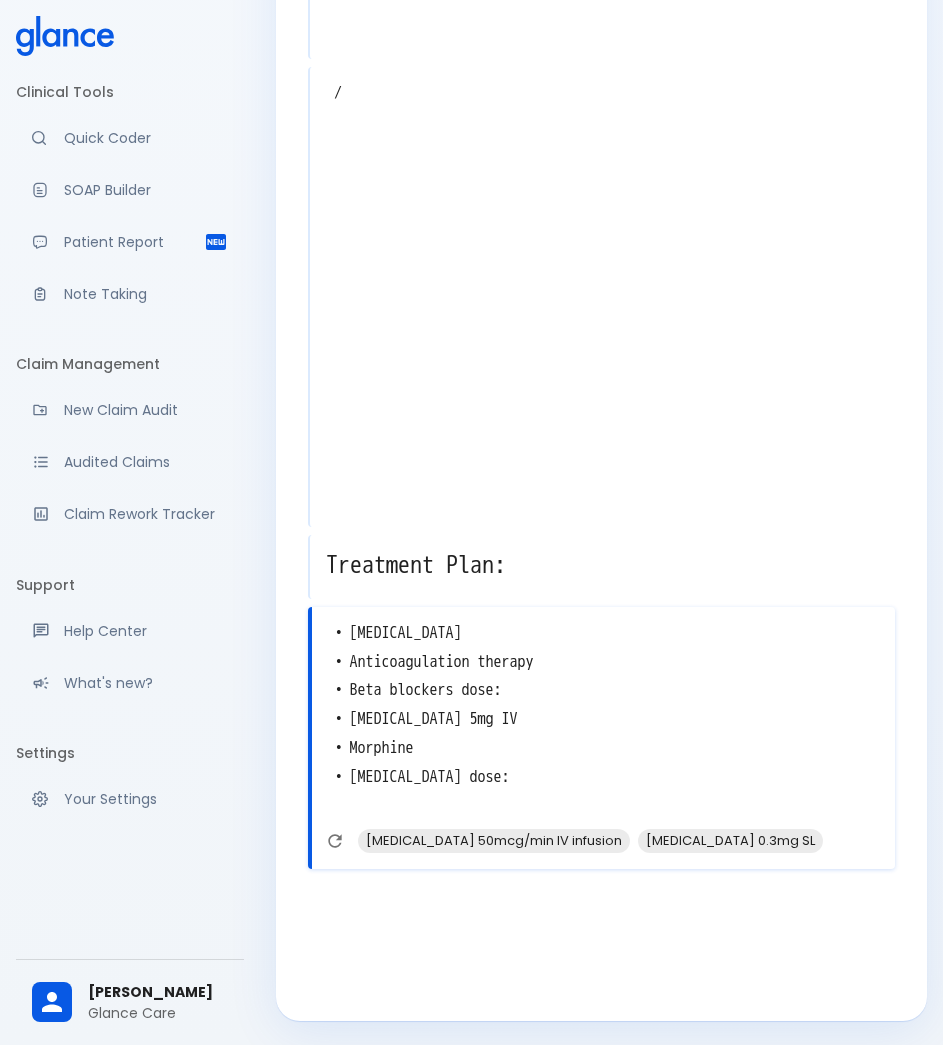 click on "• [MEDICAL_DATA]
• Anticoagulation therapy
• Beta blockers dose:
• [MEDICAL_DATA] 5mg IV
• Morphine
• [MEDICAL_DATA] dose:
• [MEDICAL_DATA] 0.4mg SL" at bounding box center [603, 720] 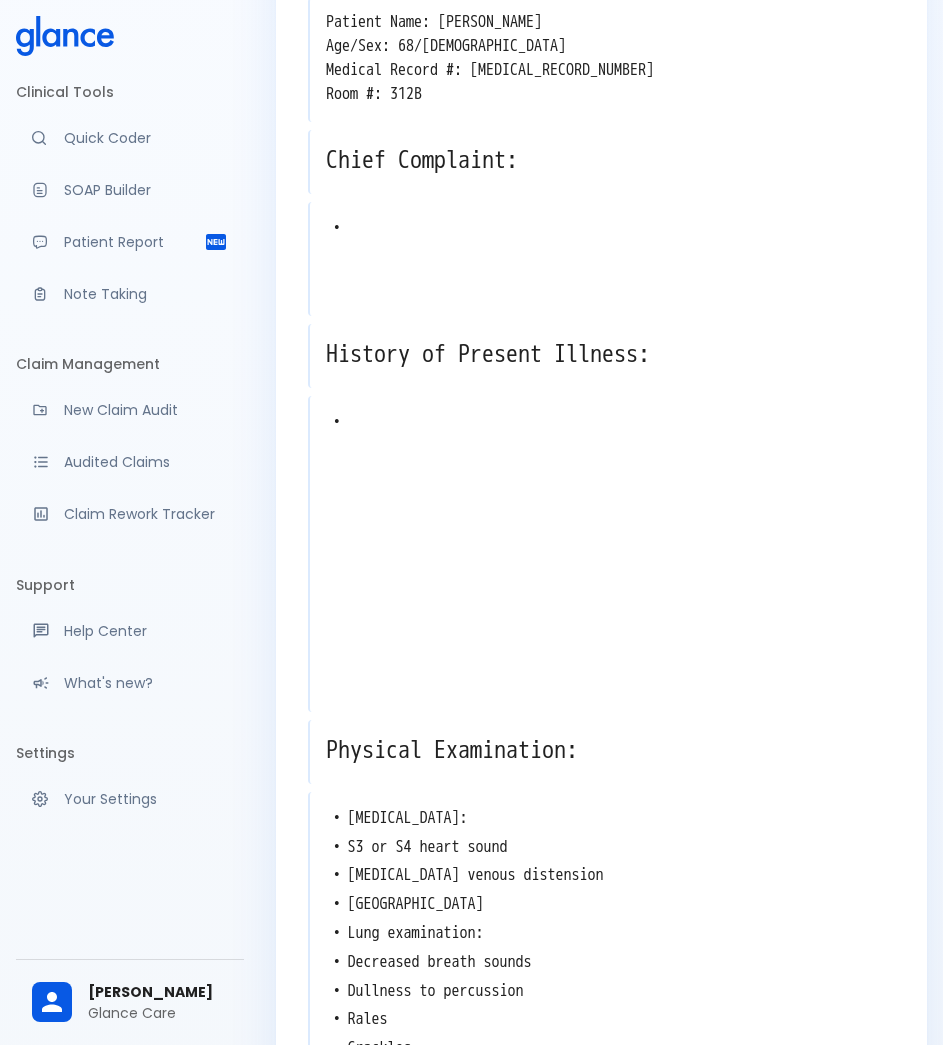 scroll, scrollTop: 0, scrollLeft: 0, axis: both 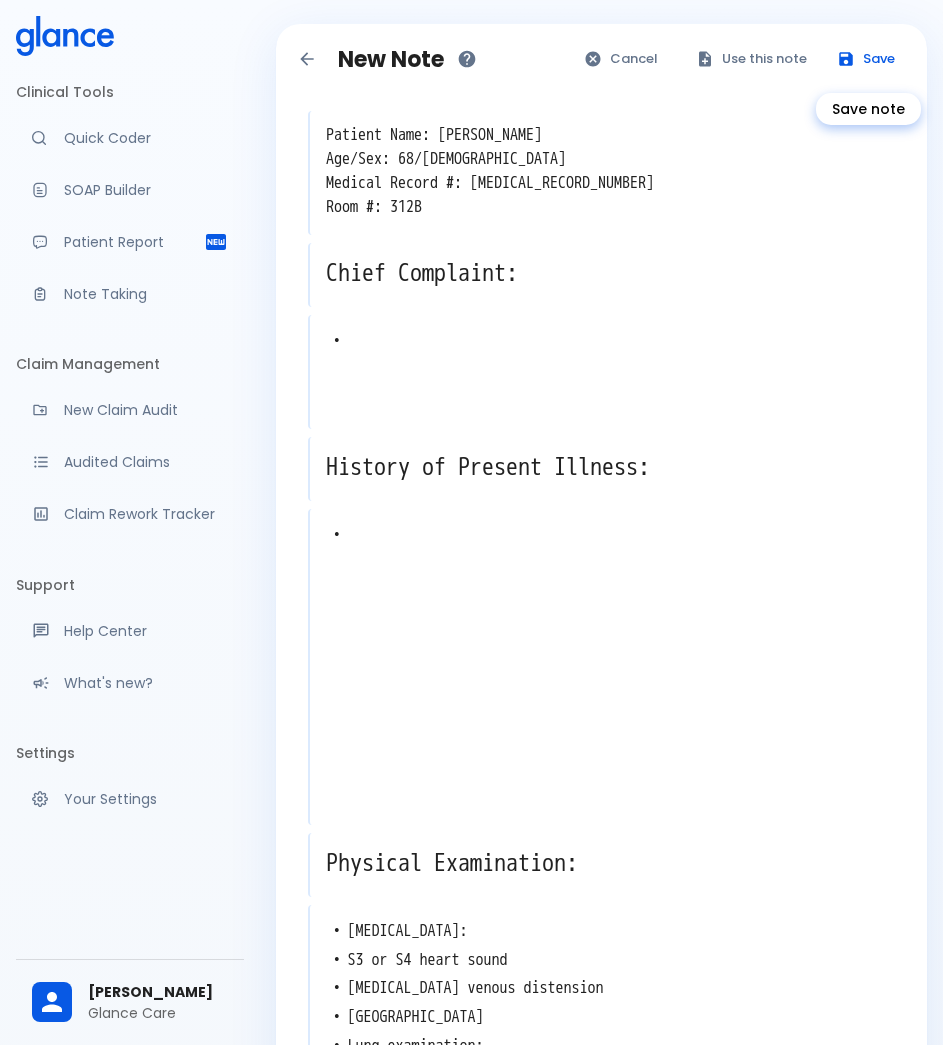 type on "• [MEDICAL_DATA]
• Anticoagulation therapy
• Beta blockers dose:
• [MEDICAL_DATA] 5mg IV
• Morphine
• [MEDICAL_DATA] 0.4mg SL" 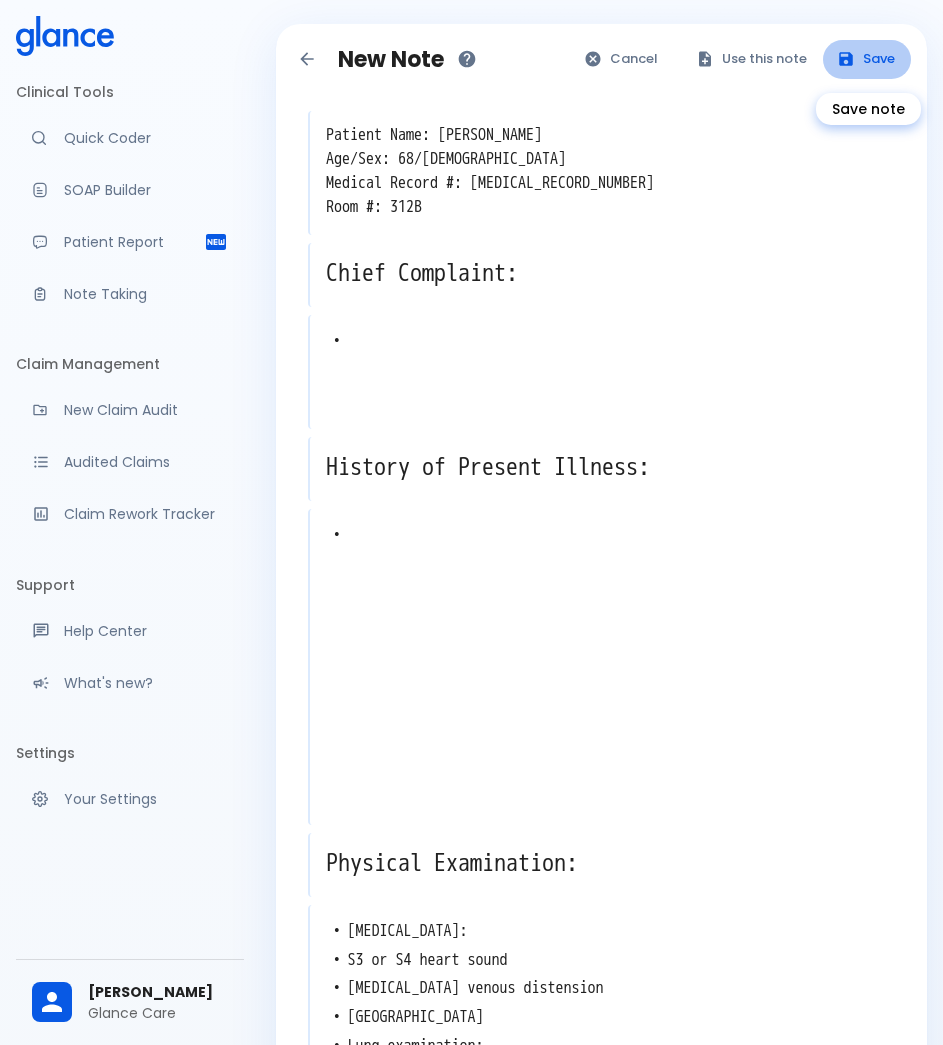 click on "Save" at bounding box center (867, 59) 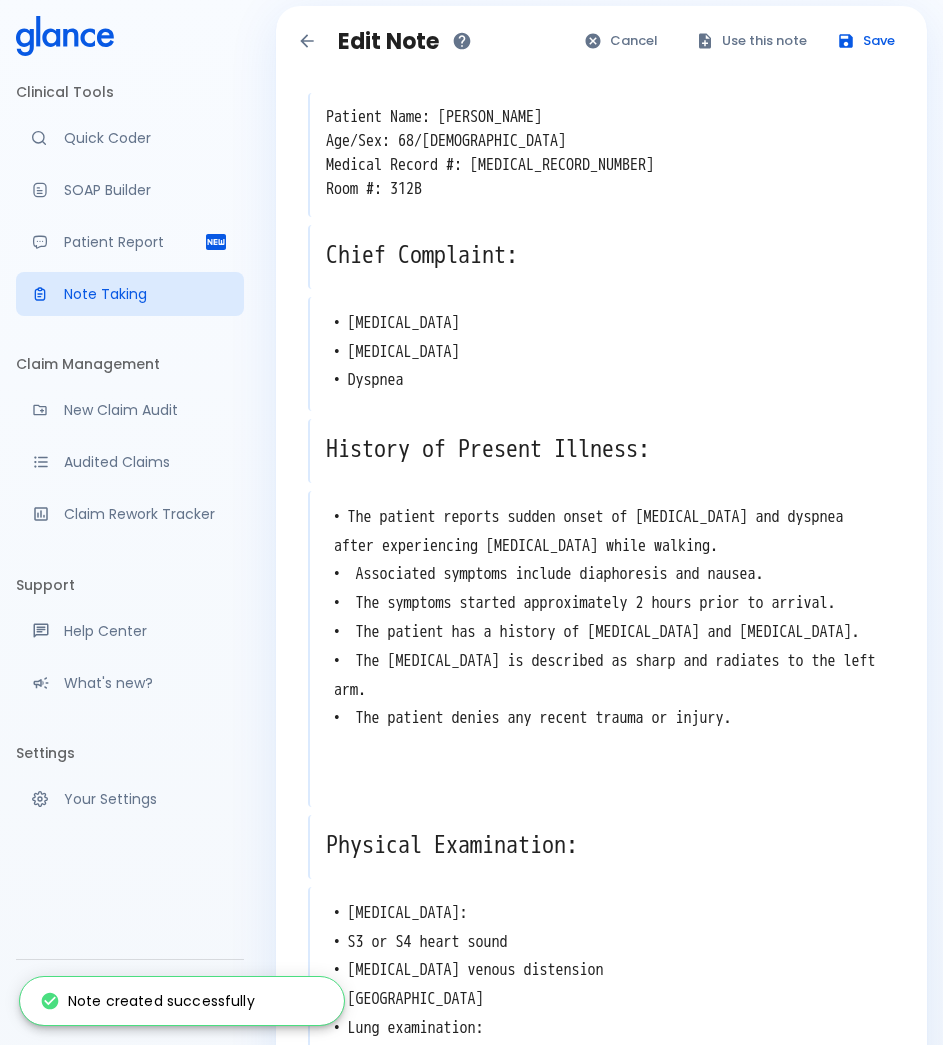 scroll, scrollTop: 0, scrollLeft: 0, axis: both 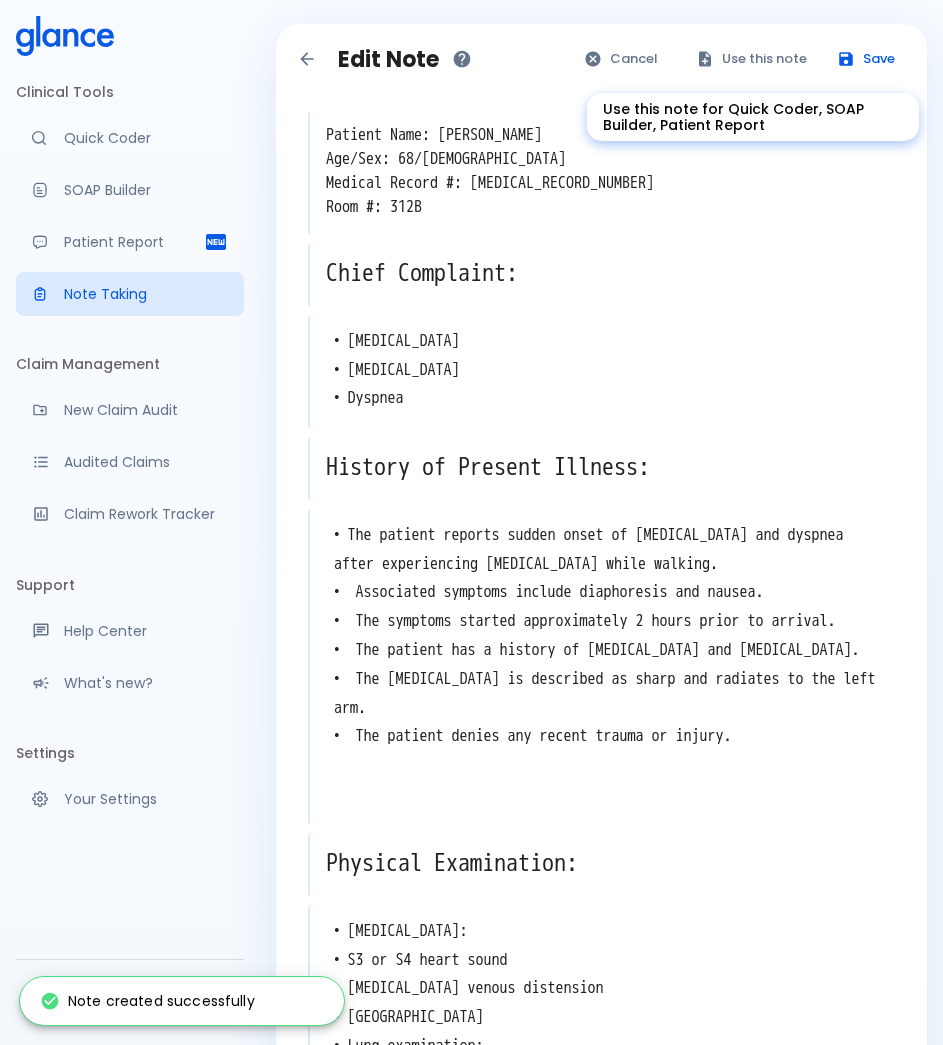 click on "Use this note" at bounding box center [752, 59] 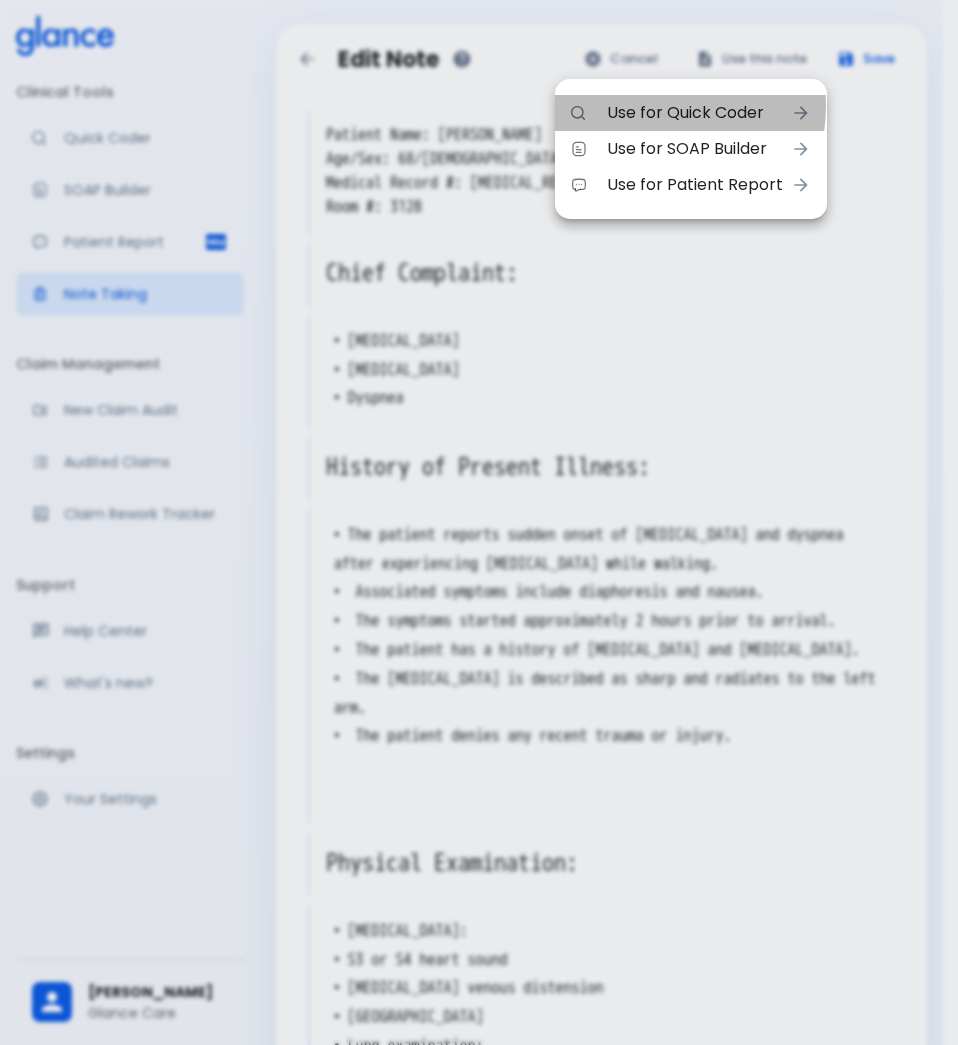click on "Use for Quick Coder" at bounding box center [695, 113] 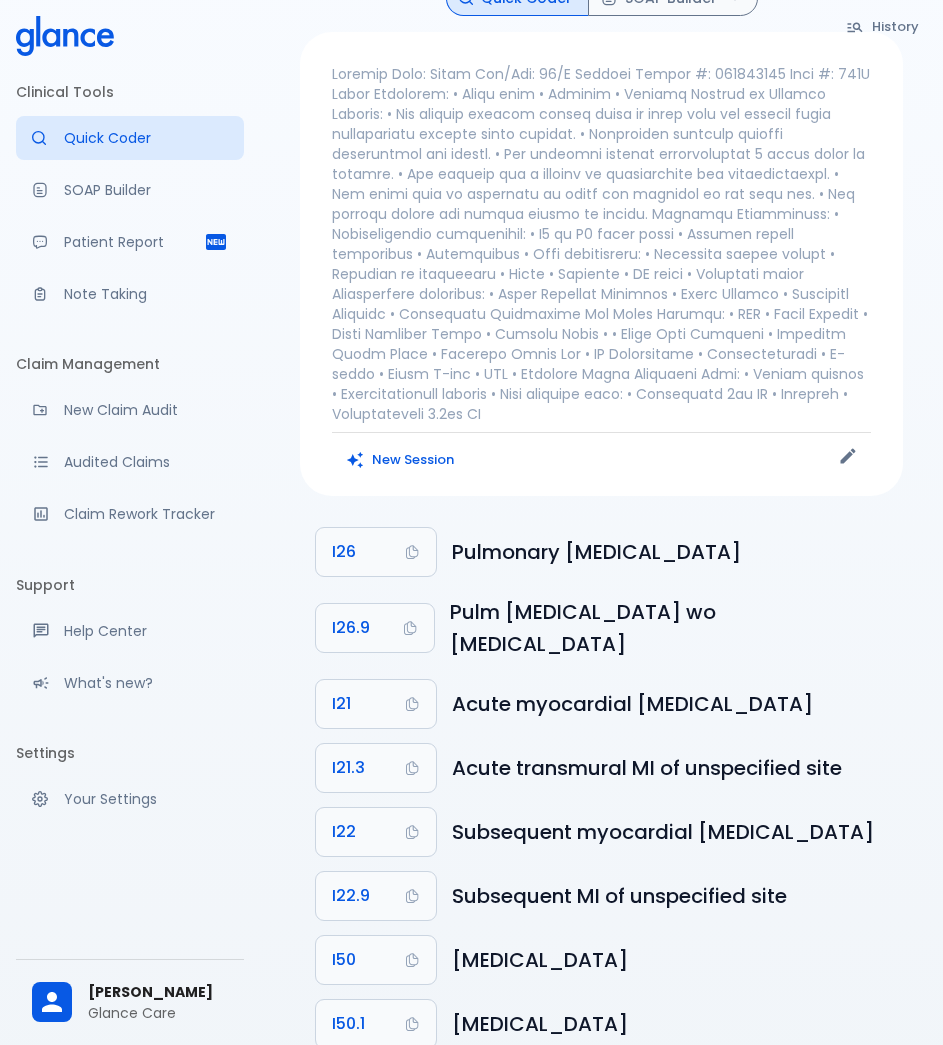scroll, scrollTop: 78, scrollLeft: 0, axis: vertical 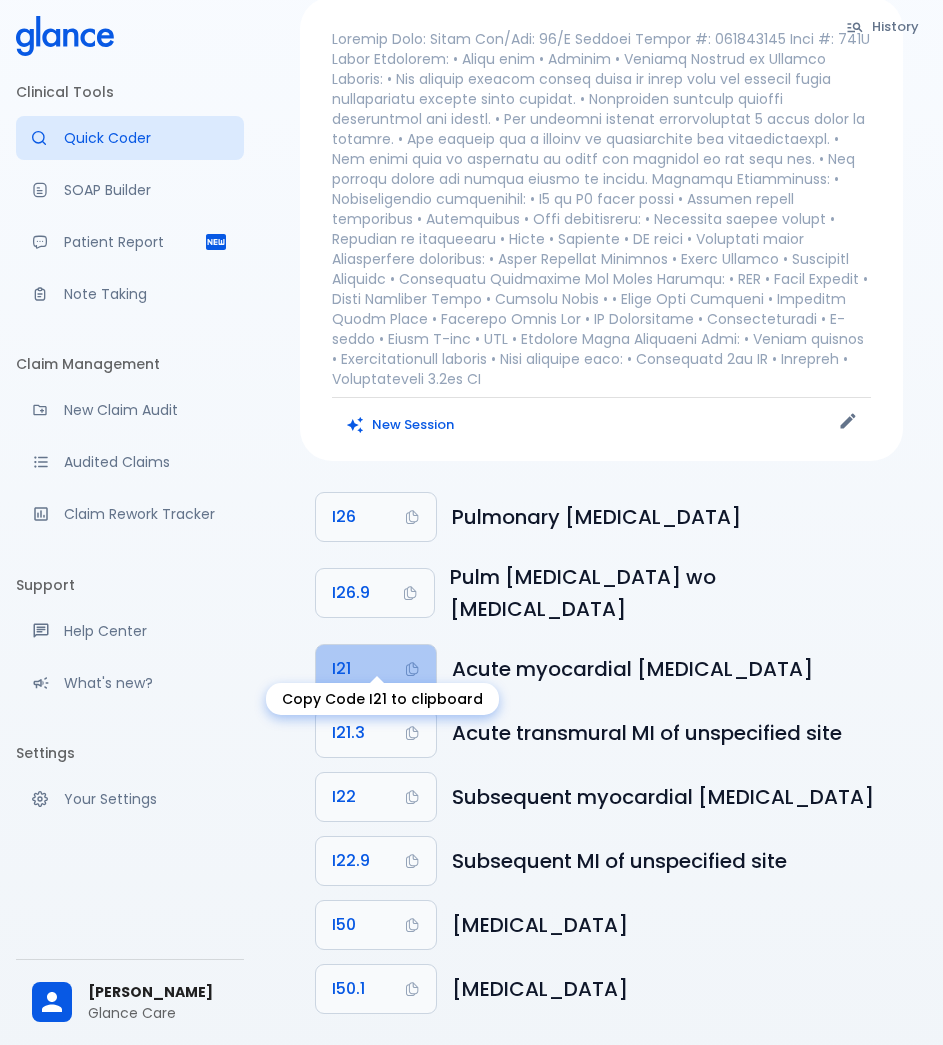 click on "I21" at bounding box center [376, 669] 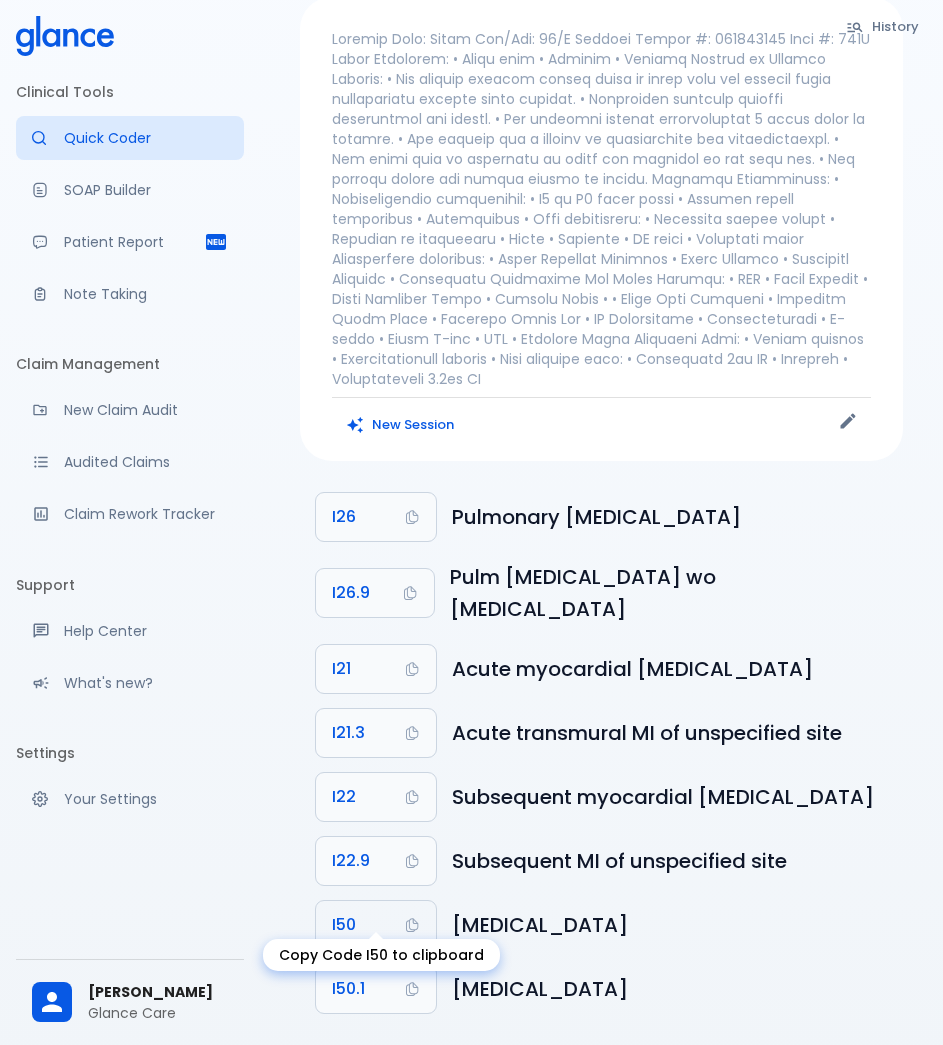 click on "I50" at bounding box center [376, 925] 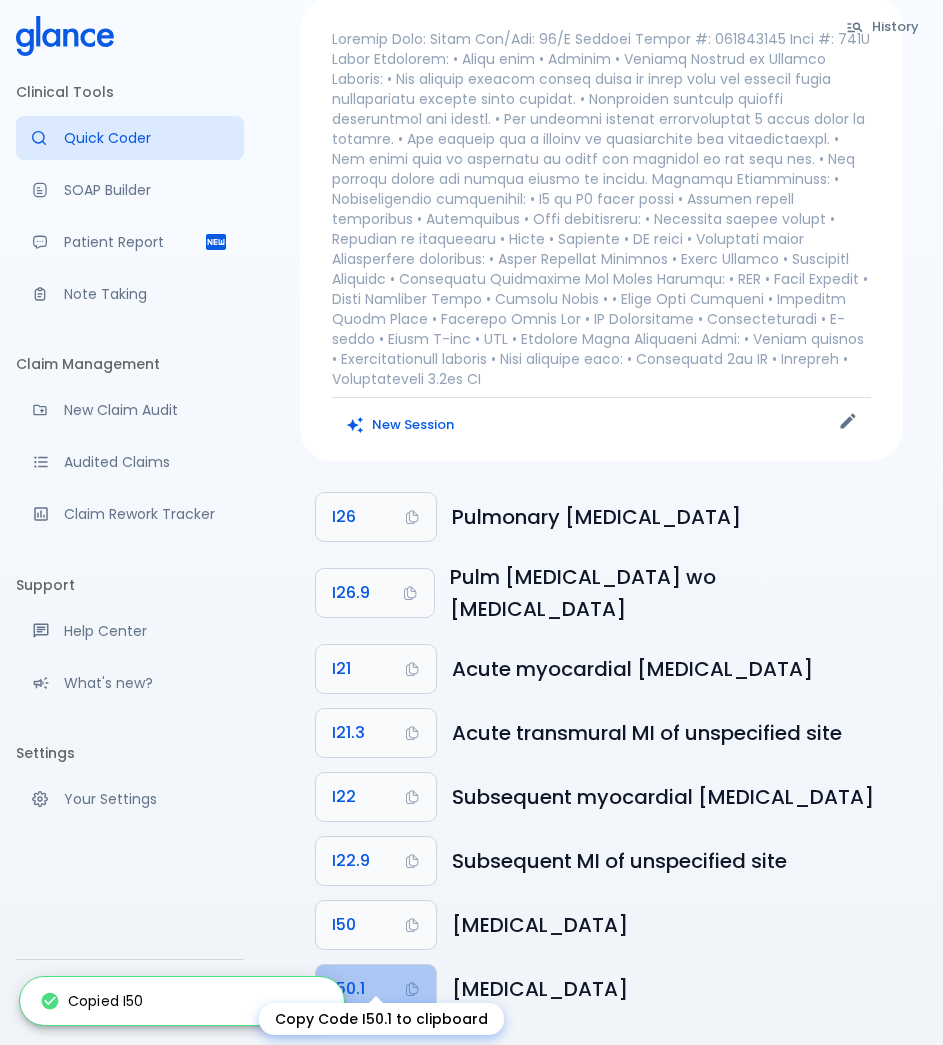 click on "I50.1" at bounding box center (376, 989) 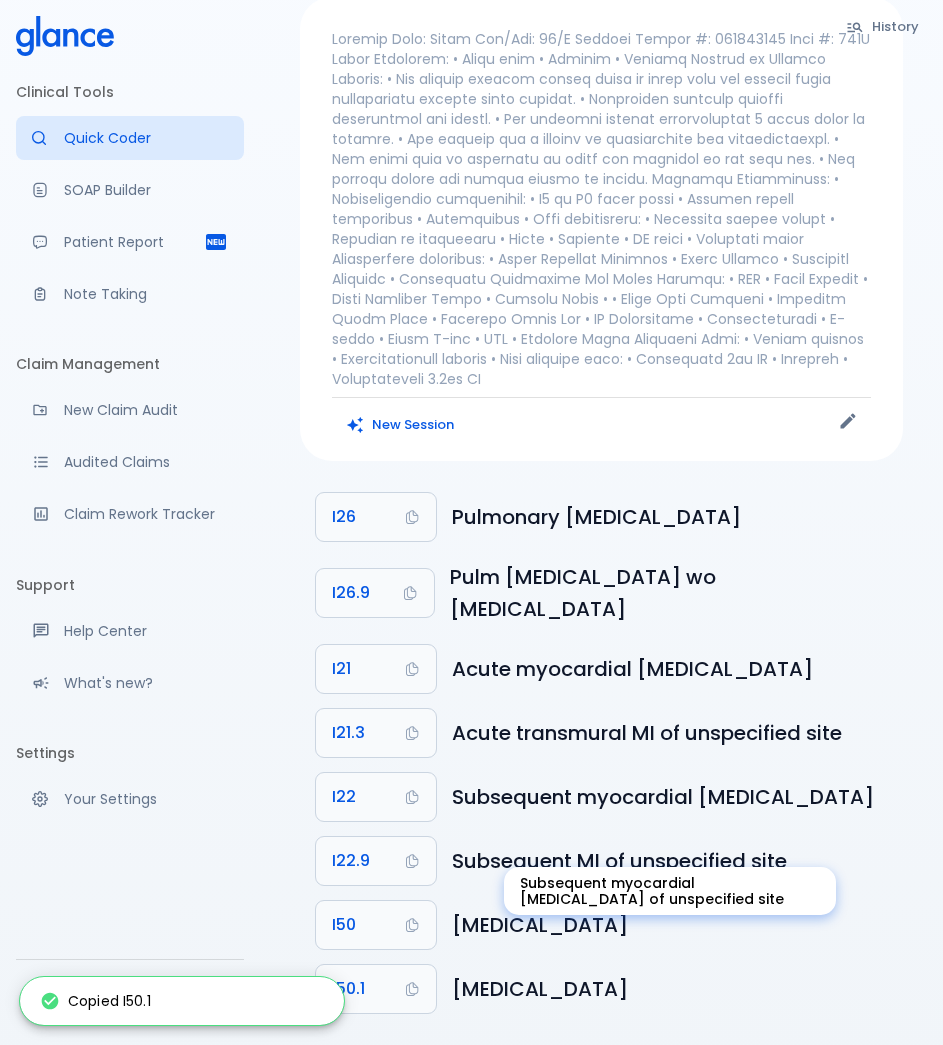 scroll, scrollTop: 0, scrollLeft: 0, axis: both 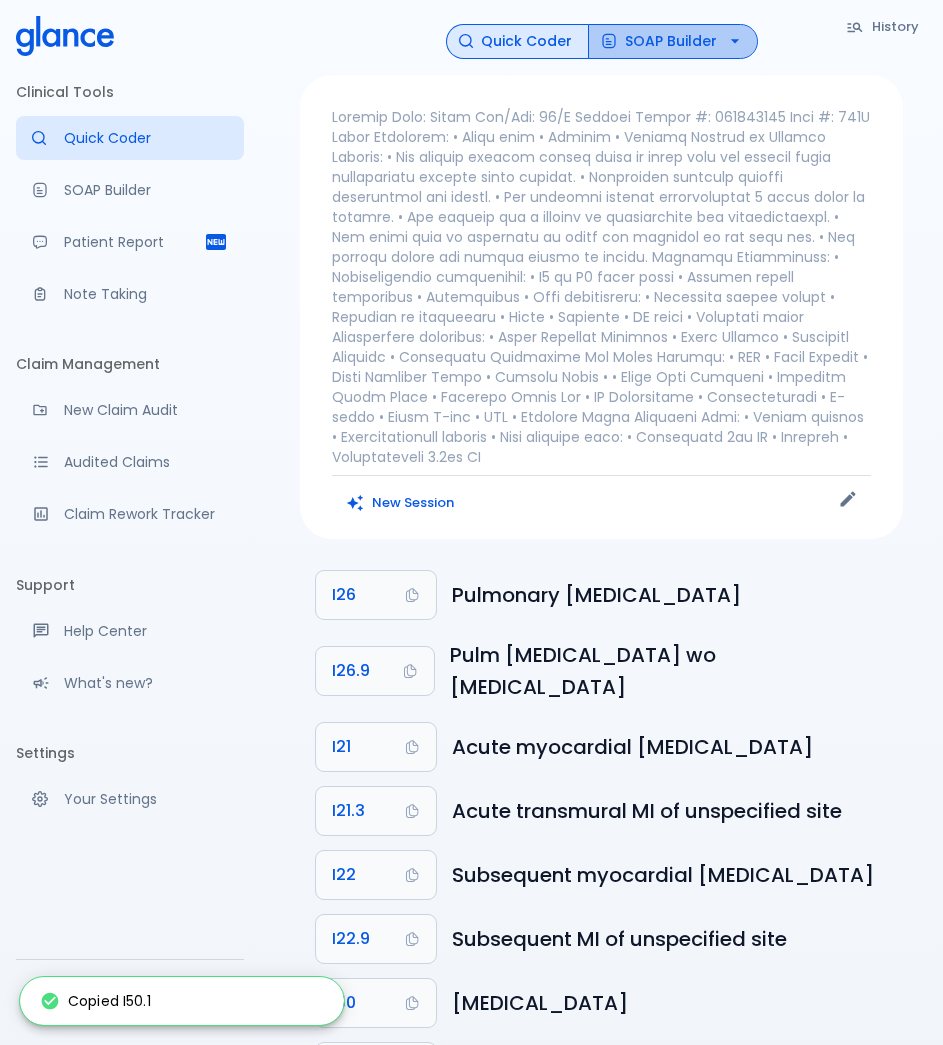 click on "SOAP Builder" at bounding box center (673, 41) 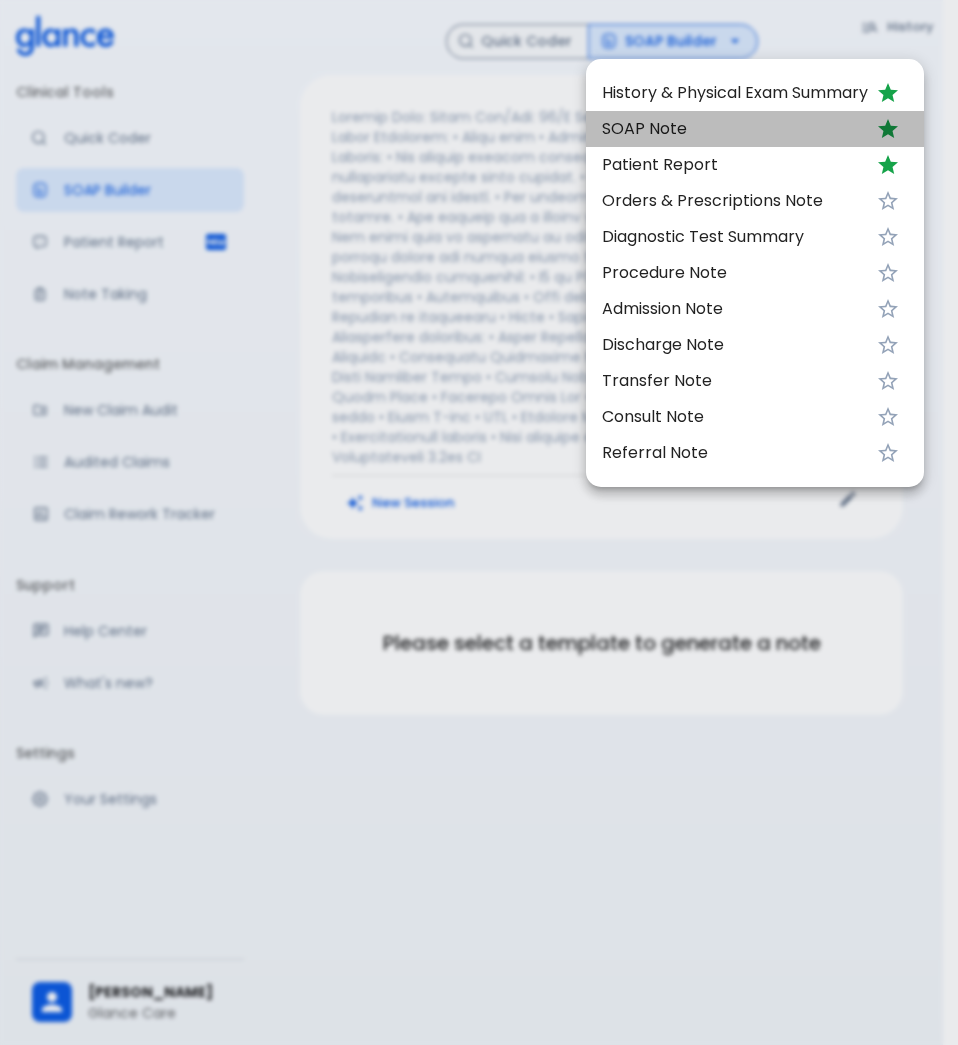 click on "SOAP Note" at bounding box center (735, 129) 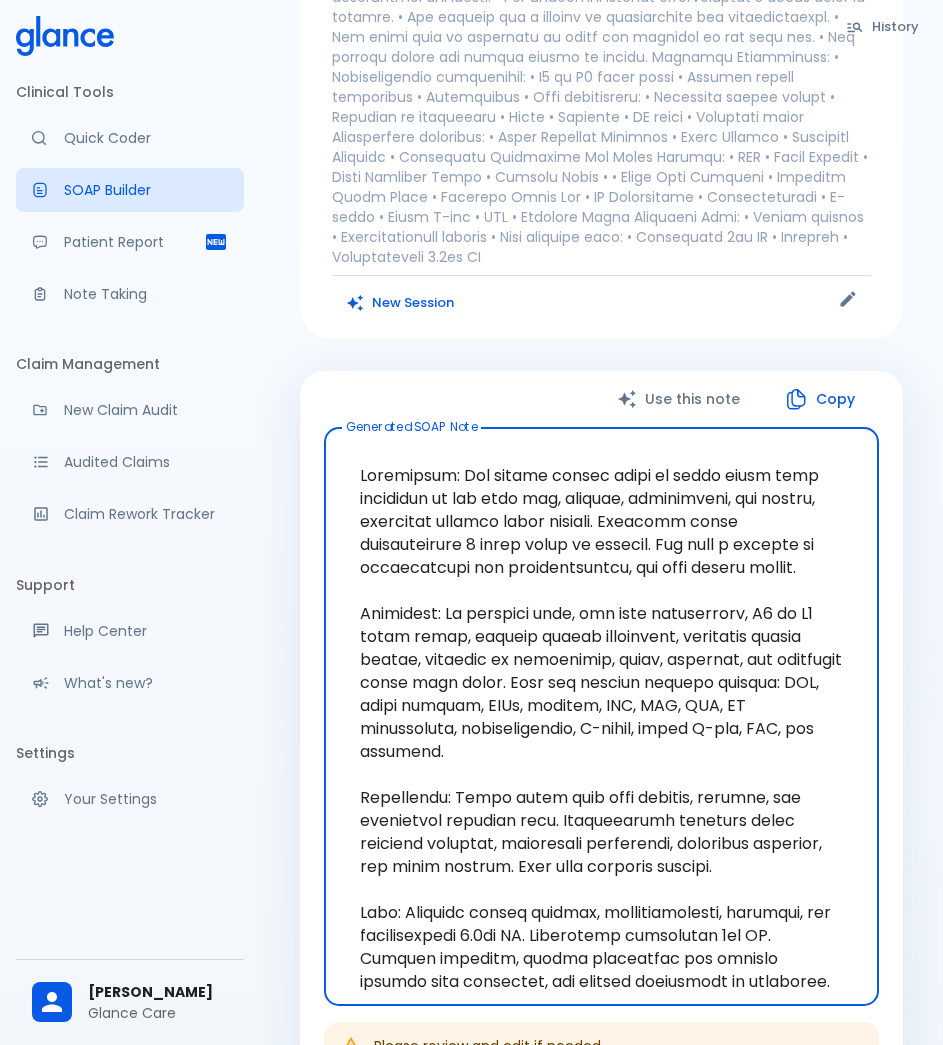 scroll, scrollTop: 300, scrollLeft: 0, axis: vertical 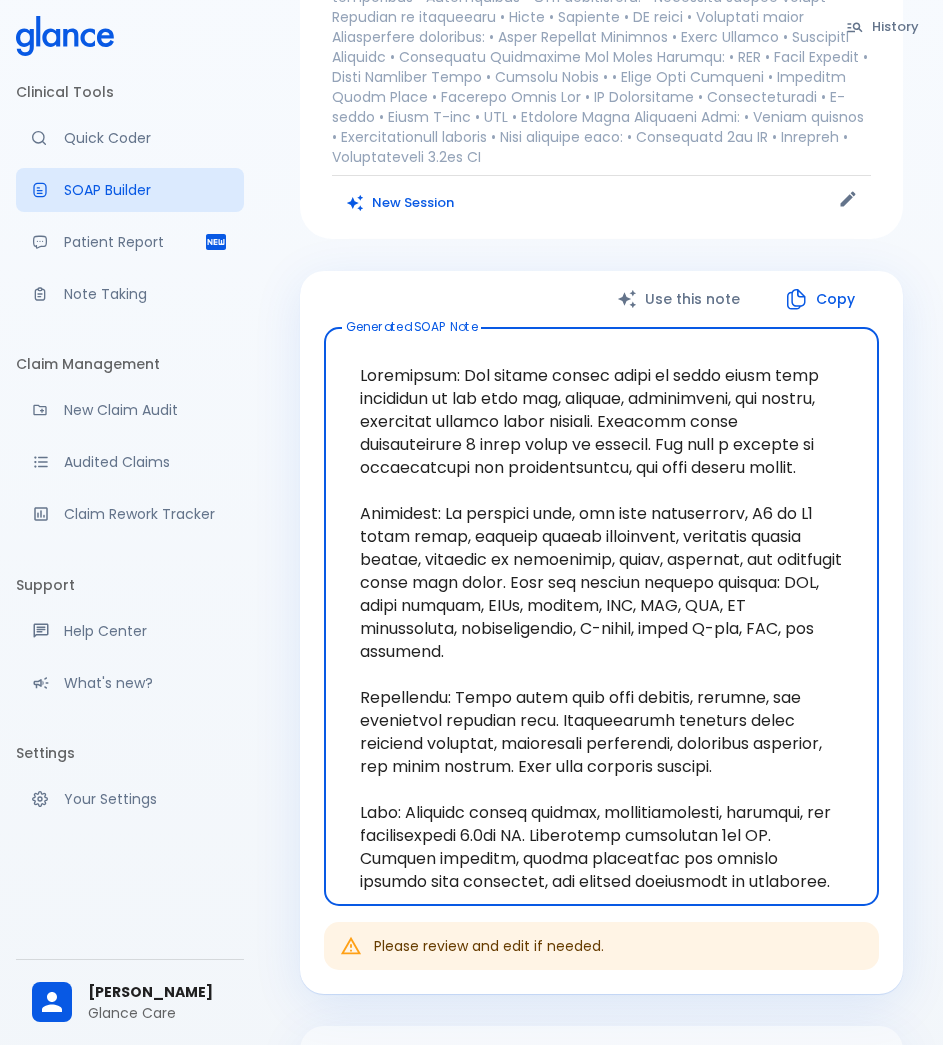 drag, startPoint x: 346, startPoint y: 374, endPoint x: 860, endPoint y: 474, distance: 523.63727 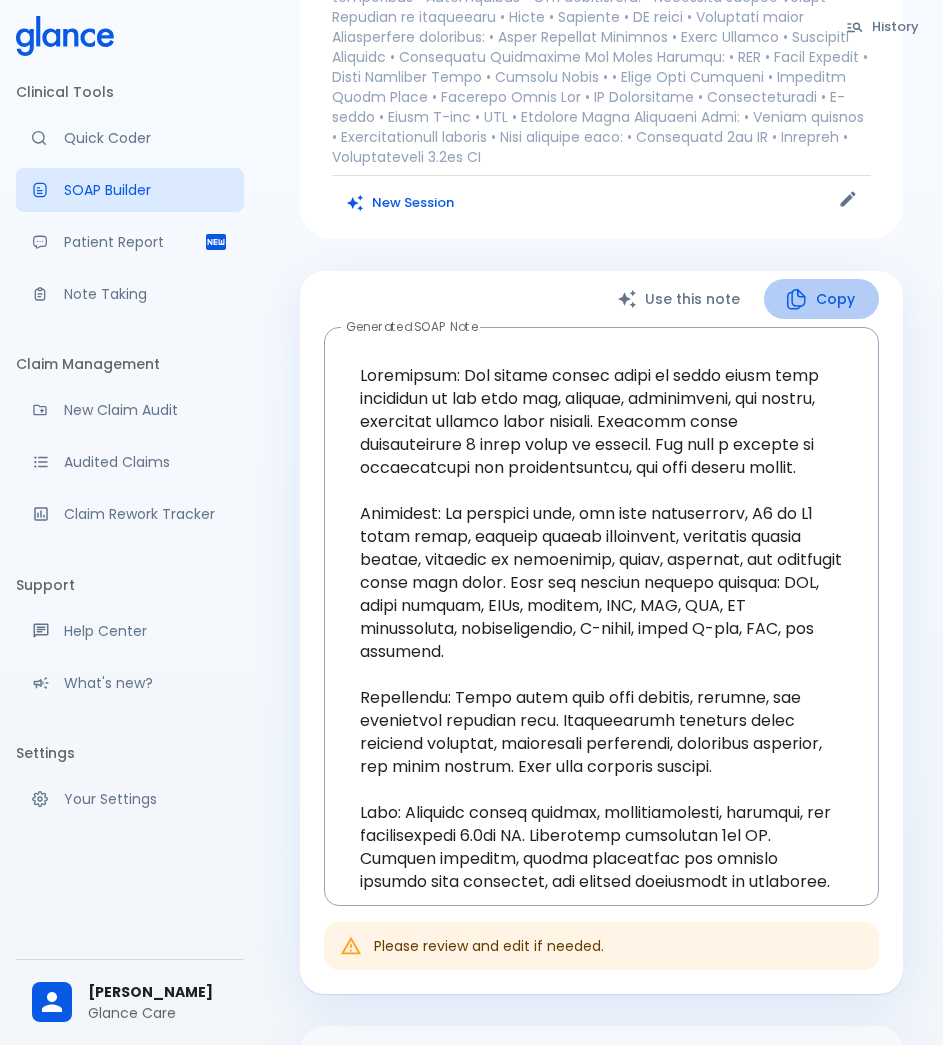 click on "Copy" at bounding box center [821, 299] 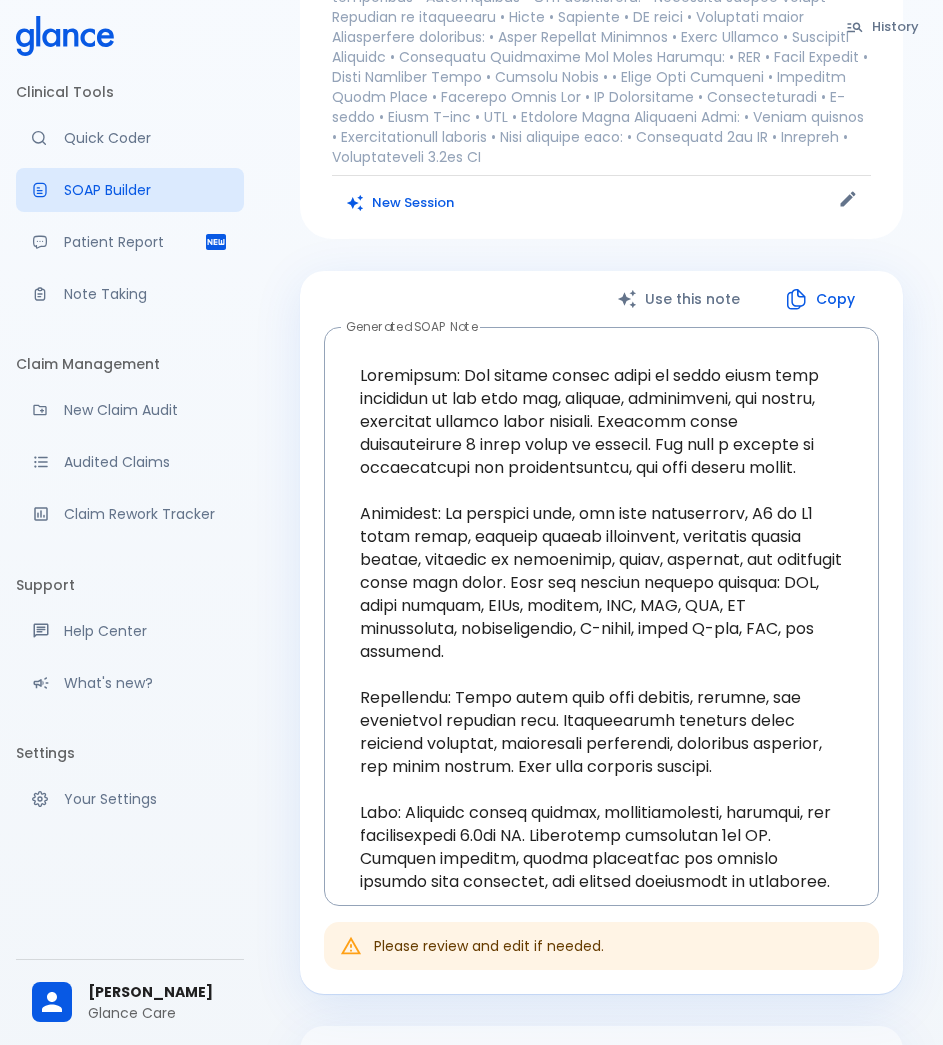type 